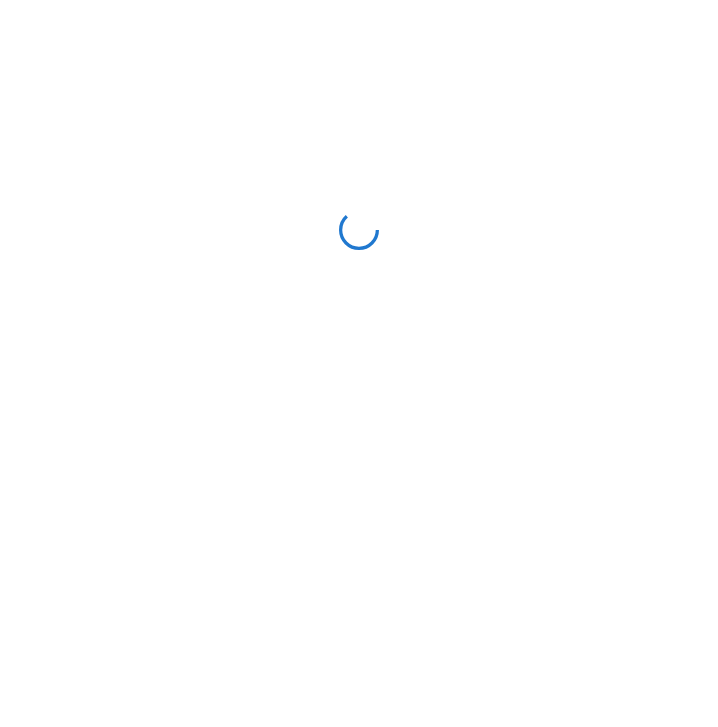 scroll, scrollTop: 0, scrollLeft: 0, axis: both 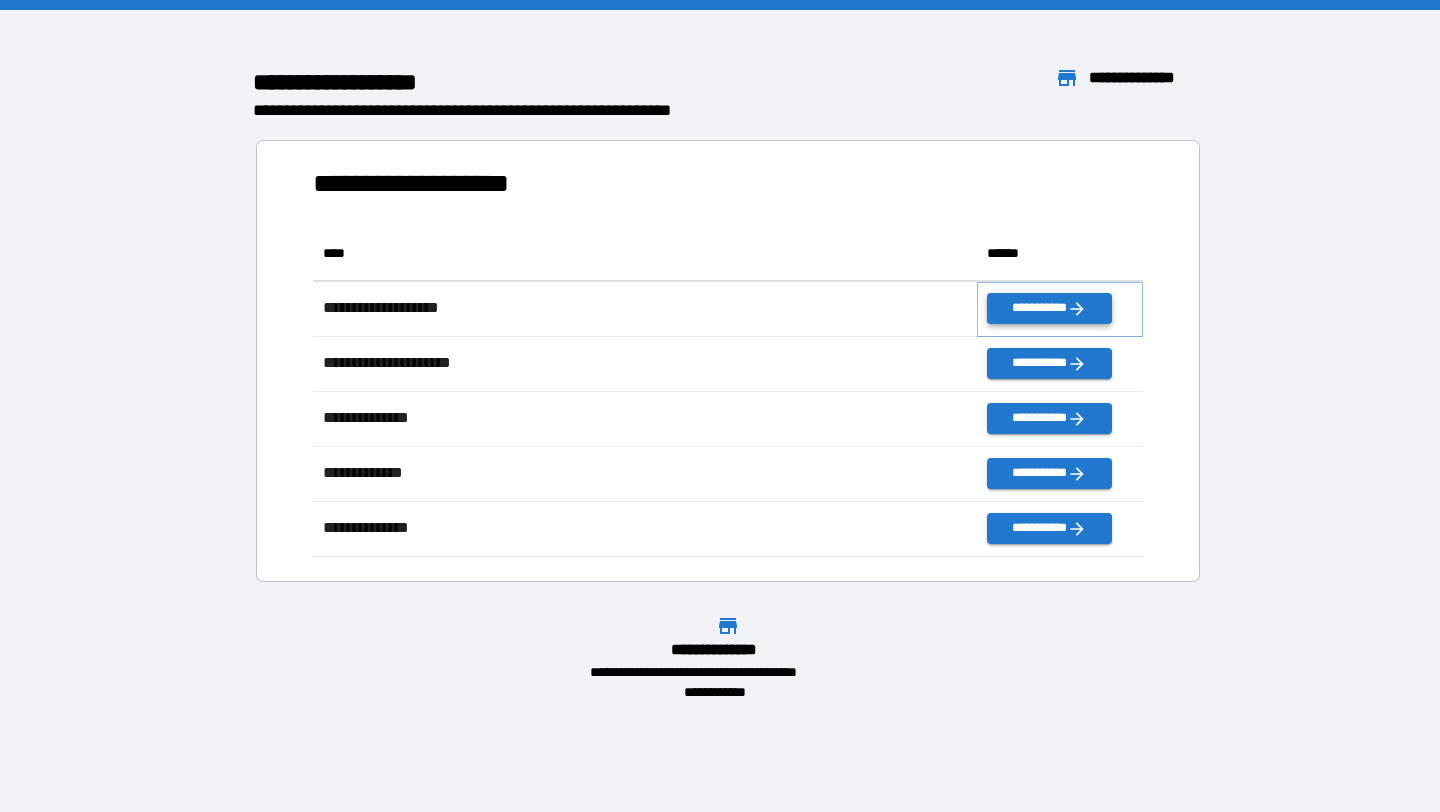 click on "**********" at bounding box center (1049, 308) 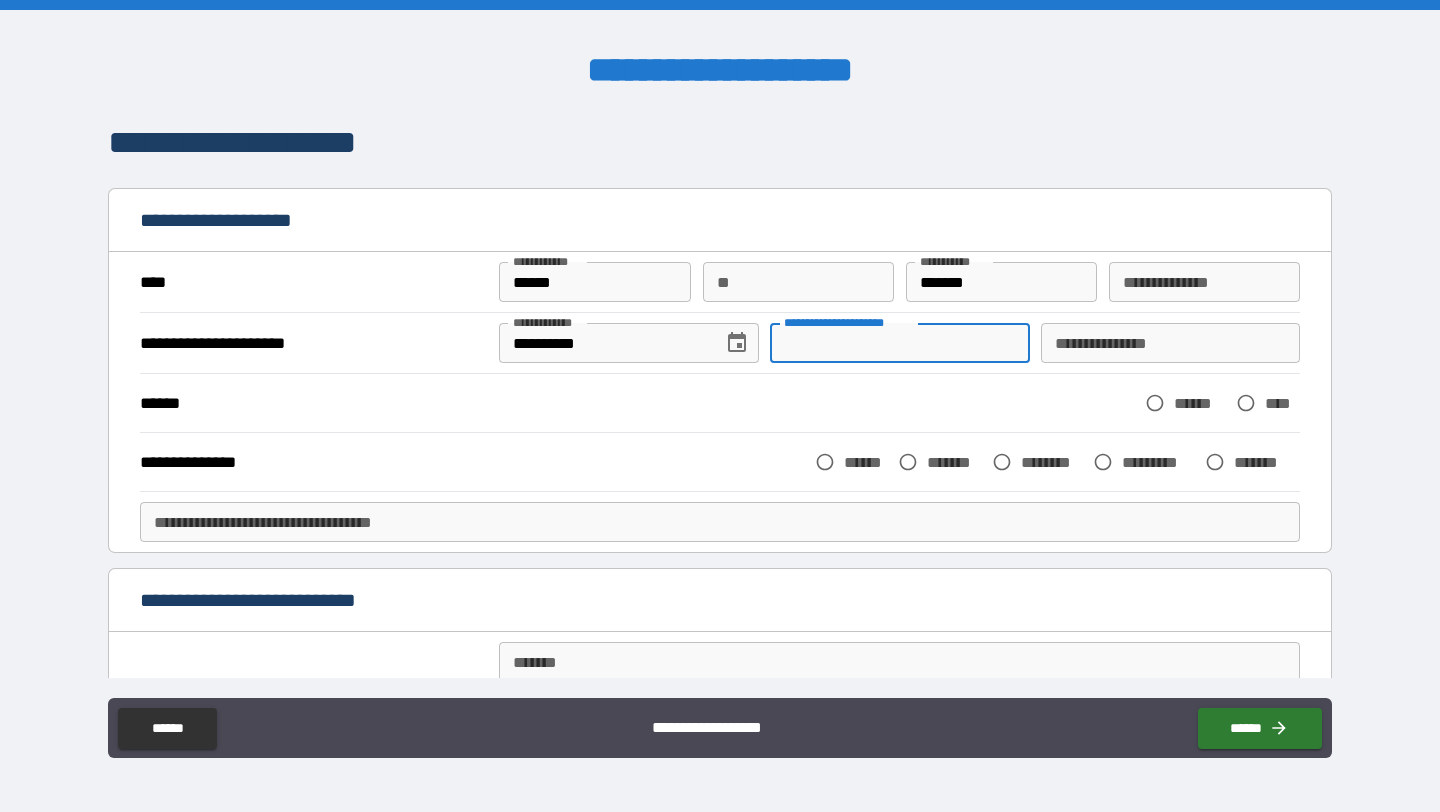 click on "**********" at bounding box center [899, 343] 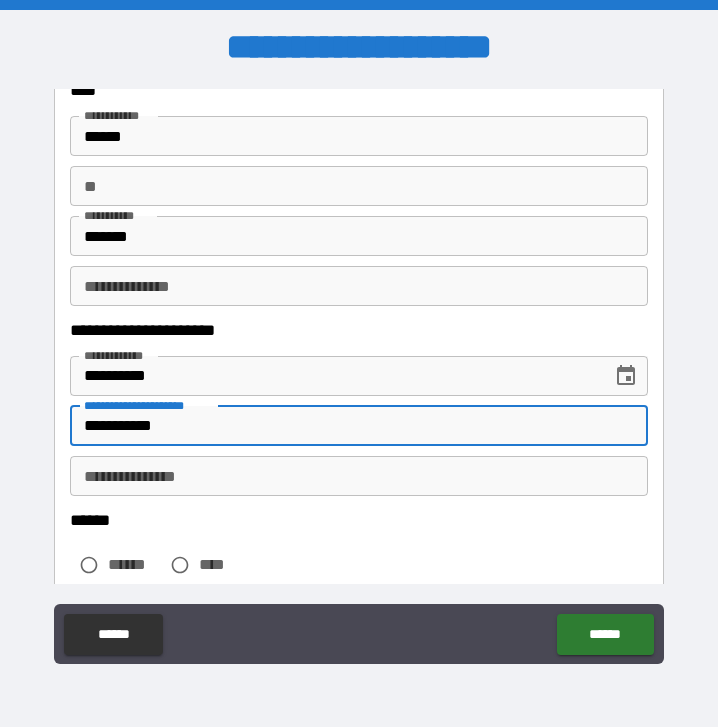scroll, scrollTop: 142, scrollLeft: 0, axis: vertical 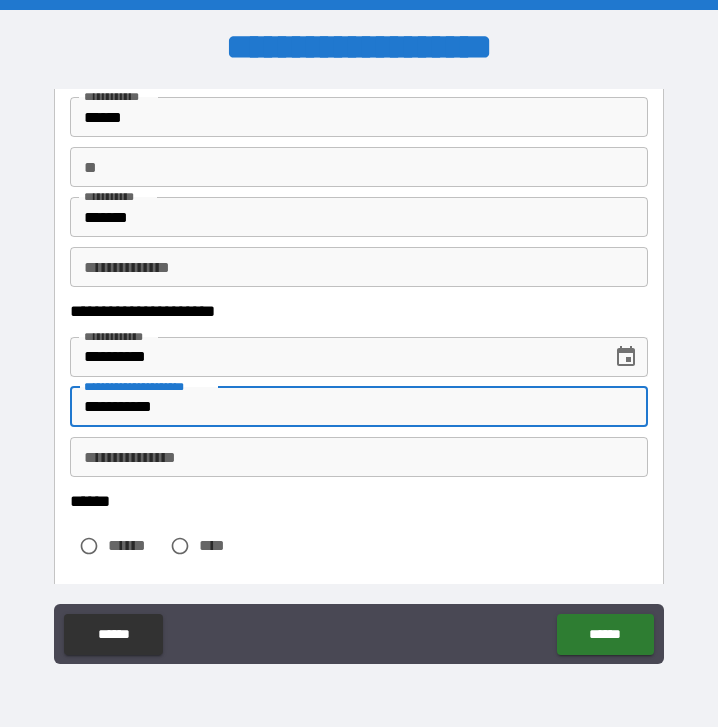 type on "**********" 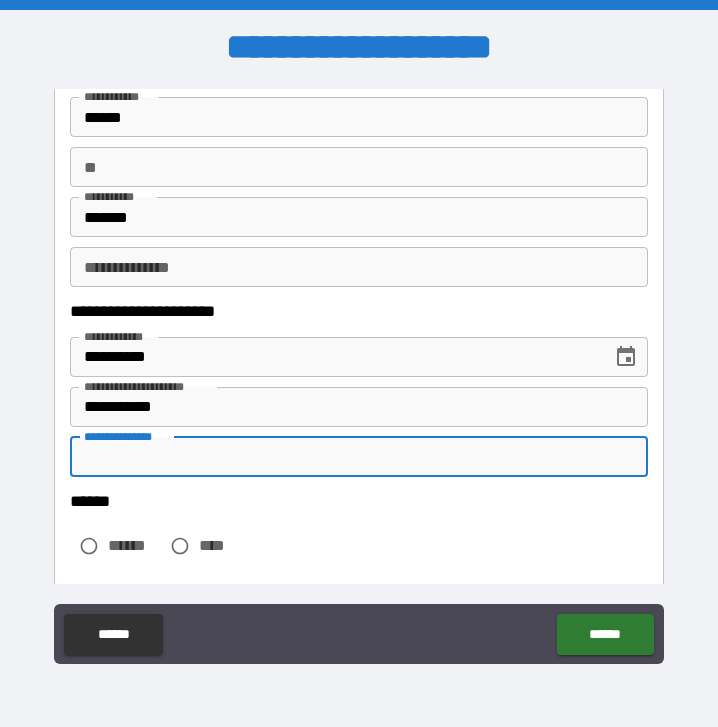 type on "**********" 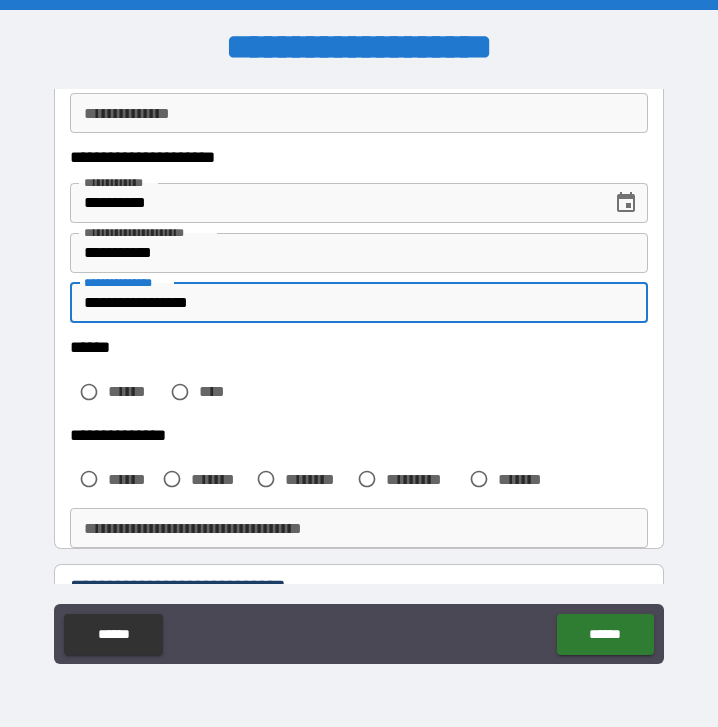 scroll, scrollTop: 344, scrollLeft: 0, axis: vertical 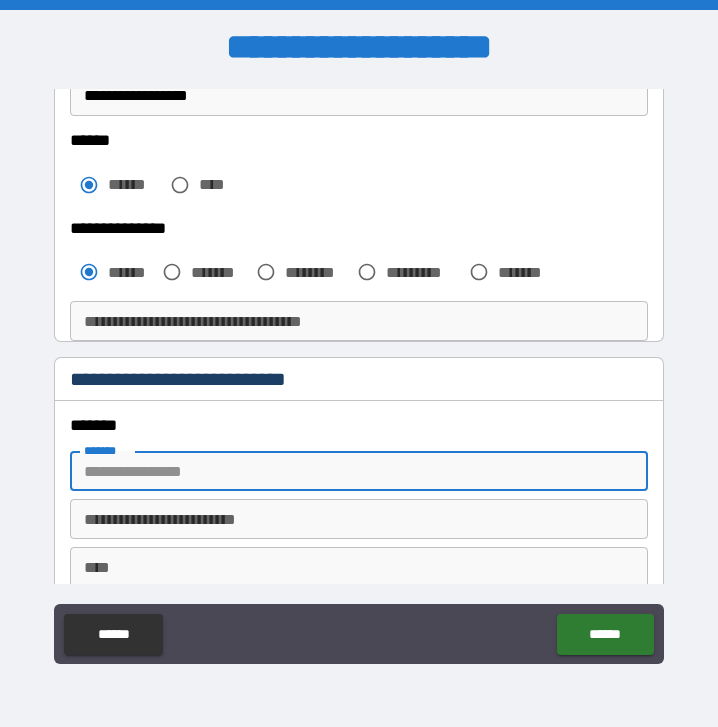 click on "*******" at bounding box center (359, 471) 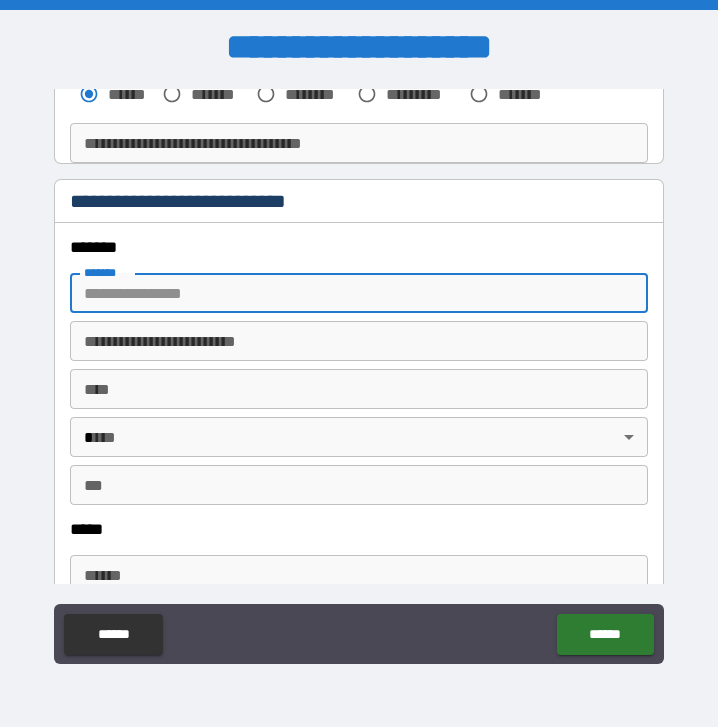 scroll, scrollTop: 696, scrollLeft: 0, axis: vertical 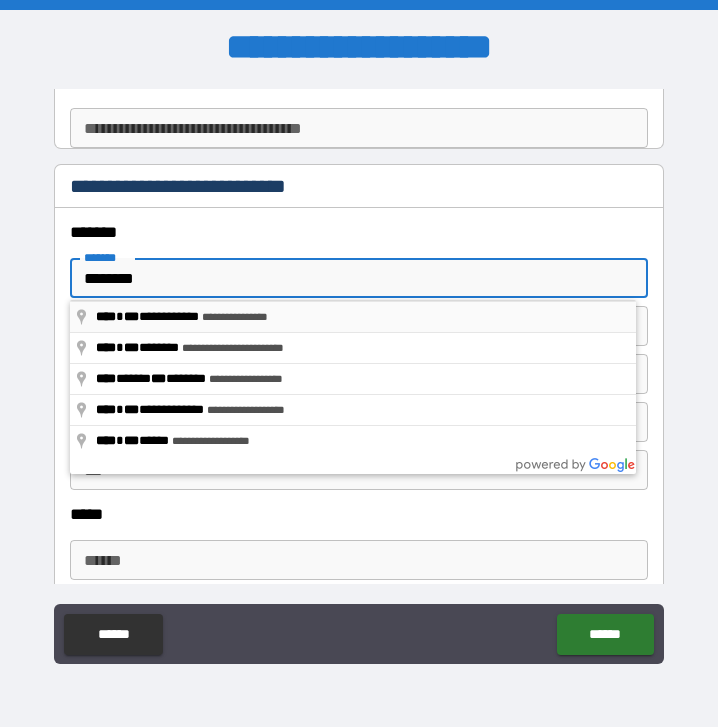 type on "**********" 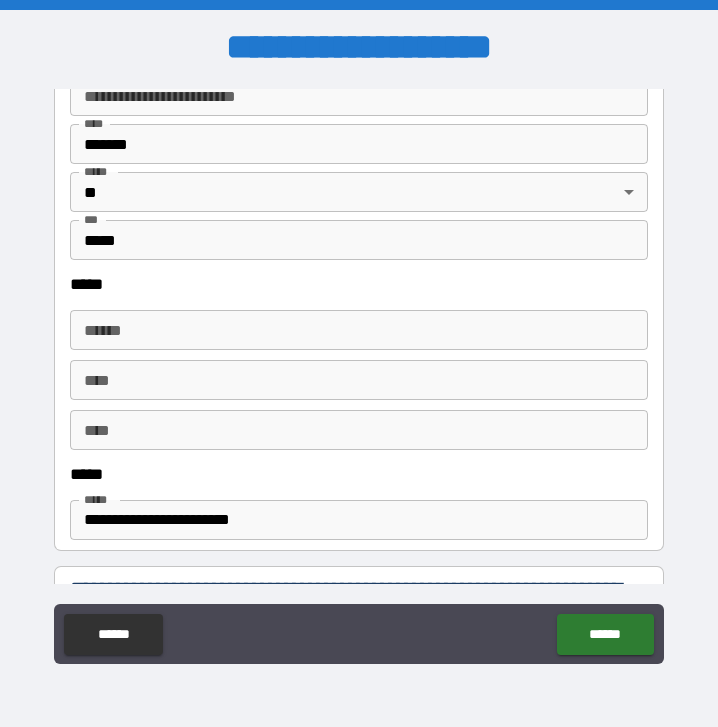 scroll, scrollTop: 928, scrollLeft: 0, axis: vertical 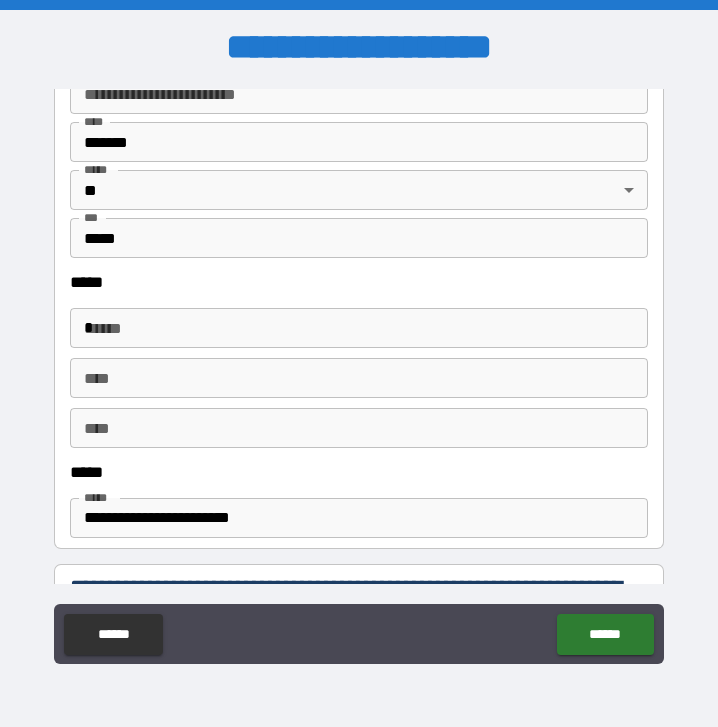 click on "*" at bounding box center (359, 328) 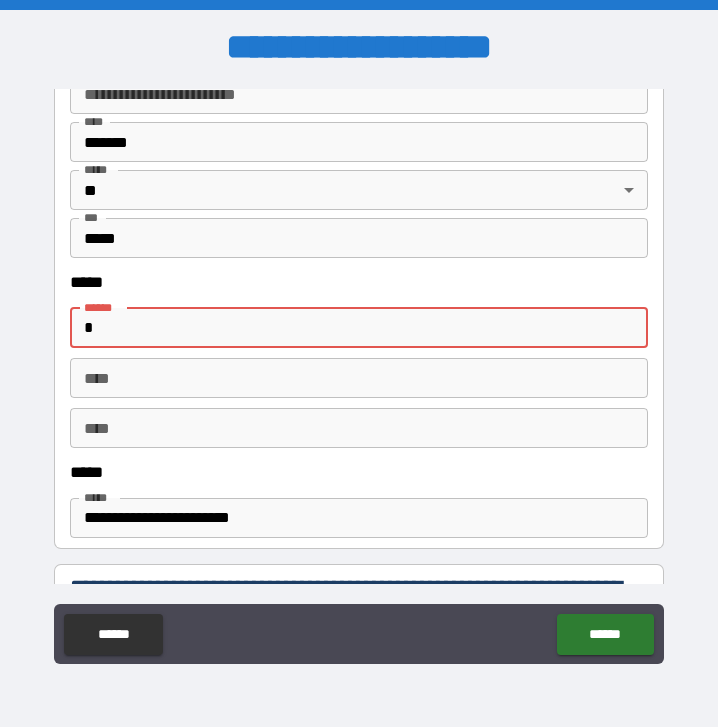 type on "**********" 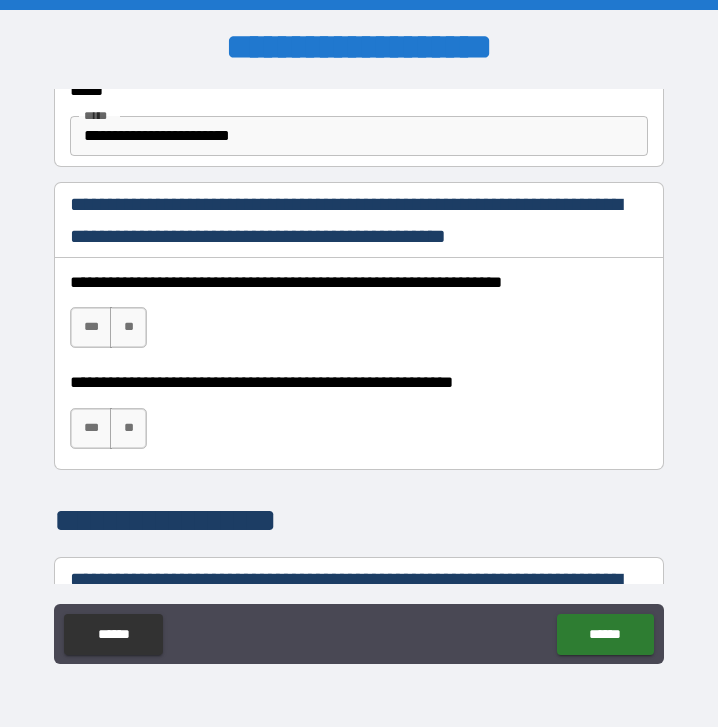 scroll, scrollTop: 1327, scrollLeft: 0, axis: vertical 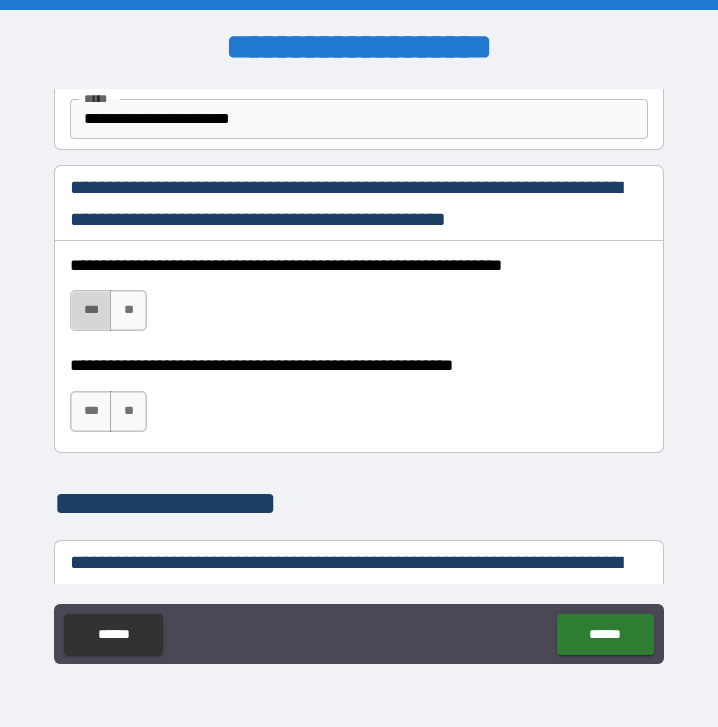 click on "***" at bounding box center [91, 310] 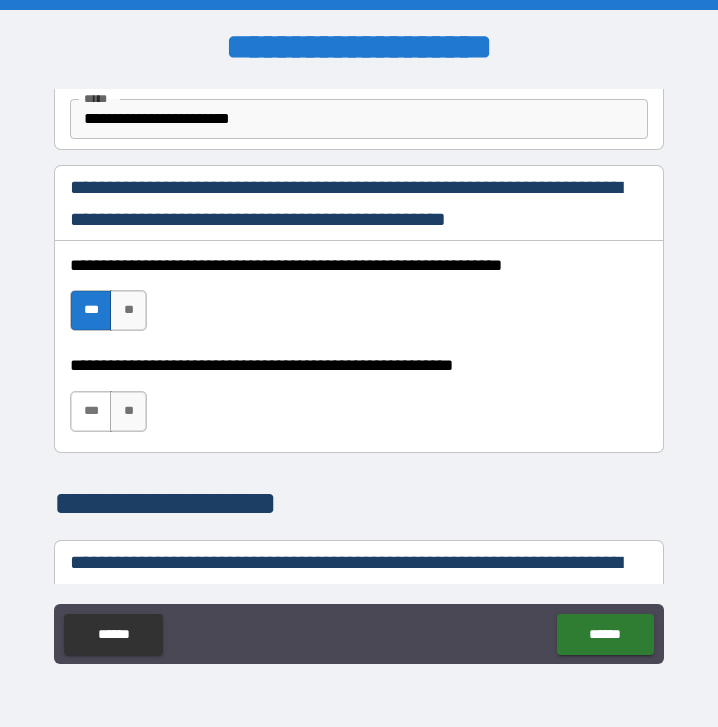 click on "***" at bounding box center [91, 411] 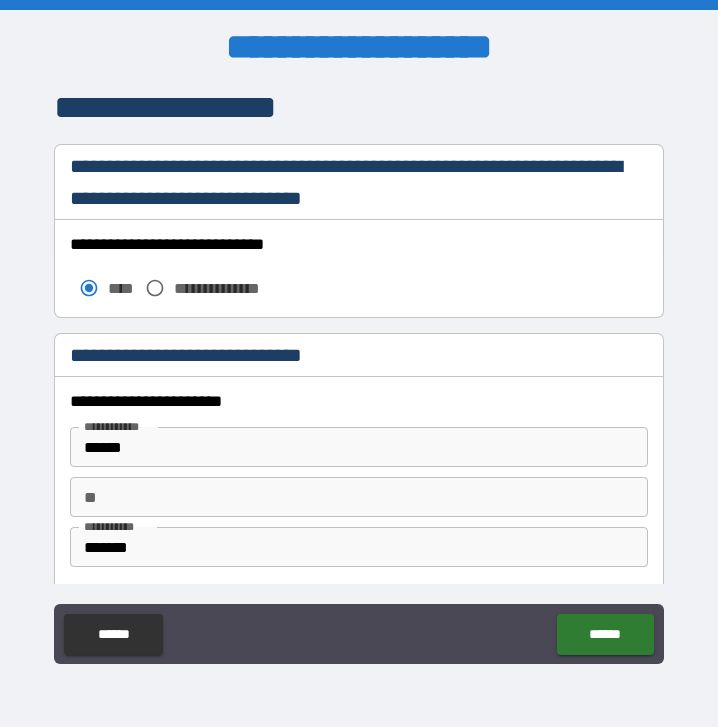 scroll, scrollTop: 1762, scrollLeft: 0, axis: vertical 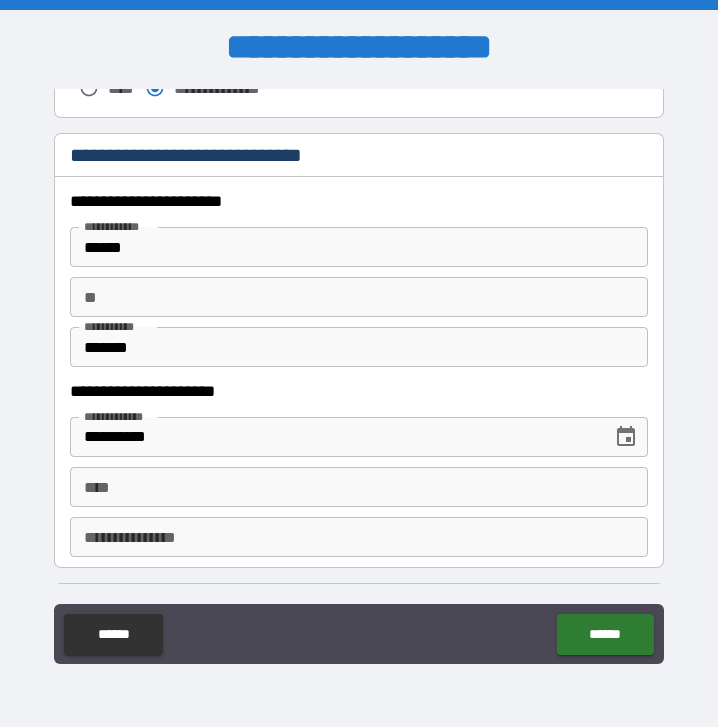 click on "******" at bounding box center [359, 247] 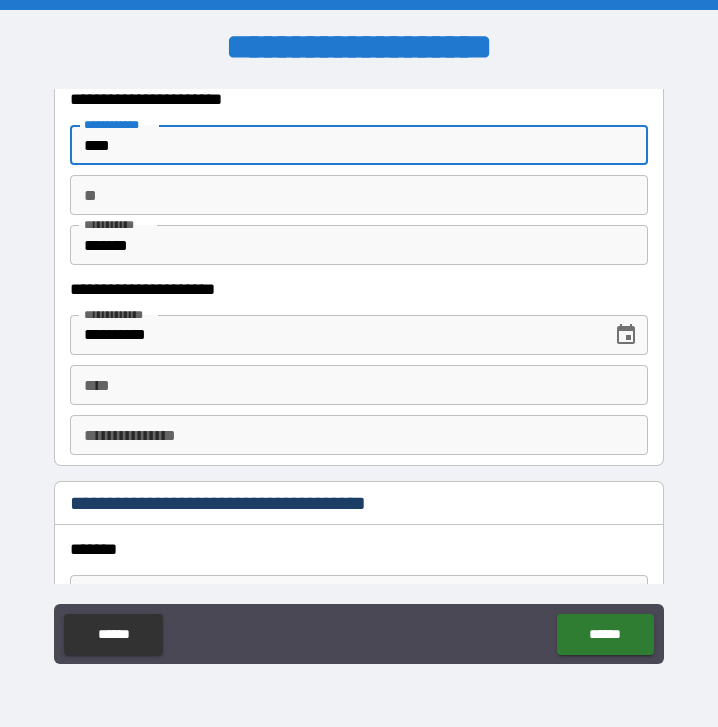 scroll, scrollTop: 2027, scrollLeft: 0, axis: vertical 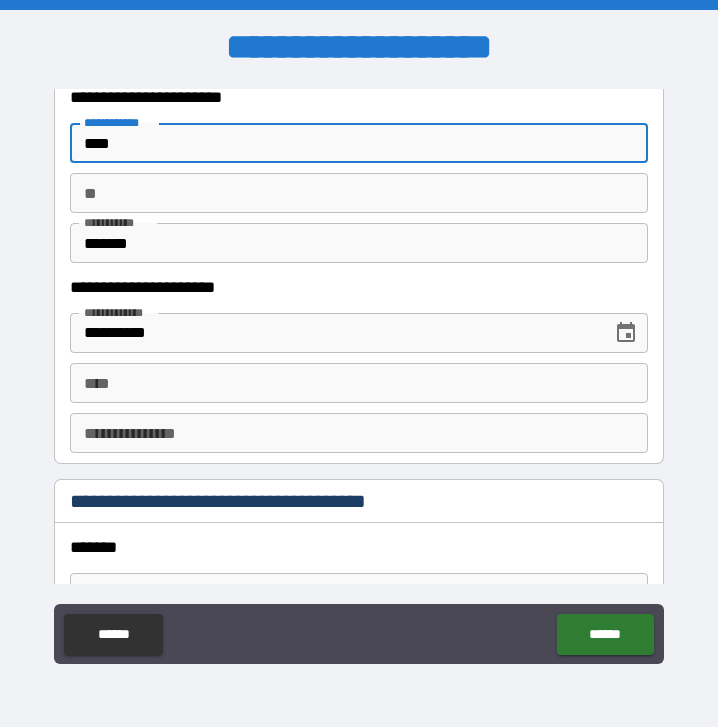type on "****" 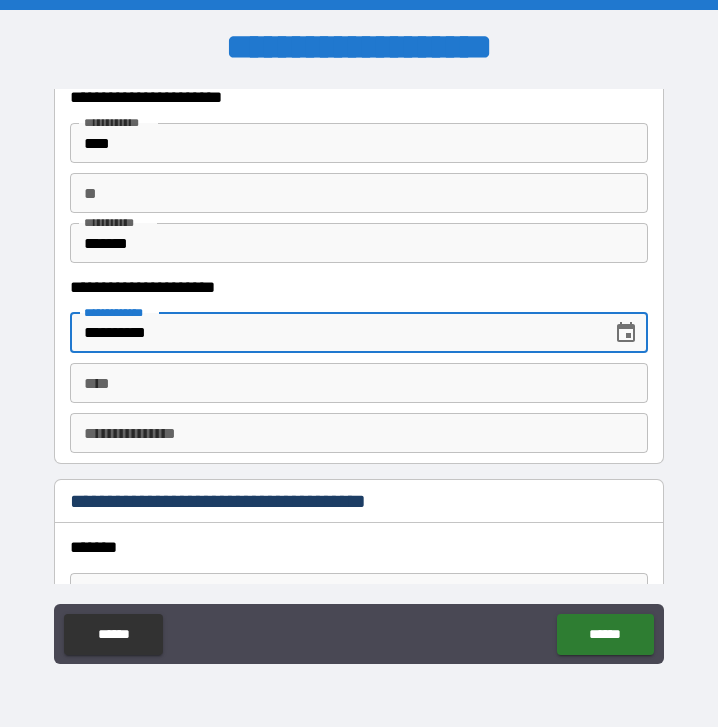 drag, startPoint x: 237, startPoint y: 334, endPoint x: 35, endPoint y: 327, distance: 202.12125 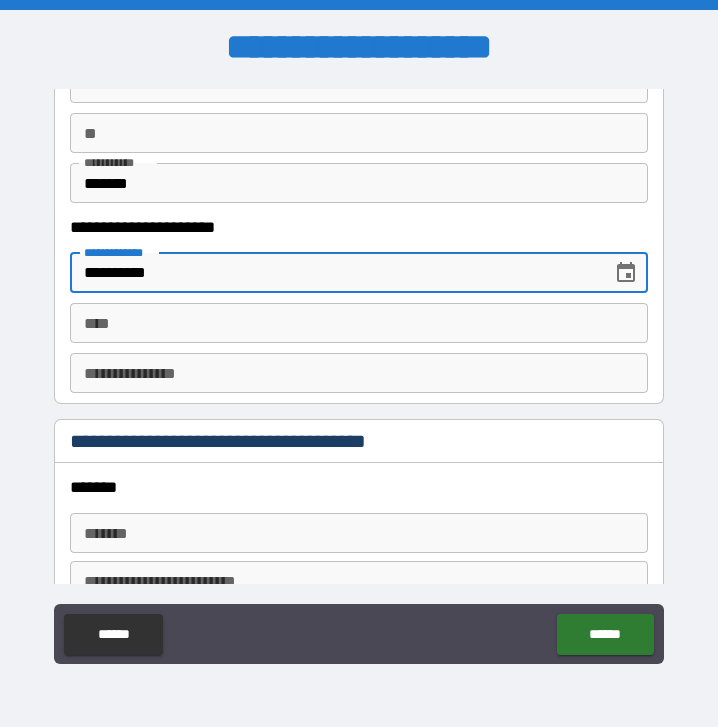 scroll, scrollTop: 2088, scrollLeft: 0, axis: vertical 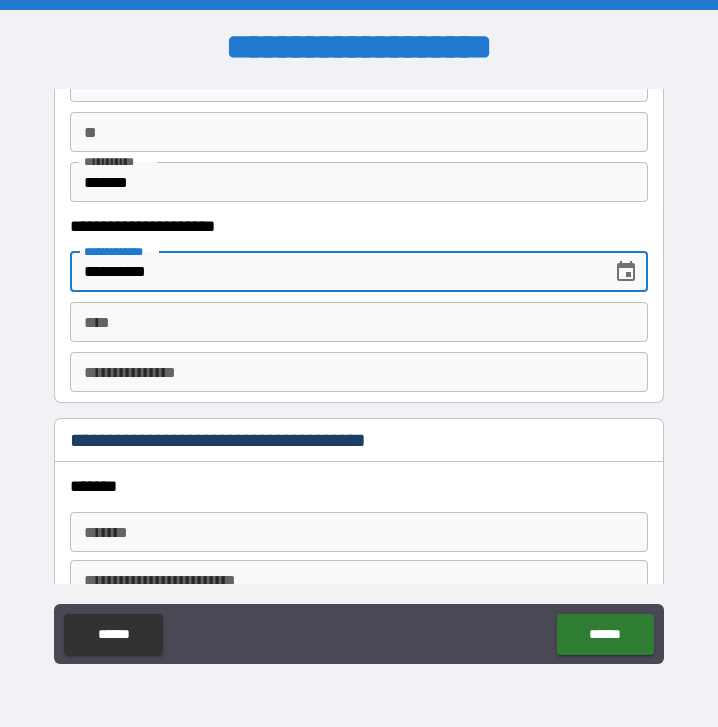 type on "**********" 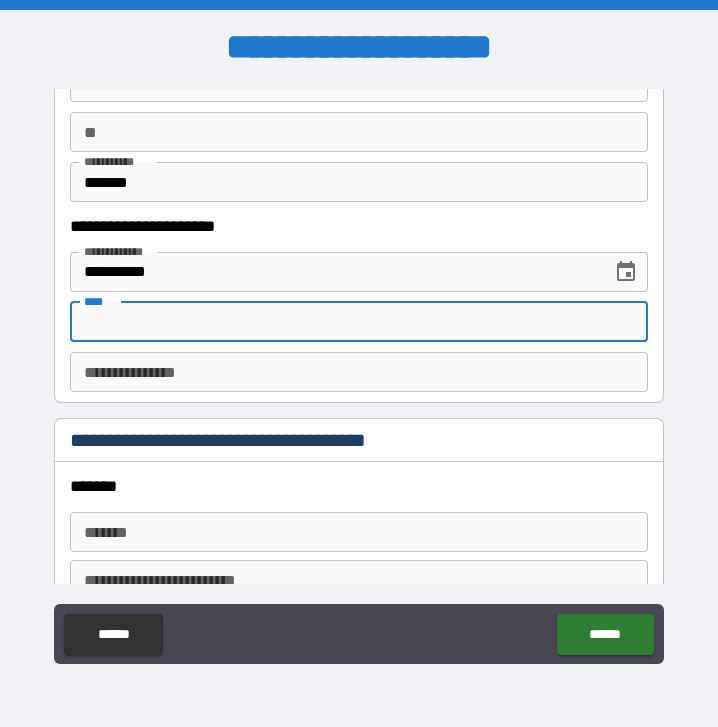 click on "****" at bounding box center [359, 322] 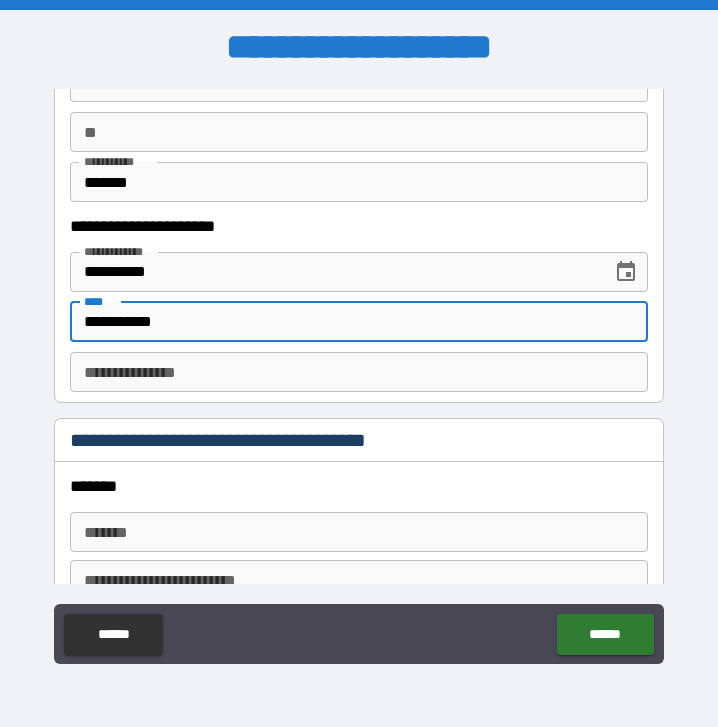 type on "**********" 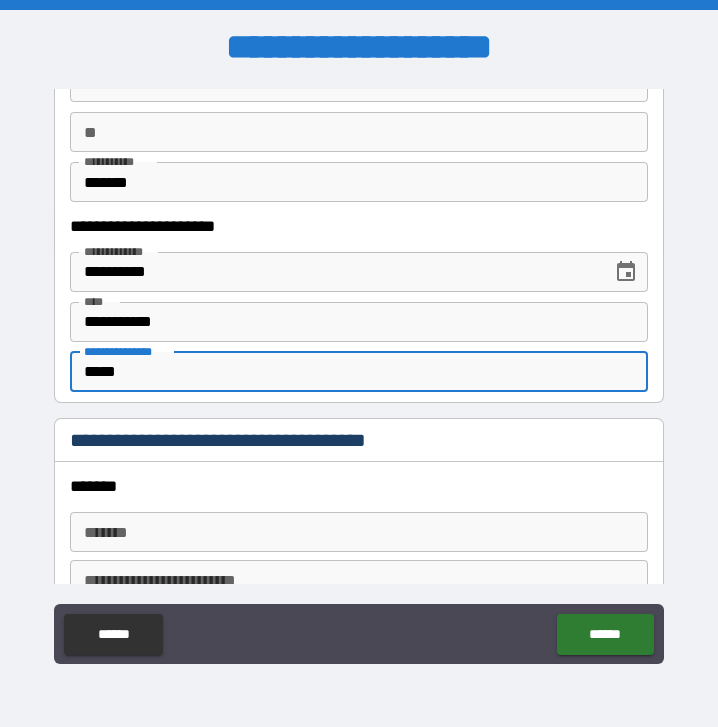 type on "**********" 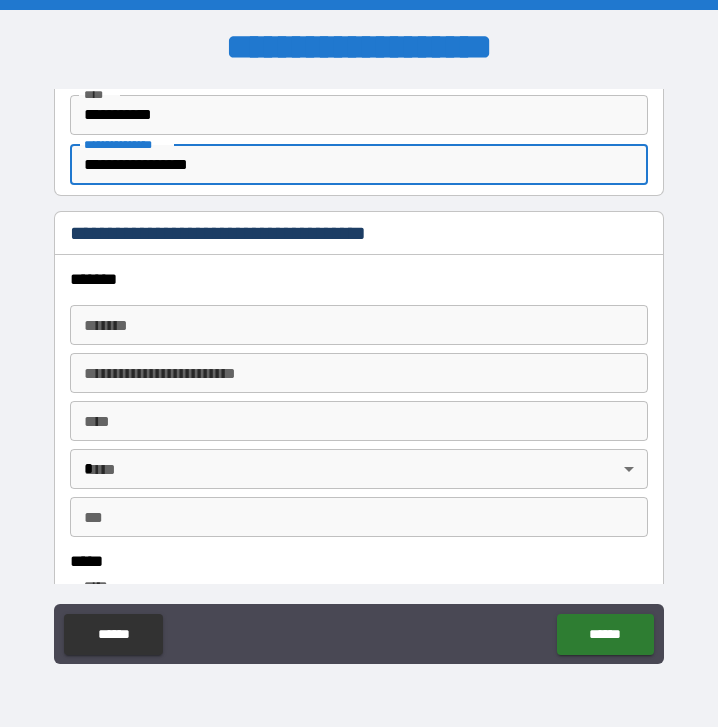 scroll, scrollTop: 2330, scrollLeft: 0, axis: vertical 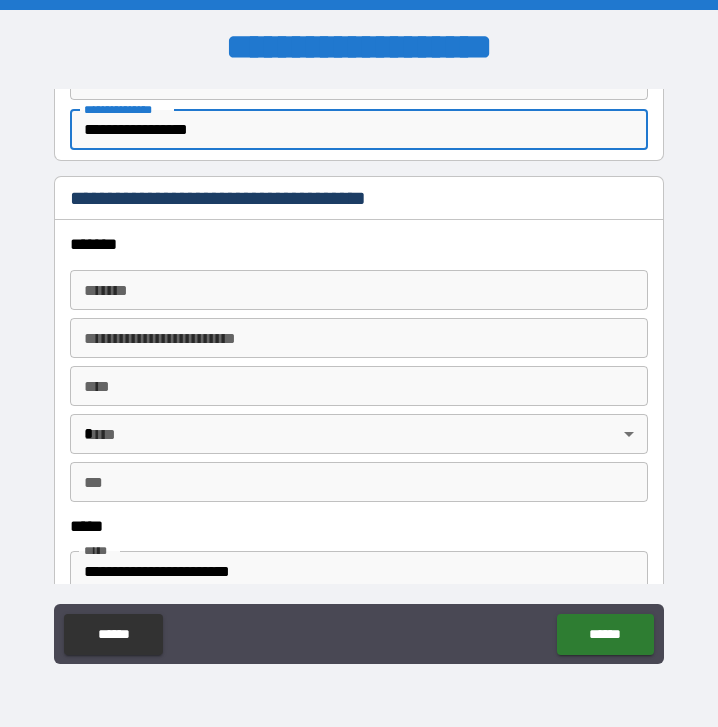 click on "*******" at bounding box center (359, 290) 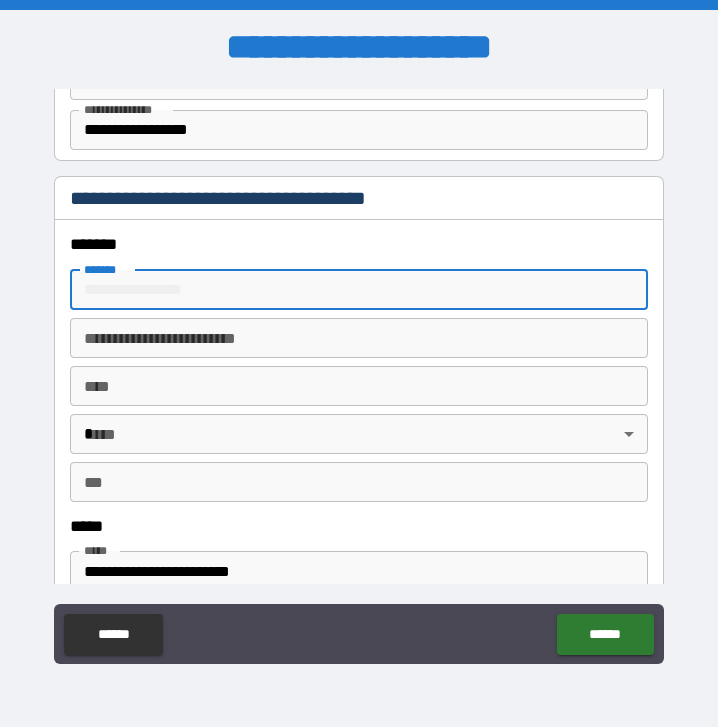 type on "**********" 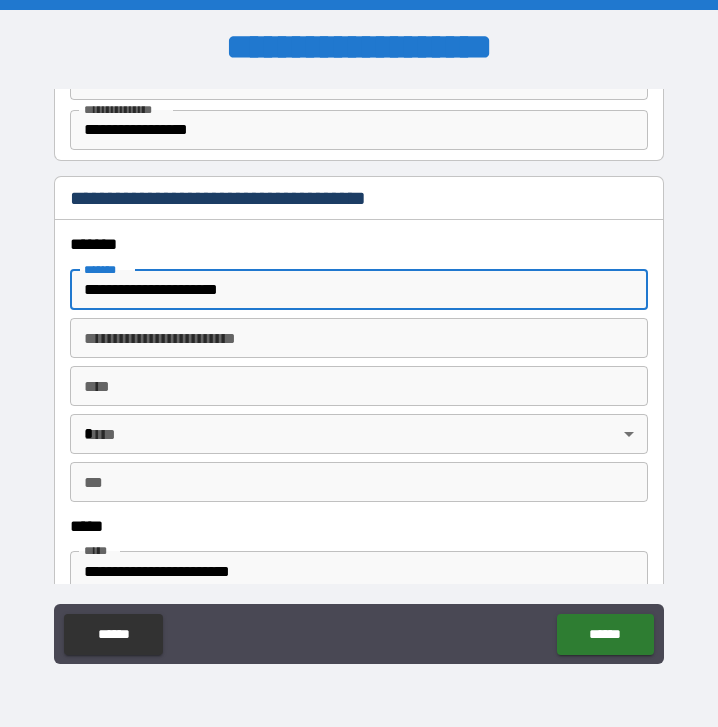 type on "********" 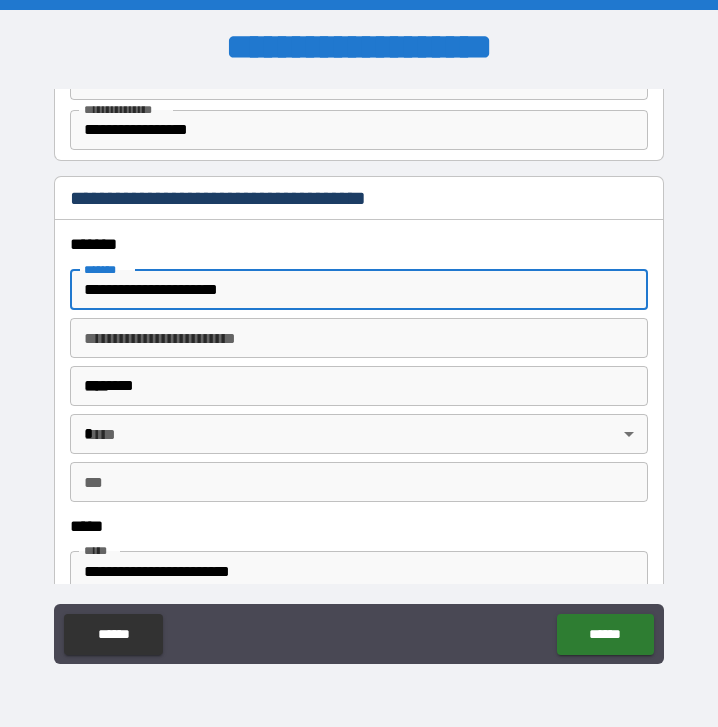type 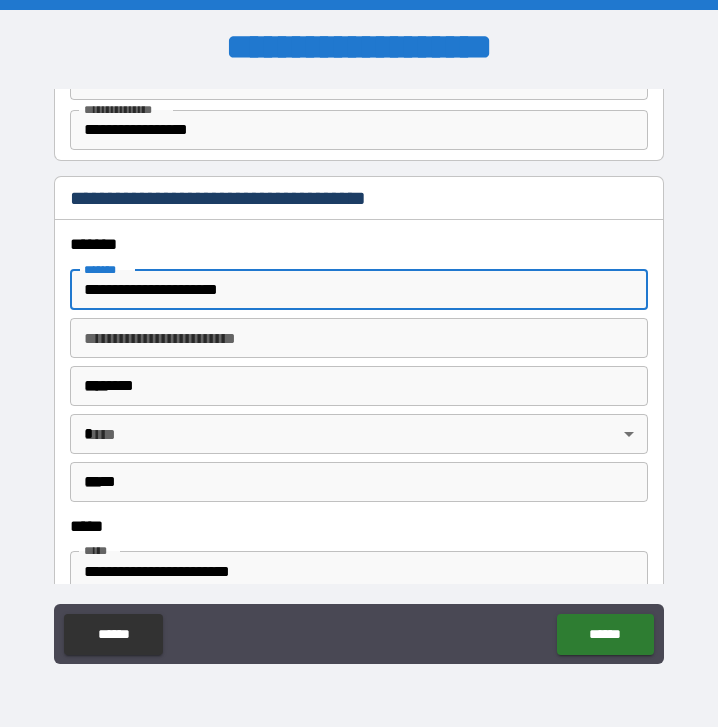 type 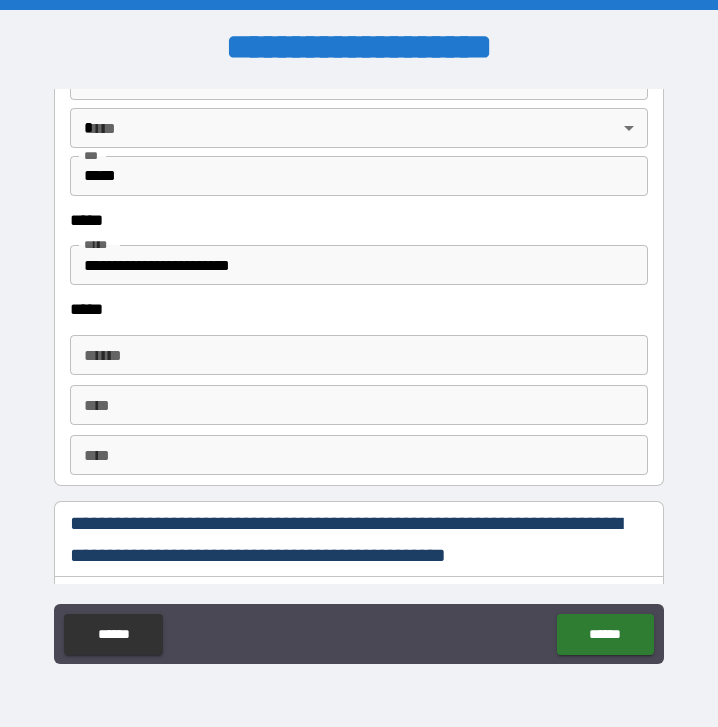 scroll, scrollTop: 2637, scrollLeft: 0, axis: vertical 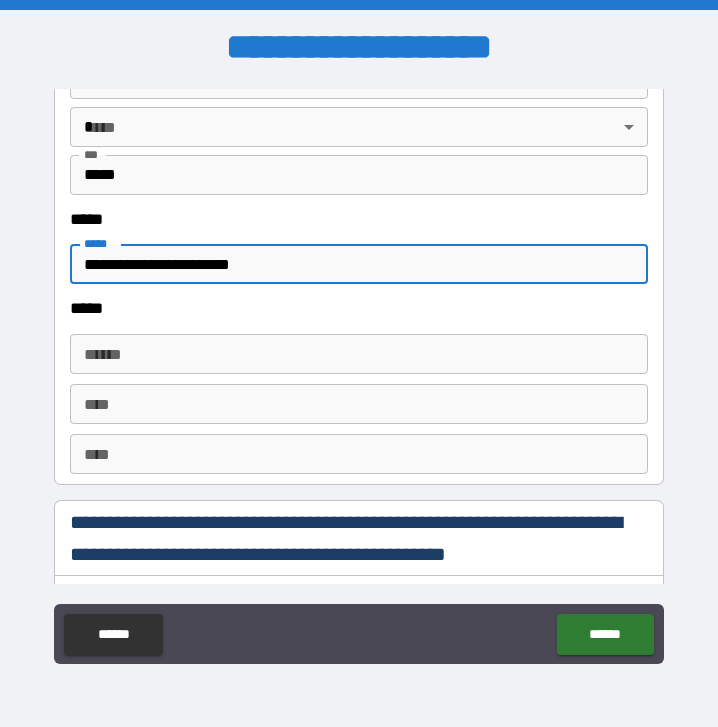 click on "**********" at bounding box center (359, 264) 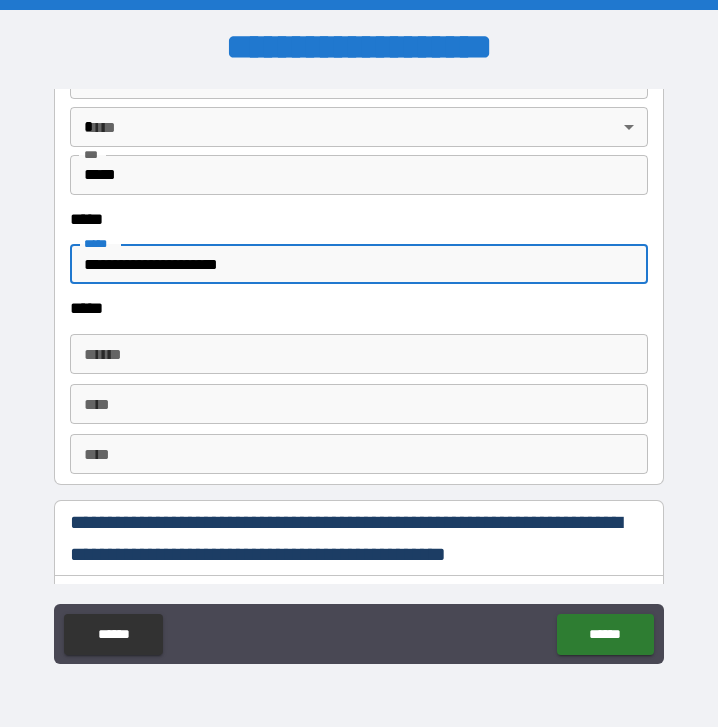 type on "**********" 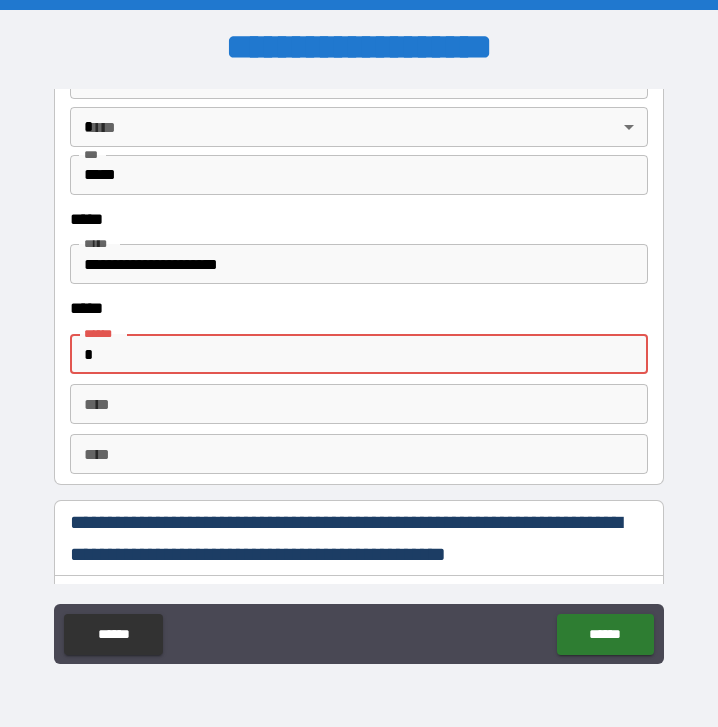 click on "*" at bounding box center (359, 354) 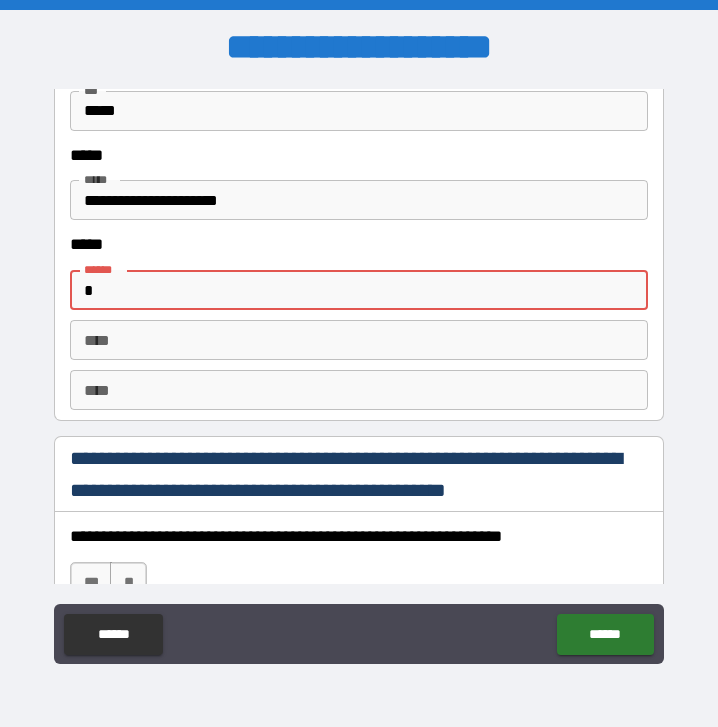 scroll, scrollTop: 2716, scrollLeft: 0, axis: vertical 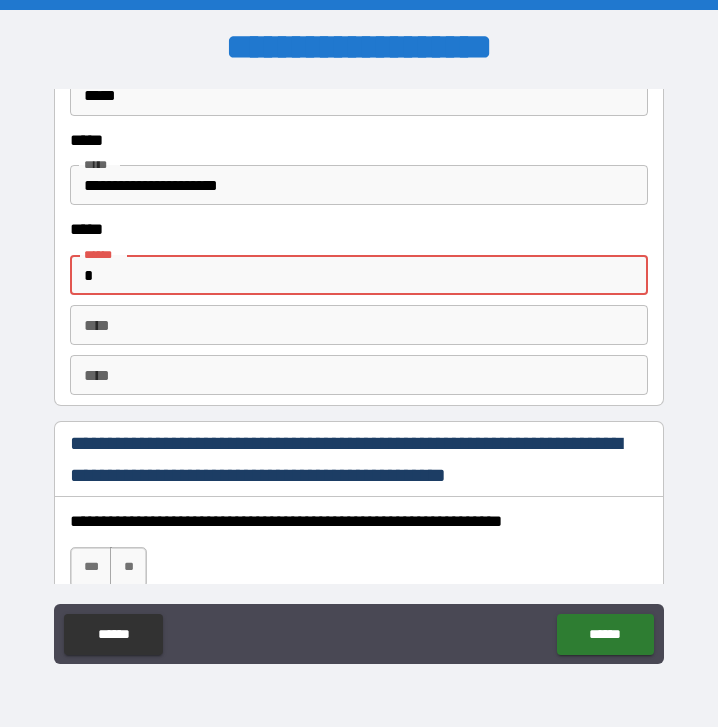 type on "**********" 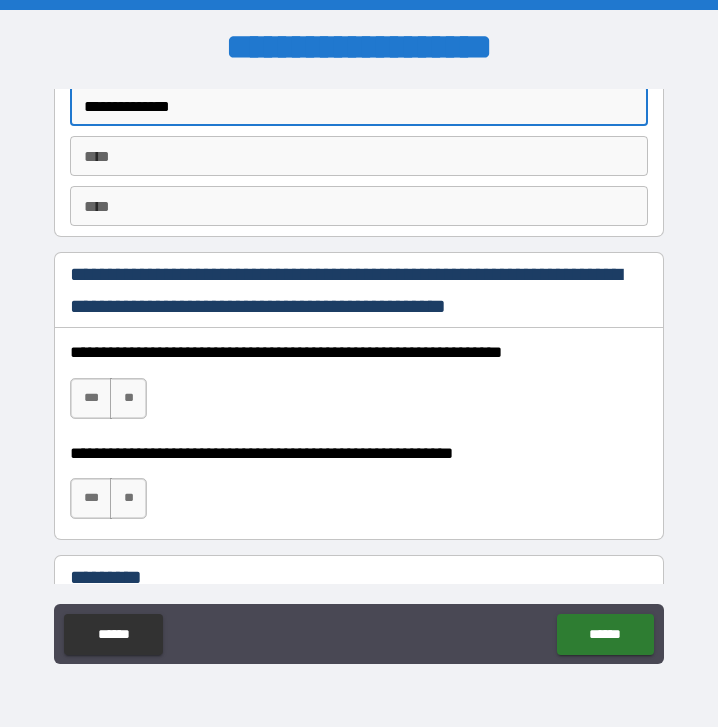 scroll, scrollTop: 2890, scrollLeft: 0, axis: vertical 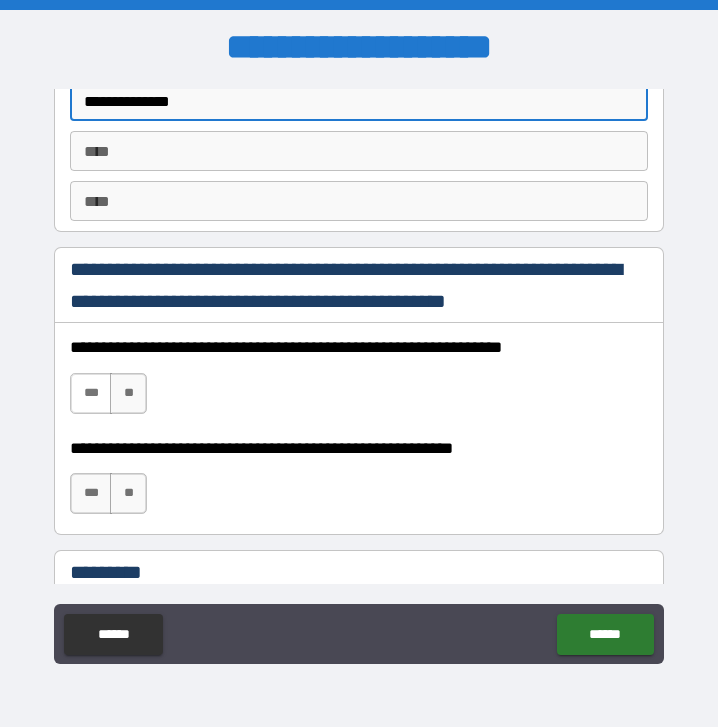 click on "***" at bounding box center [91, 393] 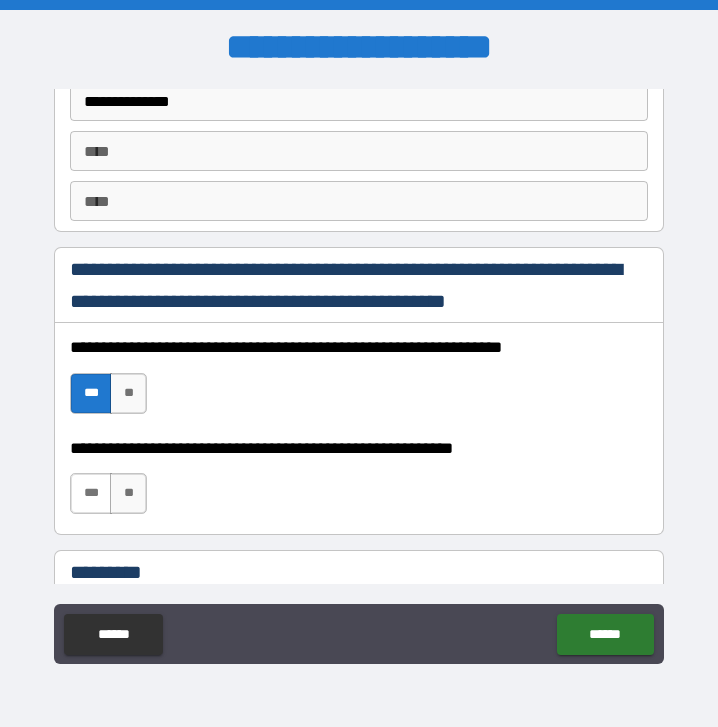 click on "***" at bounding box center [91, 493] 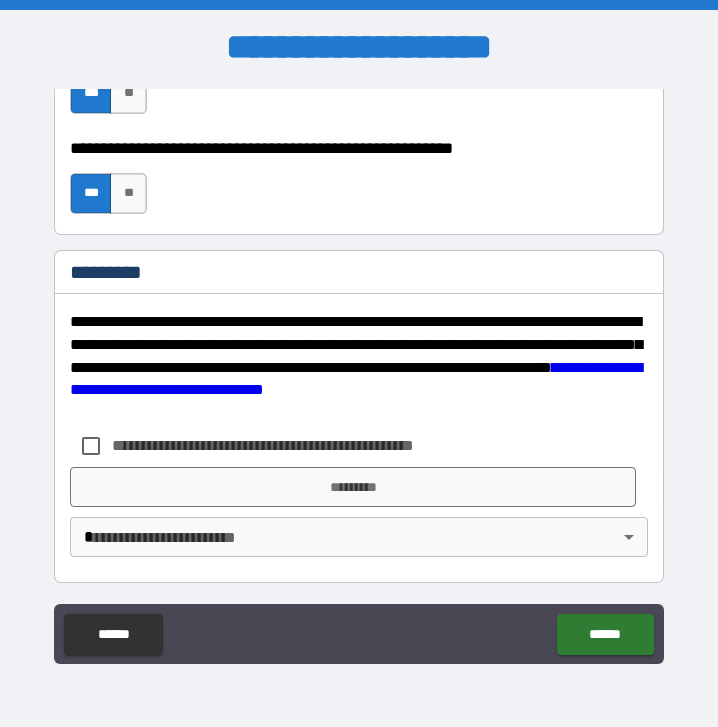 scroll, scrollTop: 3194, scrollLeft: 0, axis: vertical 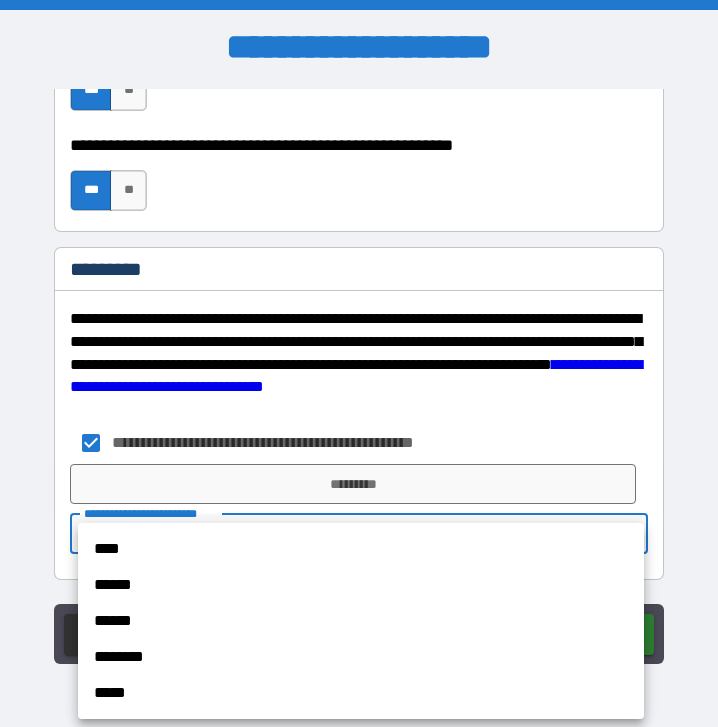 click on "**********" at bounding box center (359, 363) 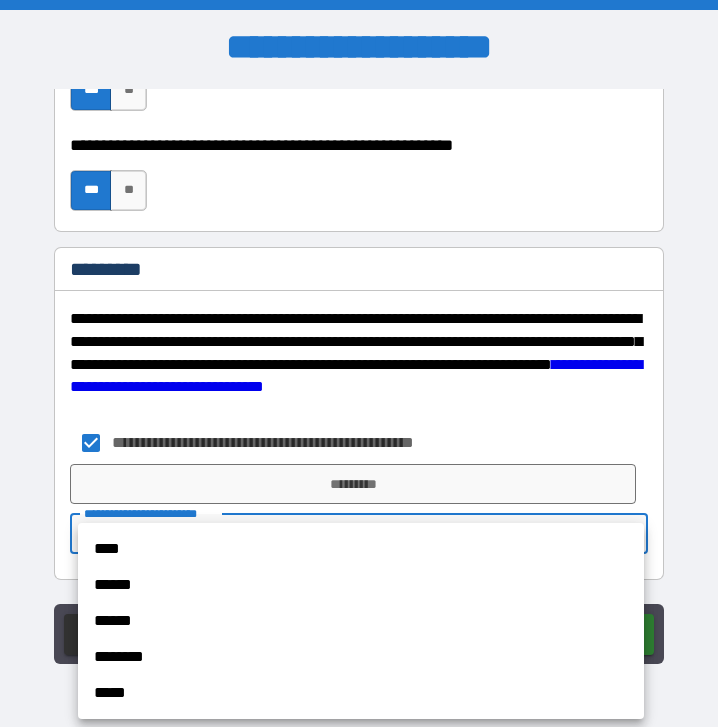 click on "****" at bounding box center [361, 549] 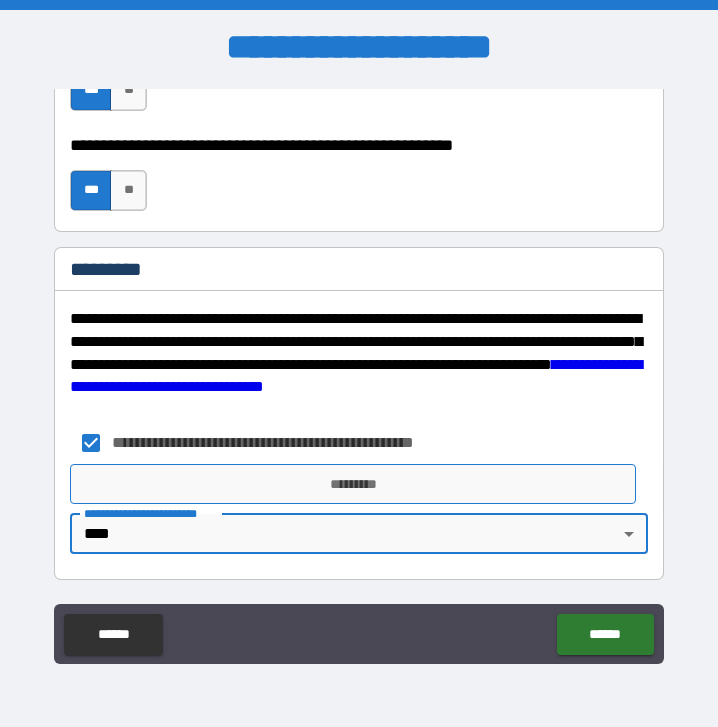 click on "*********" at bounding box center (353, 484) 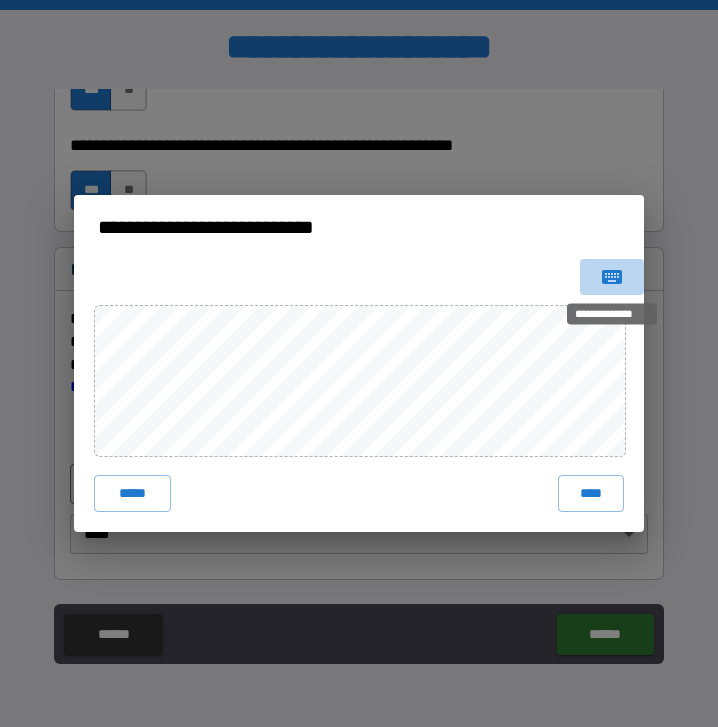 click 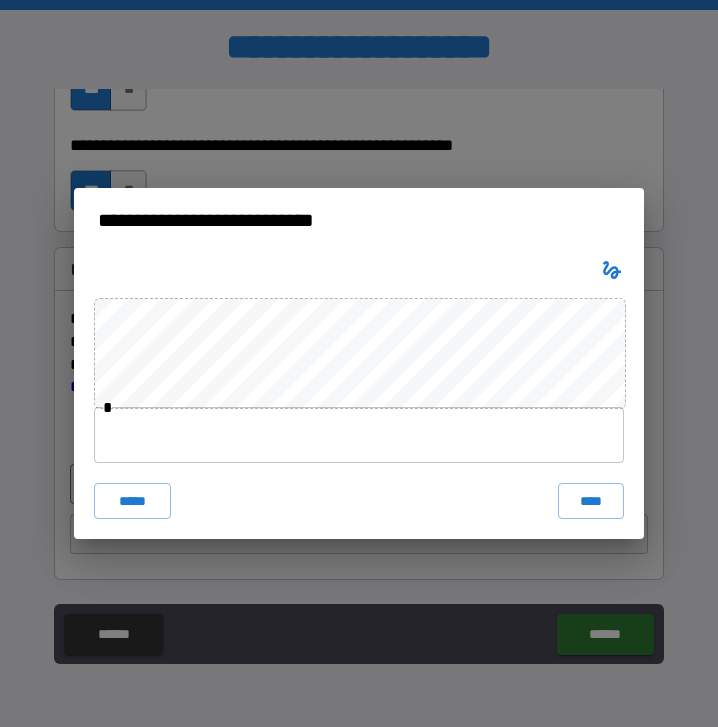 click at bounding box center (359, 435) 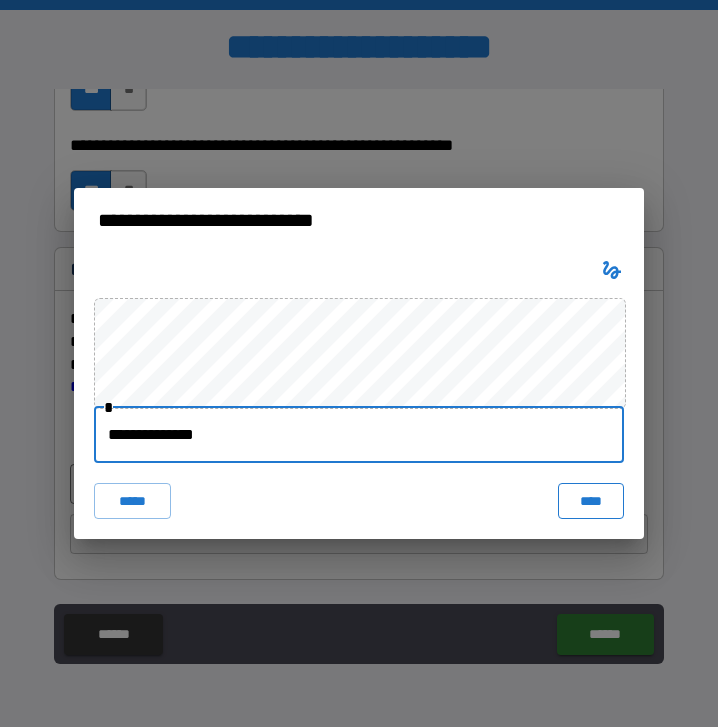 type on "**********" 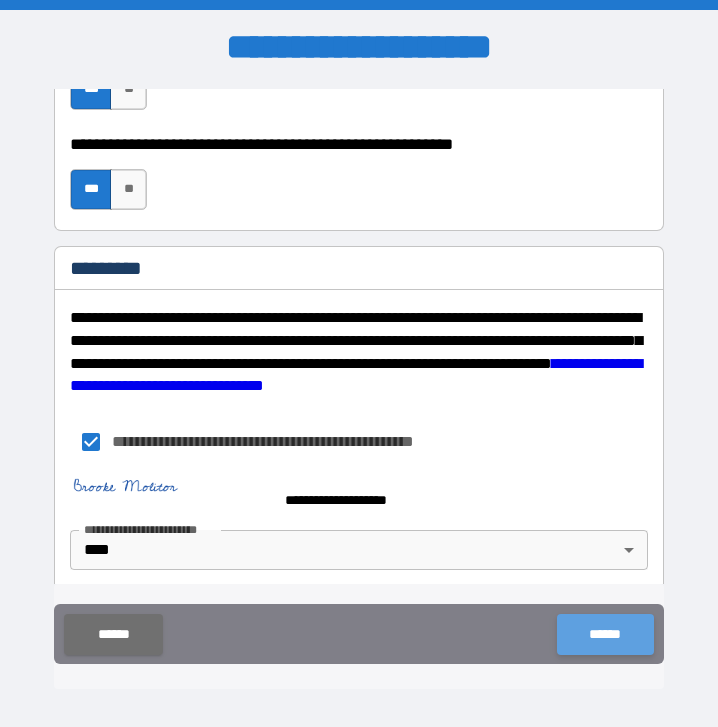 click on "******" at bounding box center [605, 634] 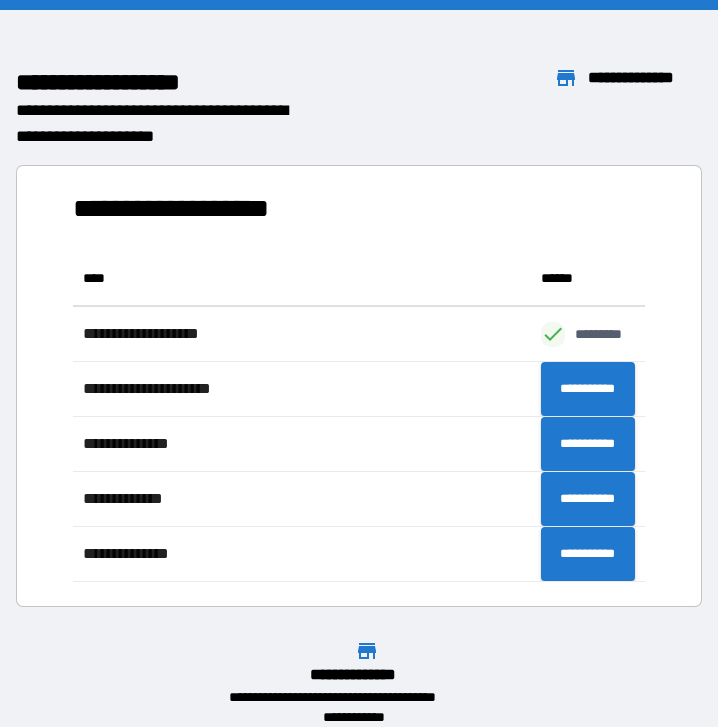 scroll, scrollTop: 1, scrollLeft: 1, axis: both 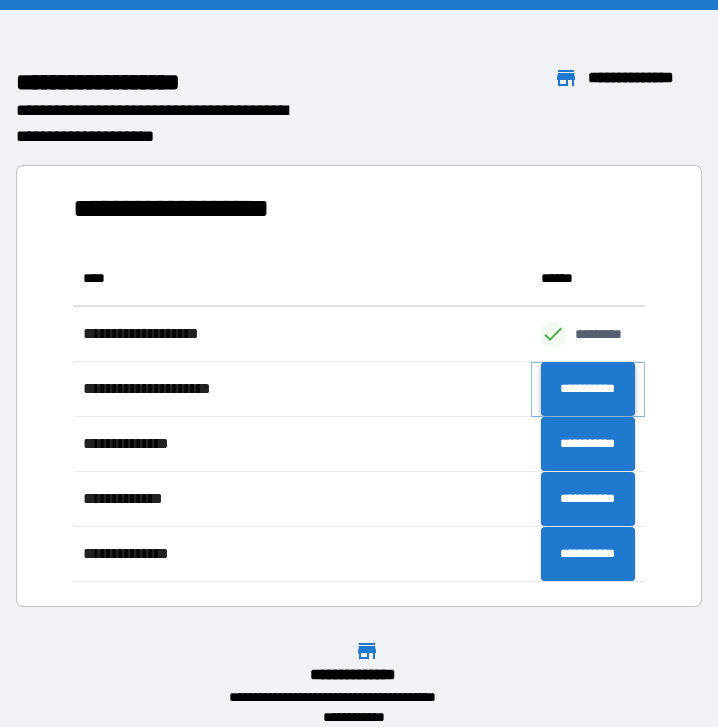 click on "**********" at bounding box center [588, 389] 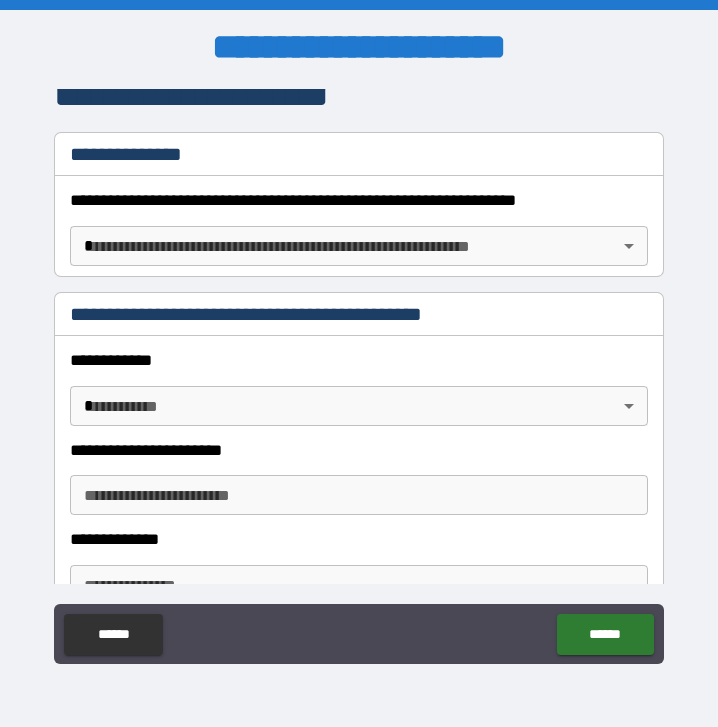 scroll, scrollTop: 306, scrollLeft: 0, axis: vertical 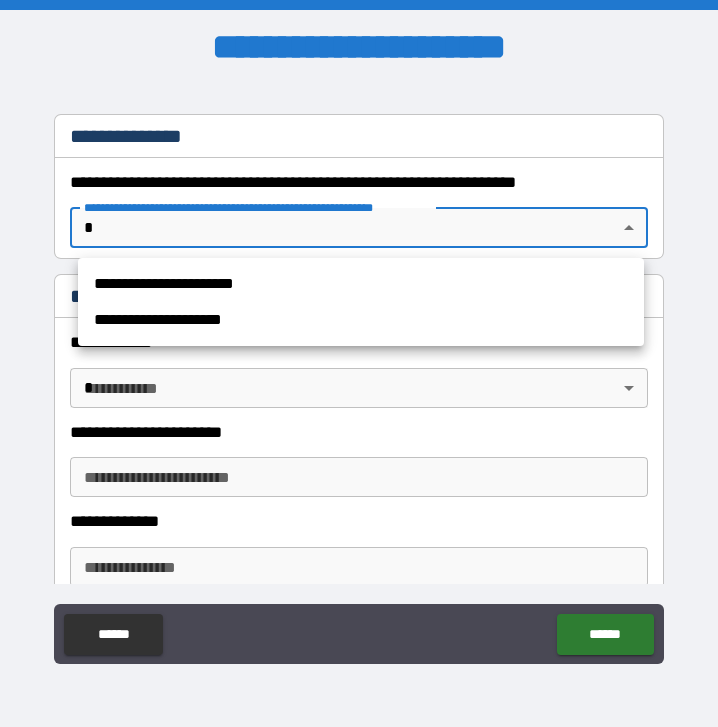 click on "**********" at bounding box center [359, 363] 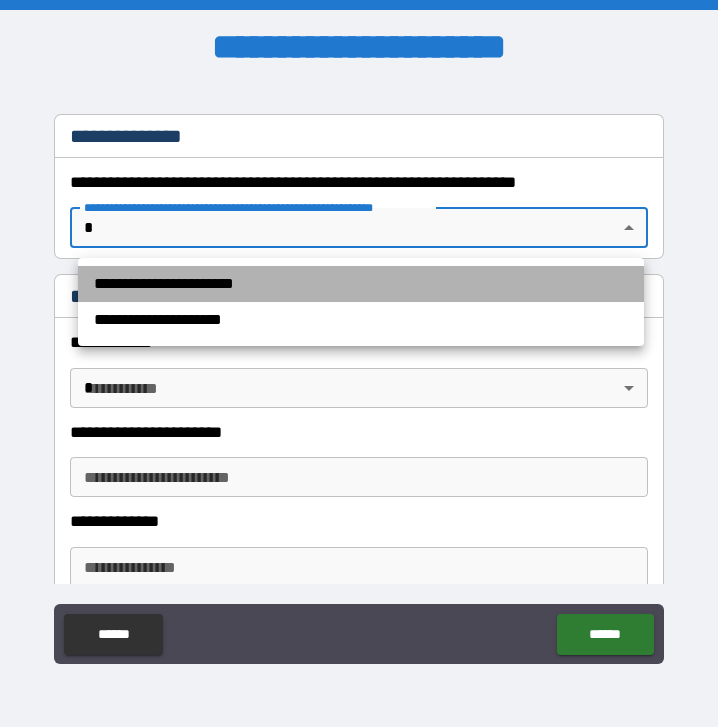 click on "**********" at bounding box center [361, 284] 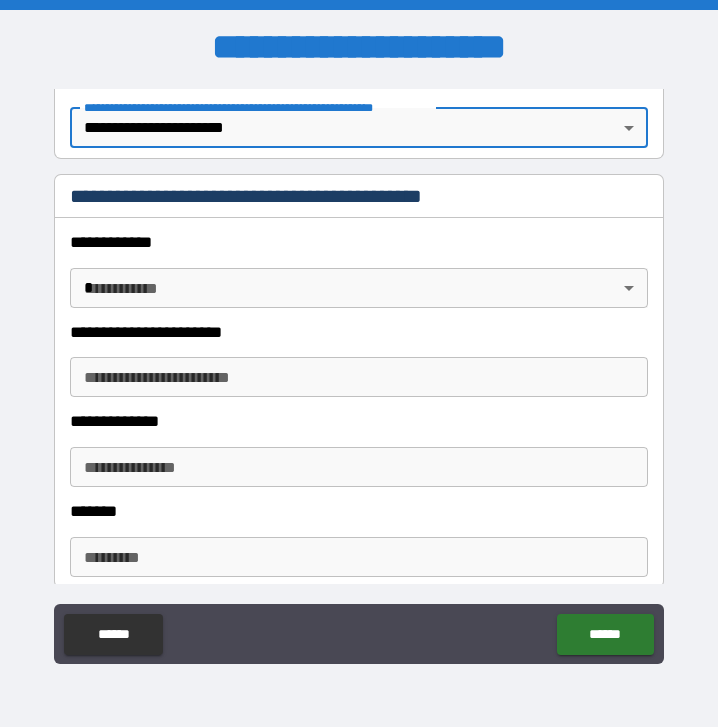 scroll, scrollTop: 410, scrollLeft: 0, axis: vertical 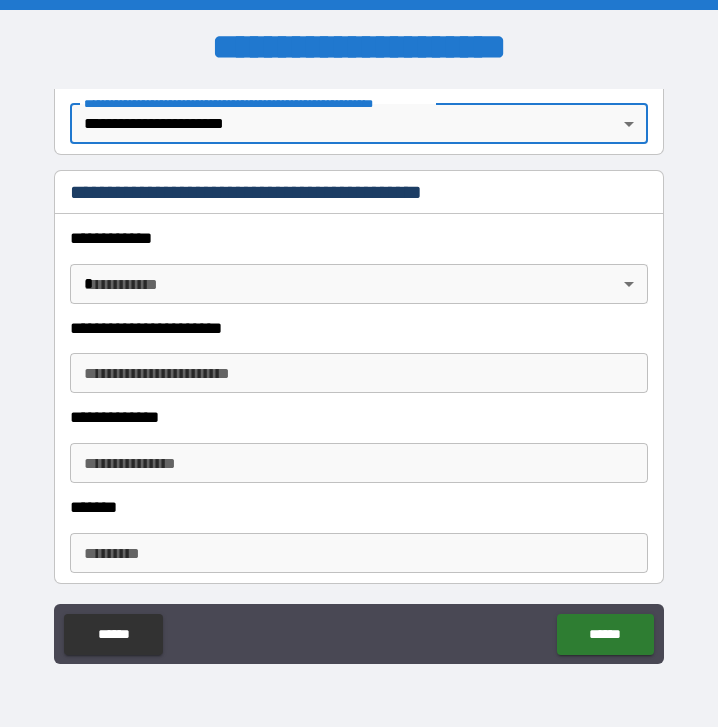 click on "**********" at bounding box center (359, 363) 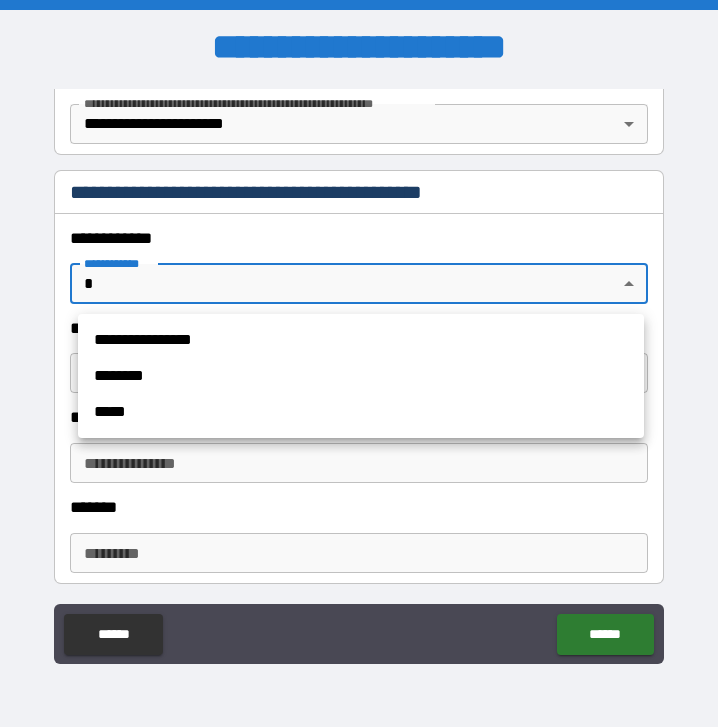click on "**********" at bounding box center (361, 340) 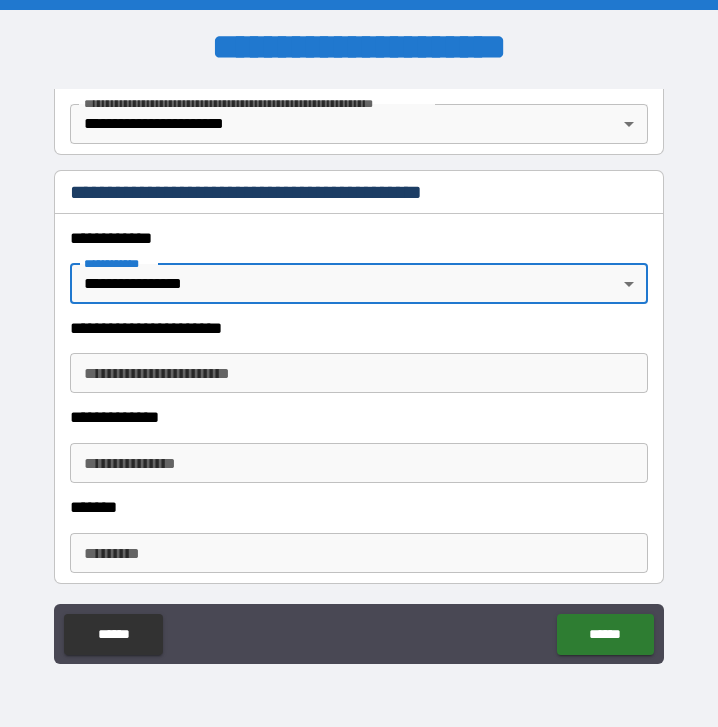 click on "**********" at bounding box center (359, 373) 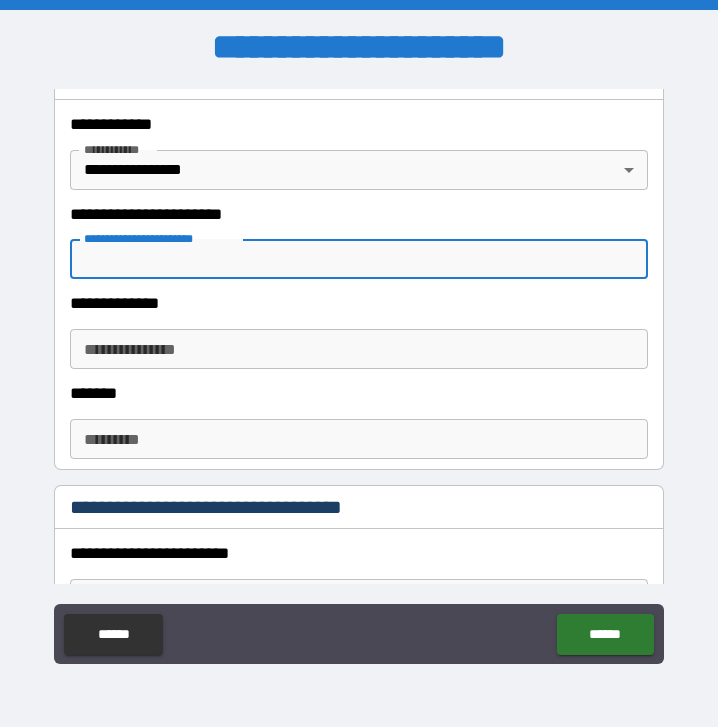 scroll, scrollTop: 530, scrollLeft: 0, axis: vertical 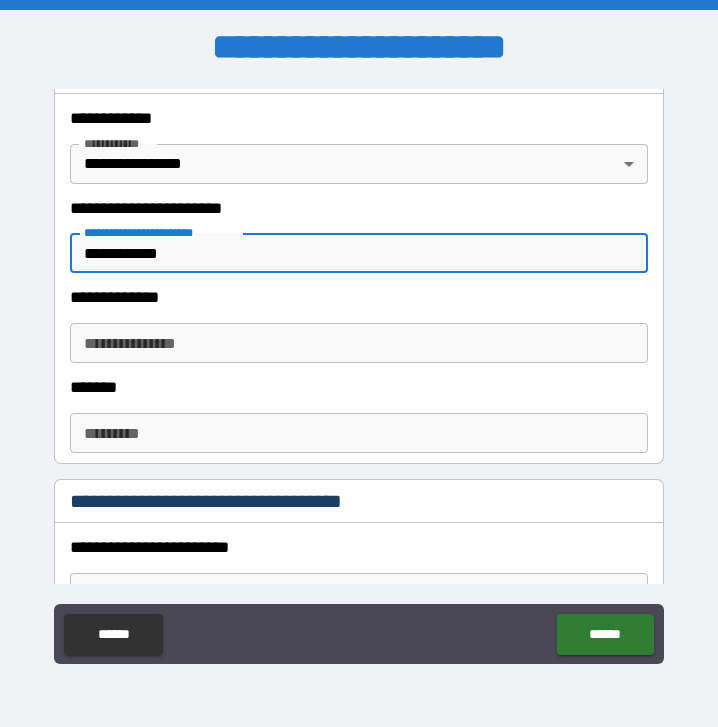 type on "**********" 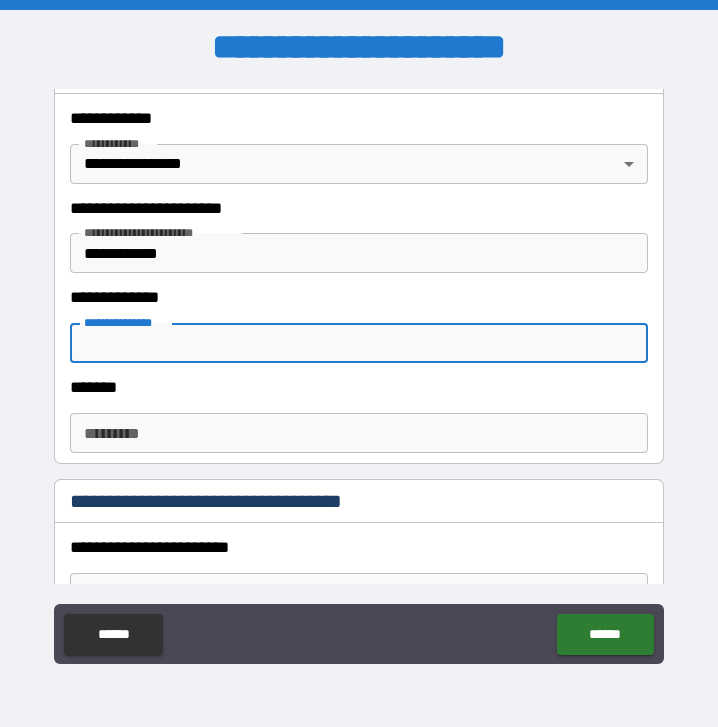 click on "**********" at bounding box center [359, 343] 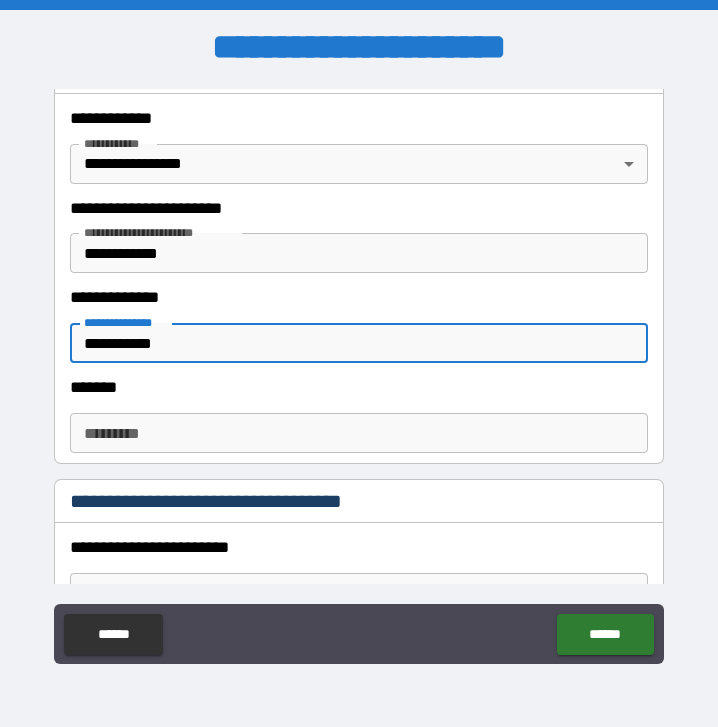 type on "**********" 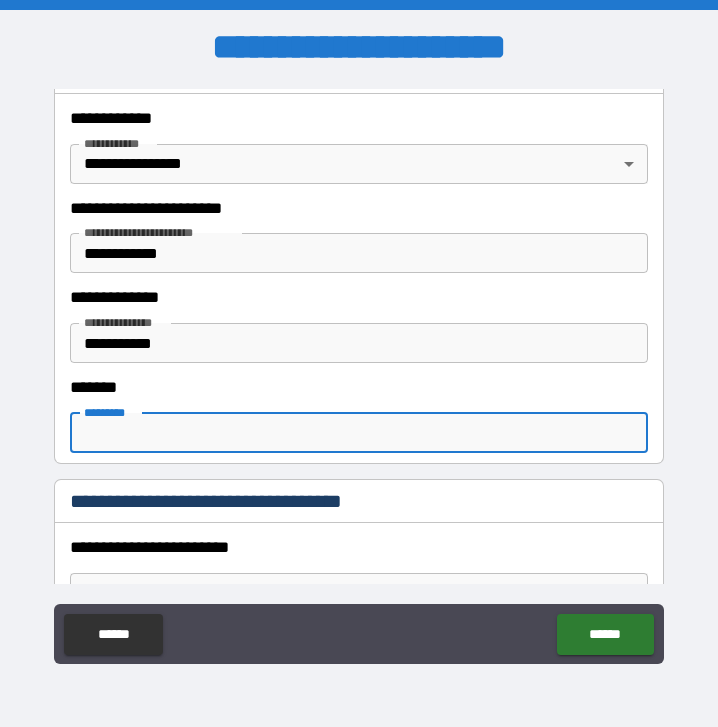 click on "*******   *" at bounding box center (359, 433) 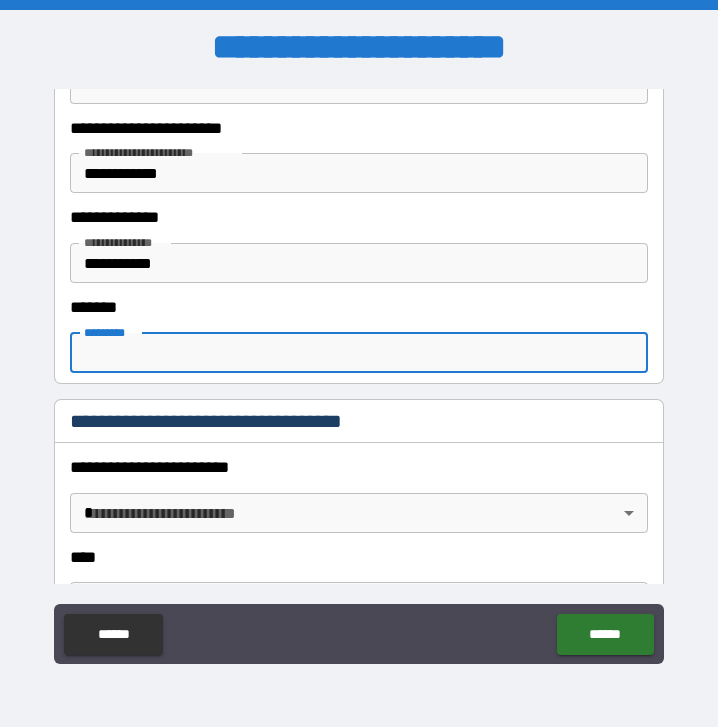 scroll, scrollTop: 614, scrollLeft: 0, axis: vertical 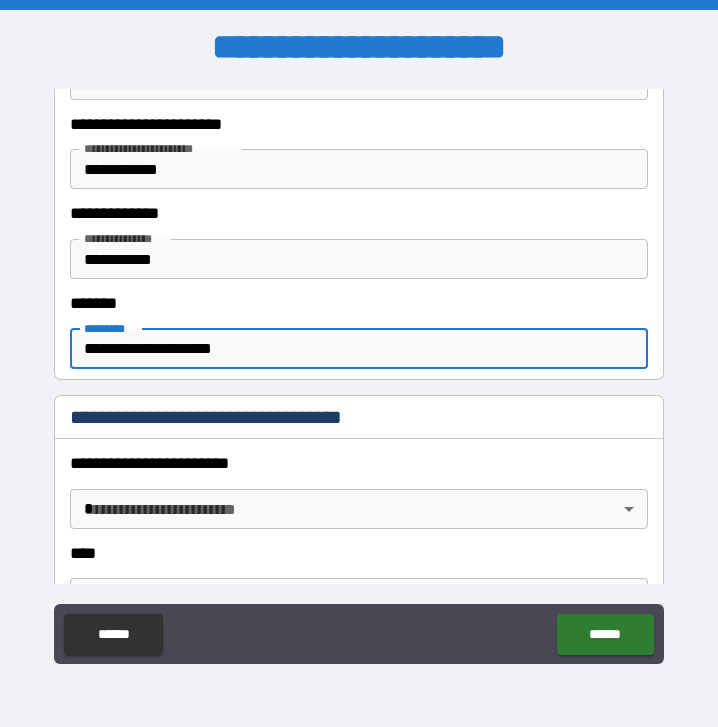 type on "**********" 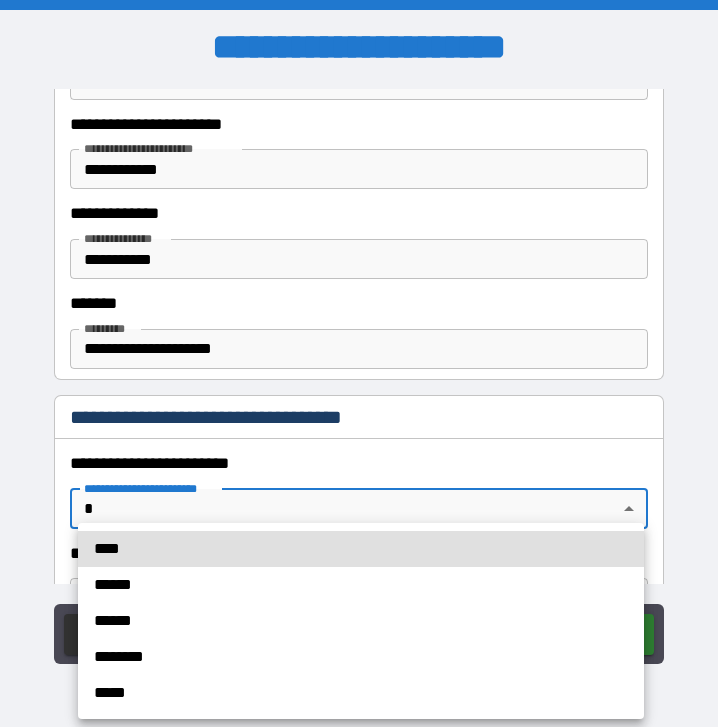 click on "******" at bounding box center (361, 585) 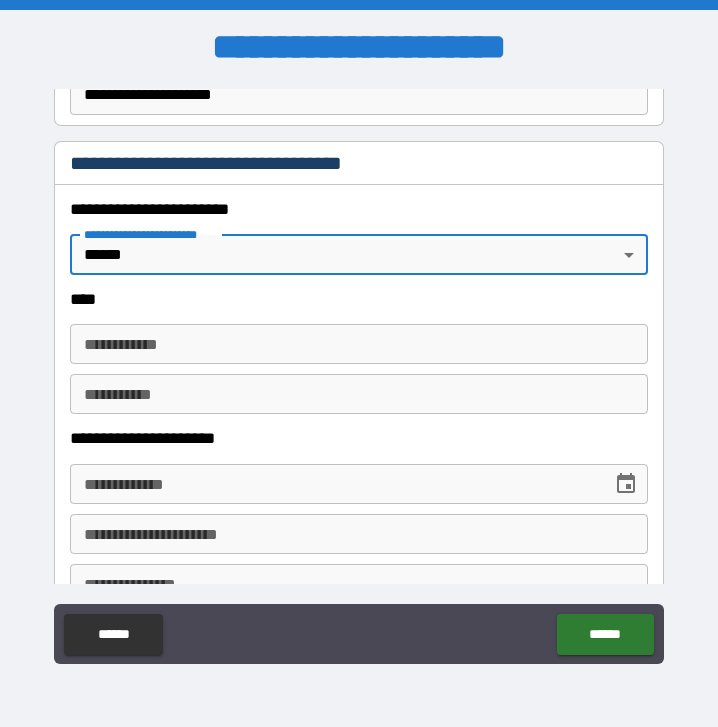 scroll, scrollTop: 877, scrollLeft: 0, axis: vertical 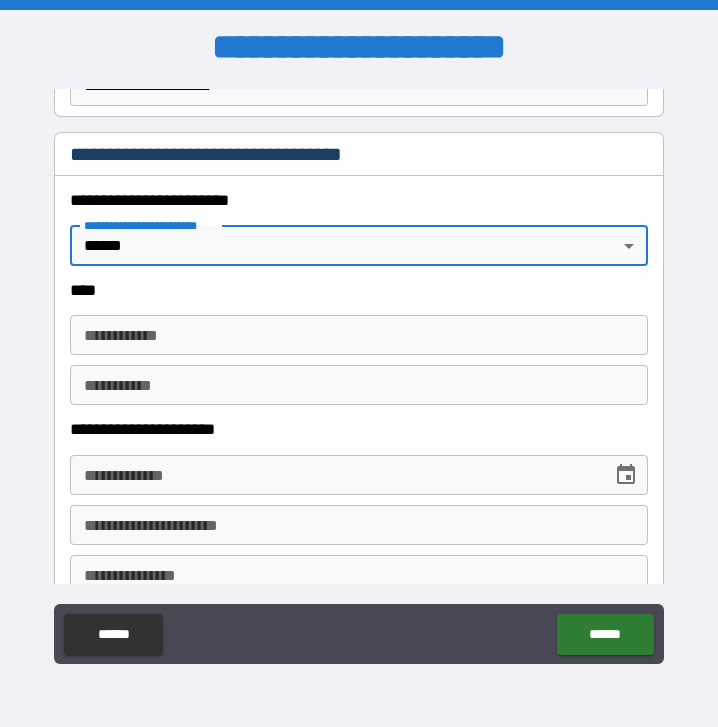 click on "**********" at bounding box center [359, 335] 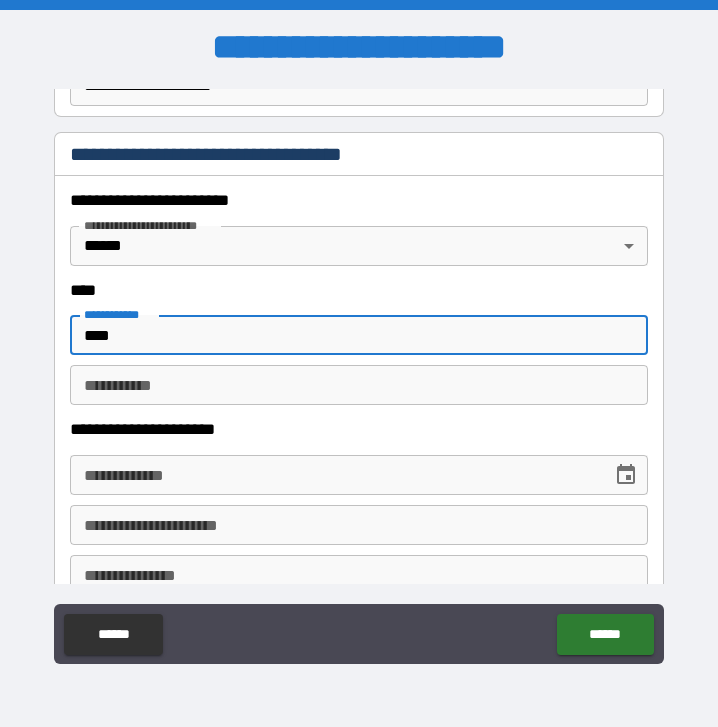 type on "****" 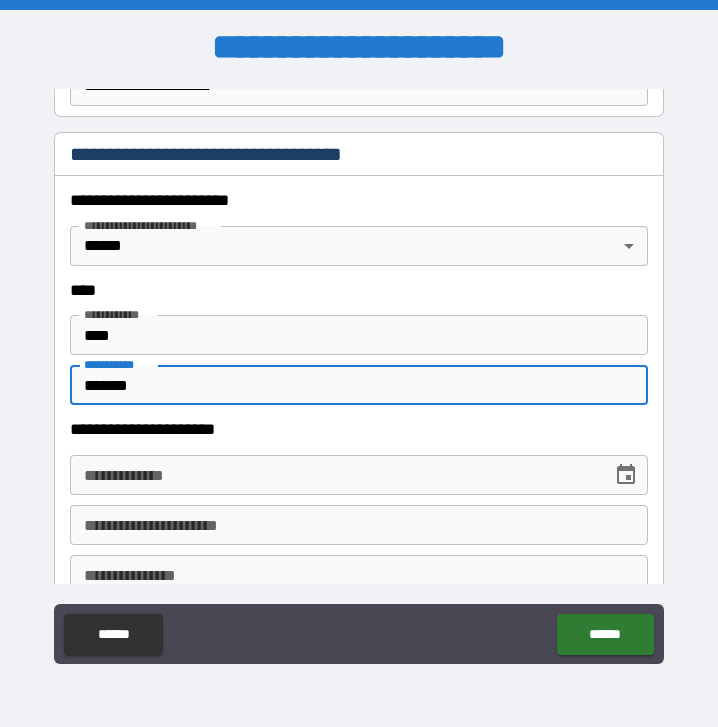 type on "*******" 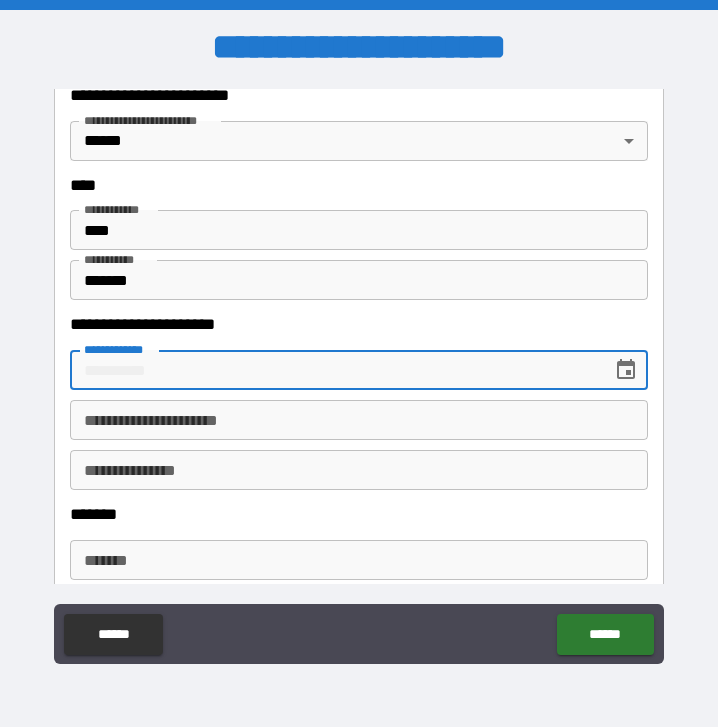 scroll, scrollTop: 1000, scrollLeft: 0, axis: vertical 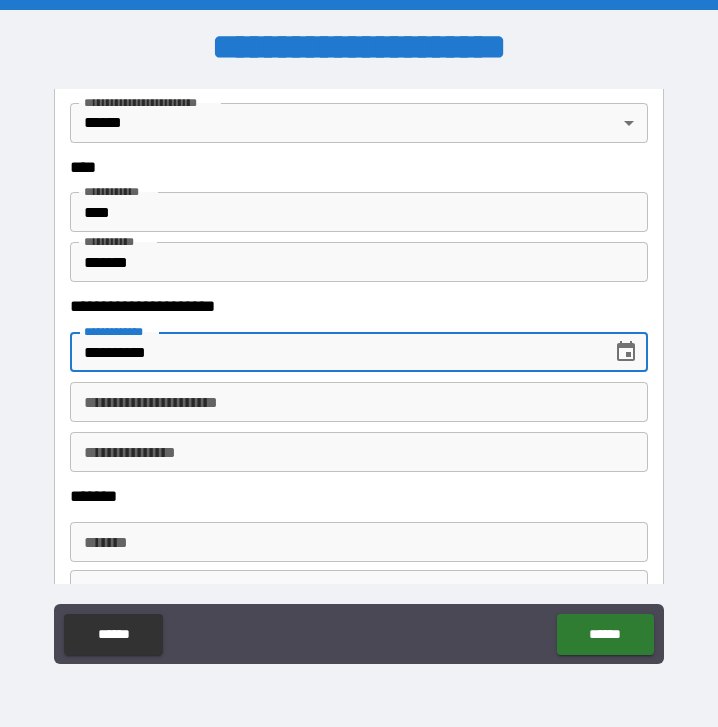 type on "**********" 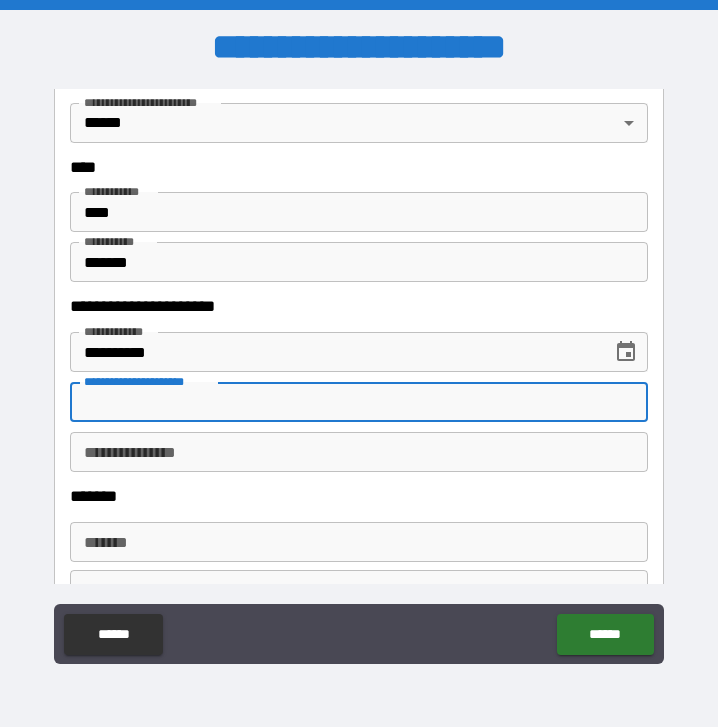 click on "**********" at bounding box center (359, 402) 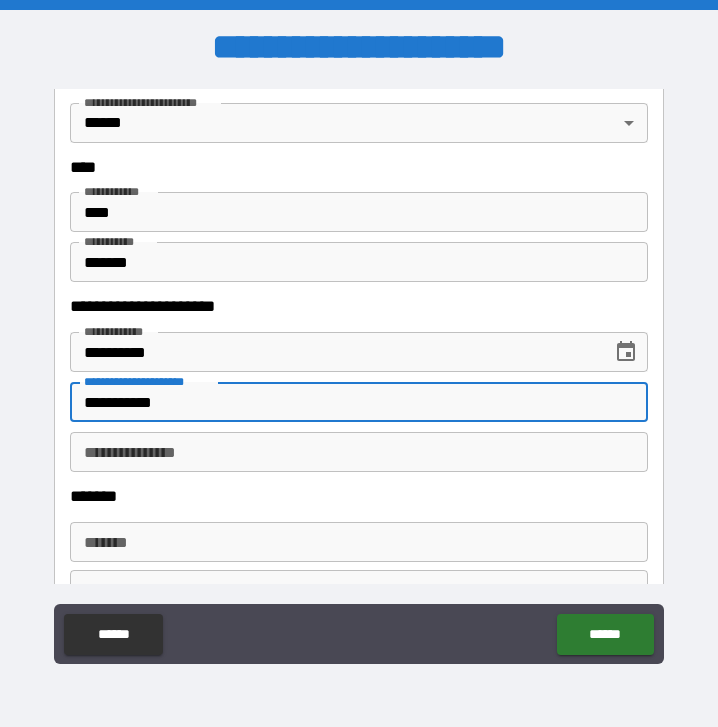 type on "**********" 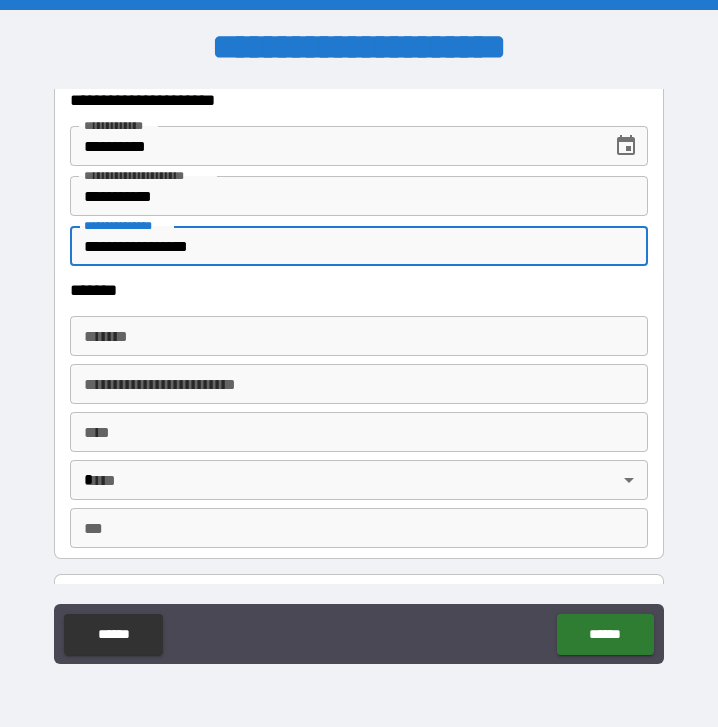 scroll, scrollTop: 1209, scrollLeft: 0, axis: vertical 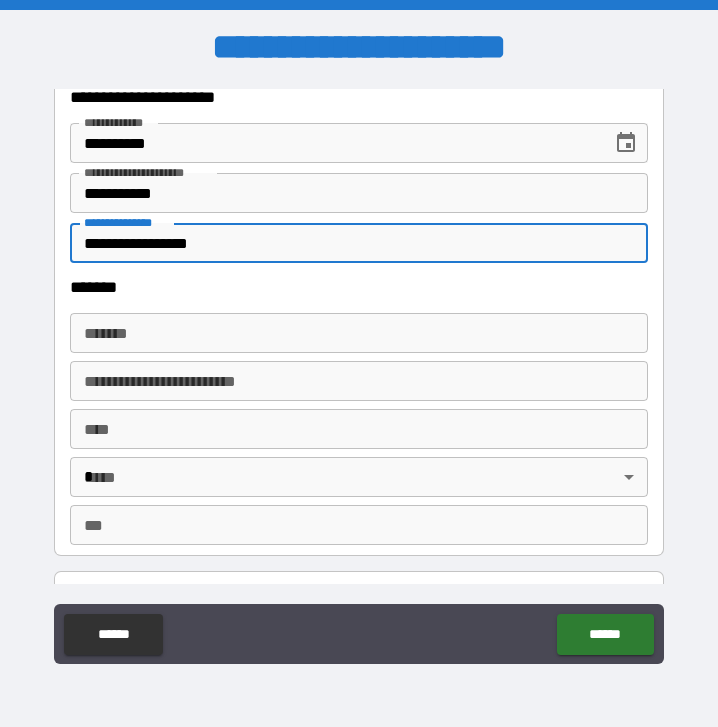 type on "**********" 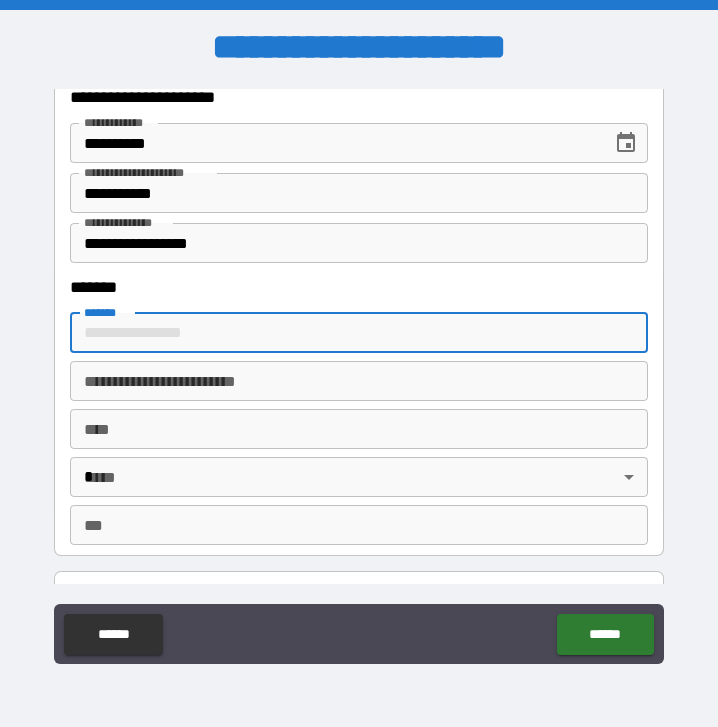 type on "**********" 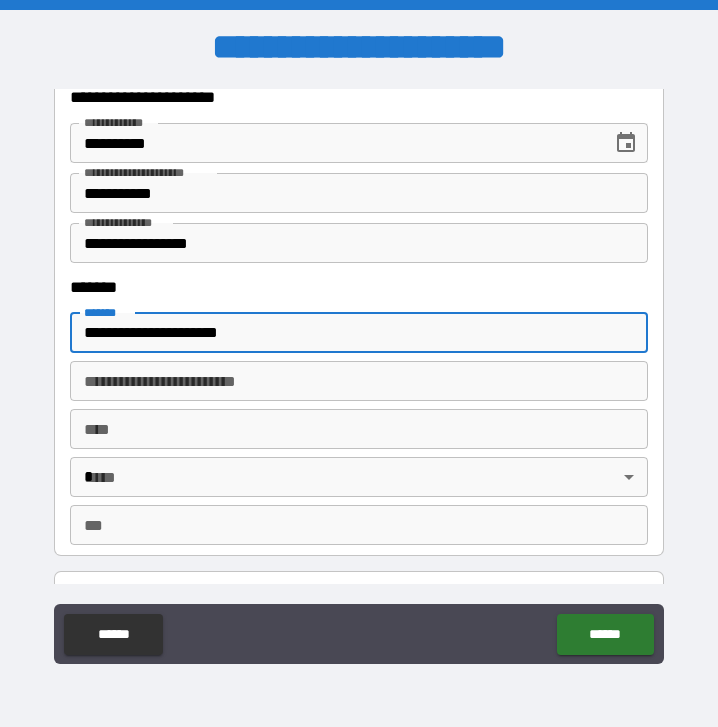 type on "********" 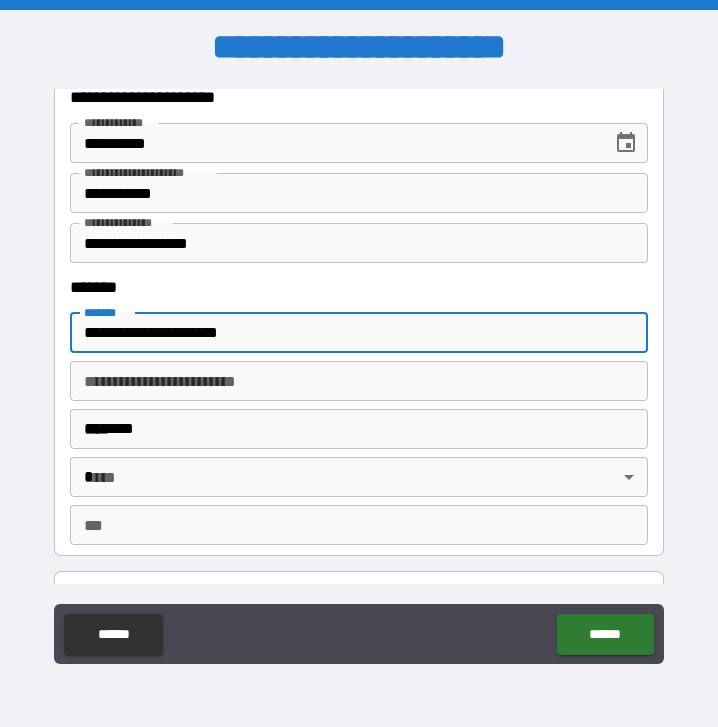 type 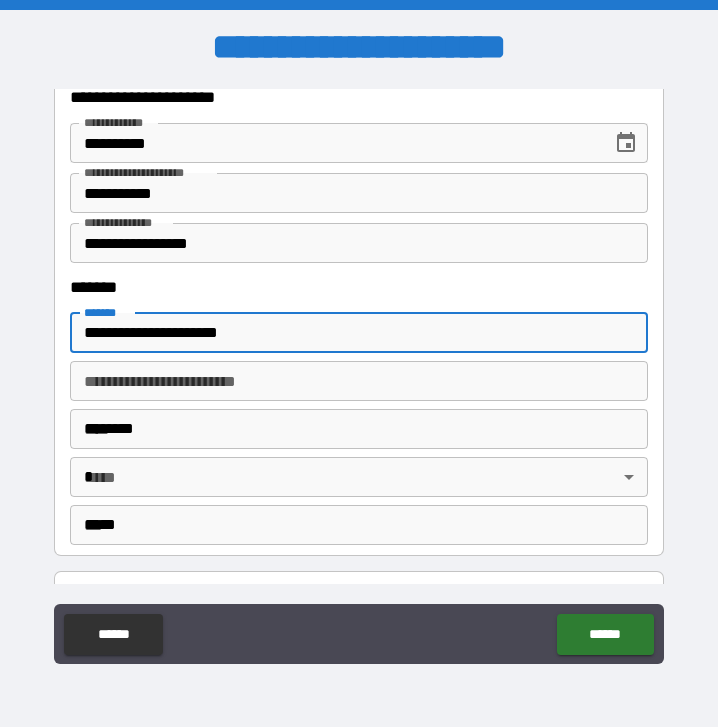 type 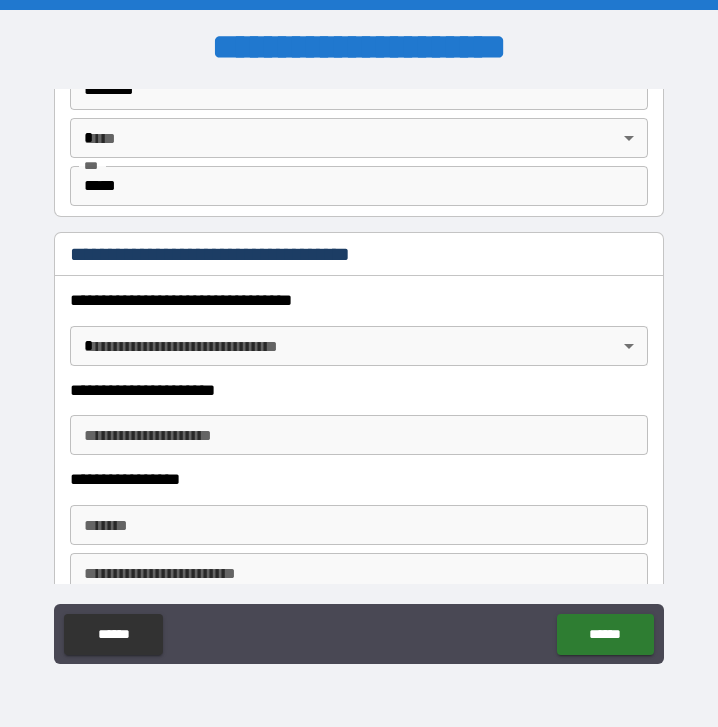 scroll, scrollTop: 1552, scrollLeft: 0, axis: vertical 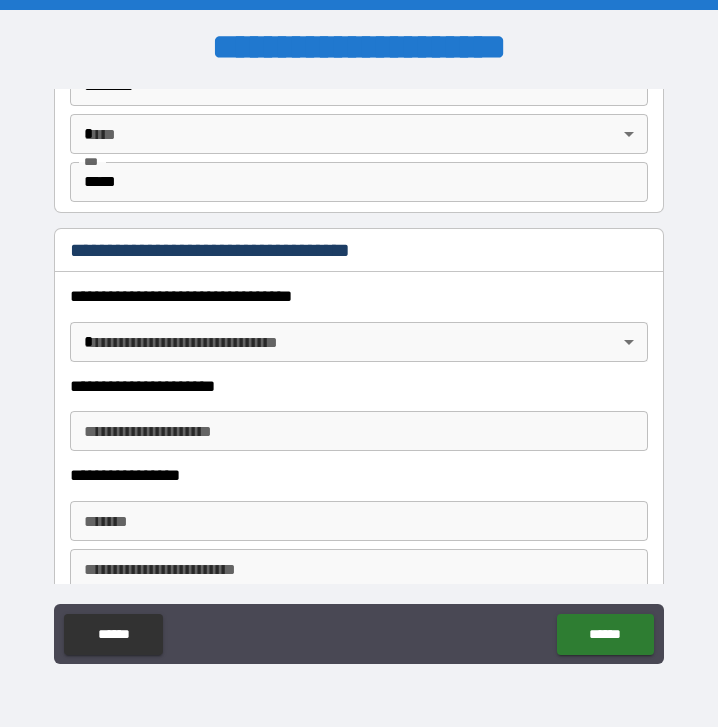 click on "**********" at bounding box center [359, 363] 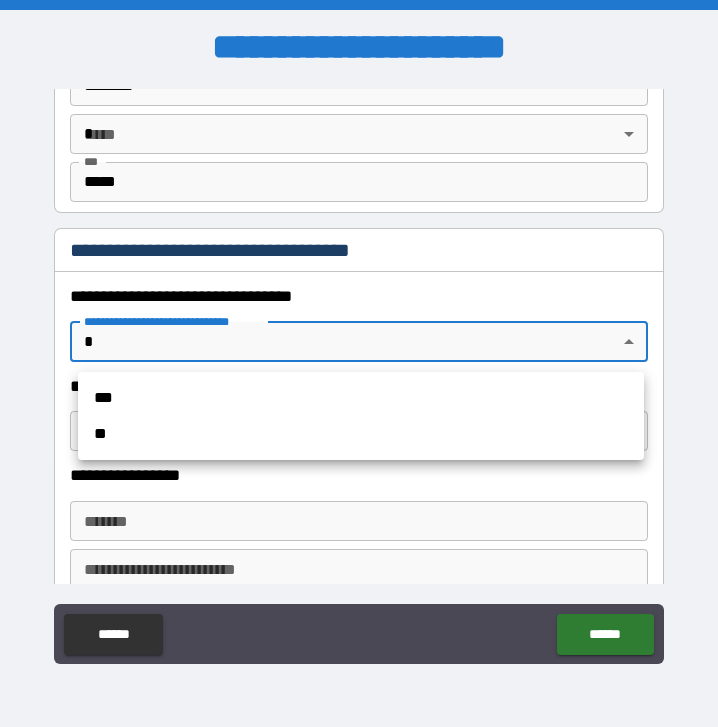 click on "***" at bounding box center [361, 398] 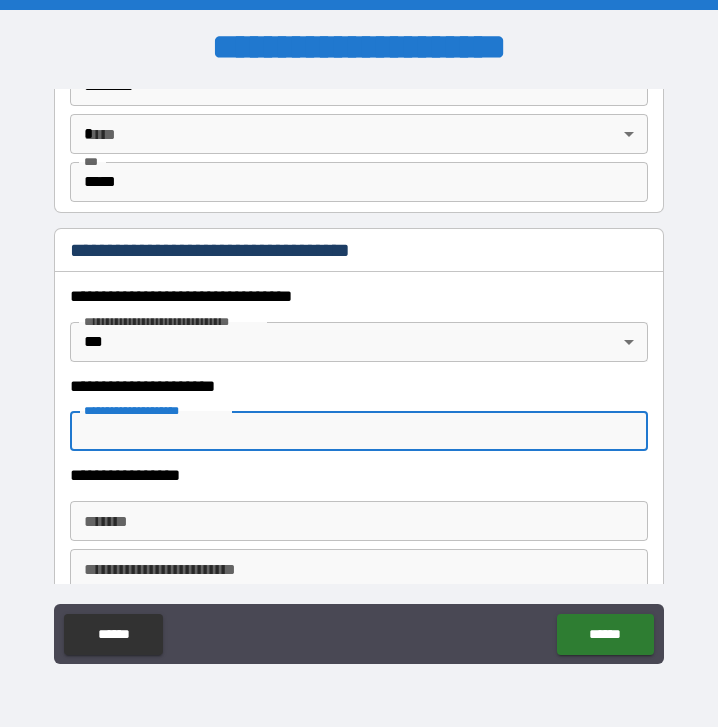 click on "**********" at bounding box center (359, 431) 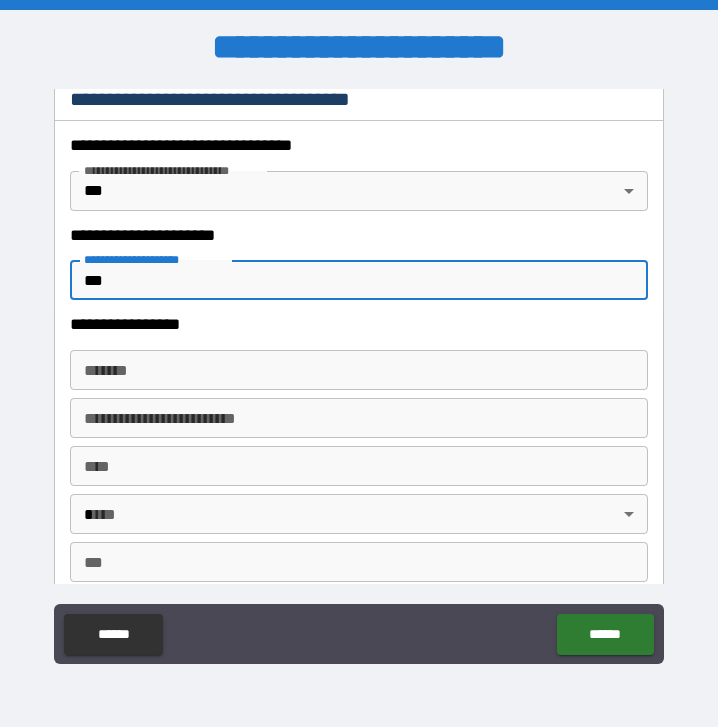 scroll, scrollTop: 1711, scrollLeft: 0, axis: vertical 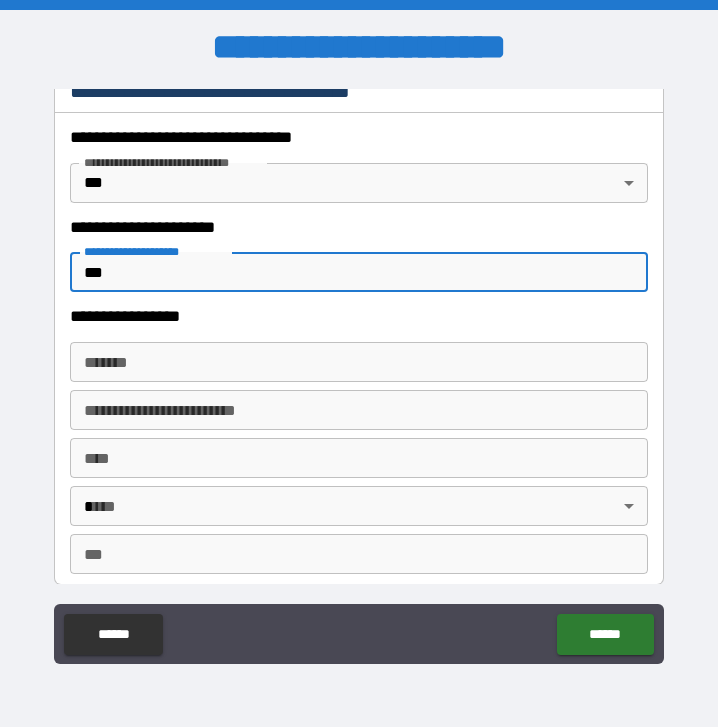 type on "***" 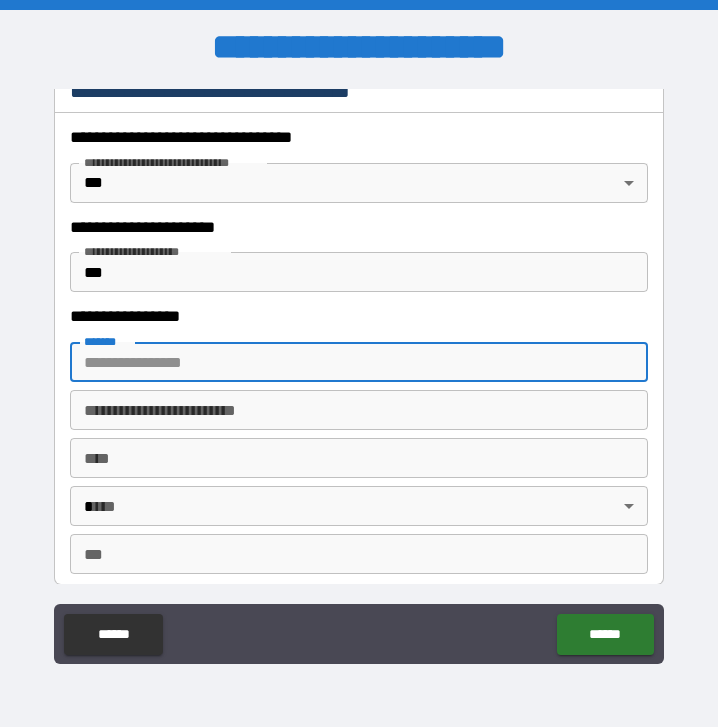 click on "*******" at bounding box center (359, 362) 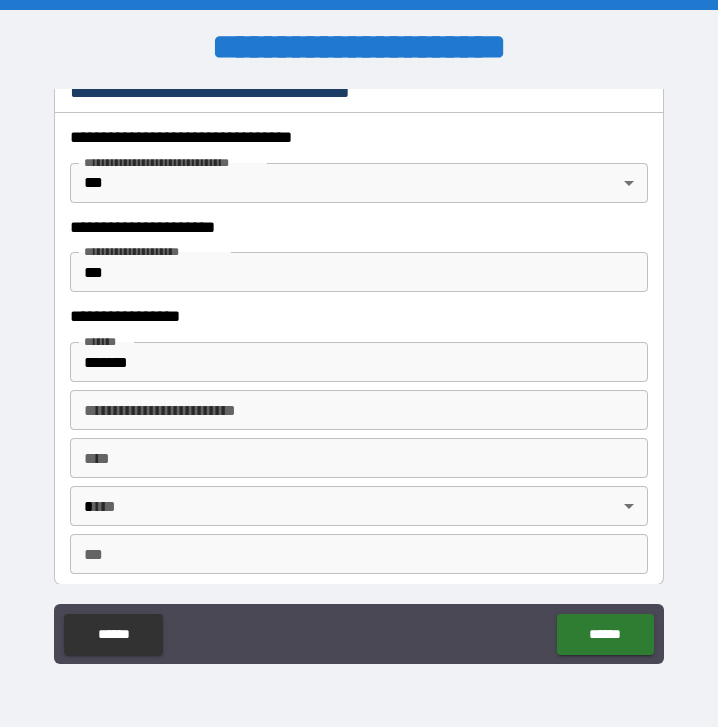 type on "**********" 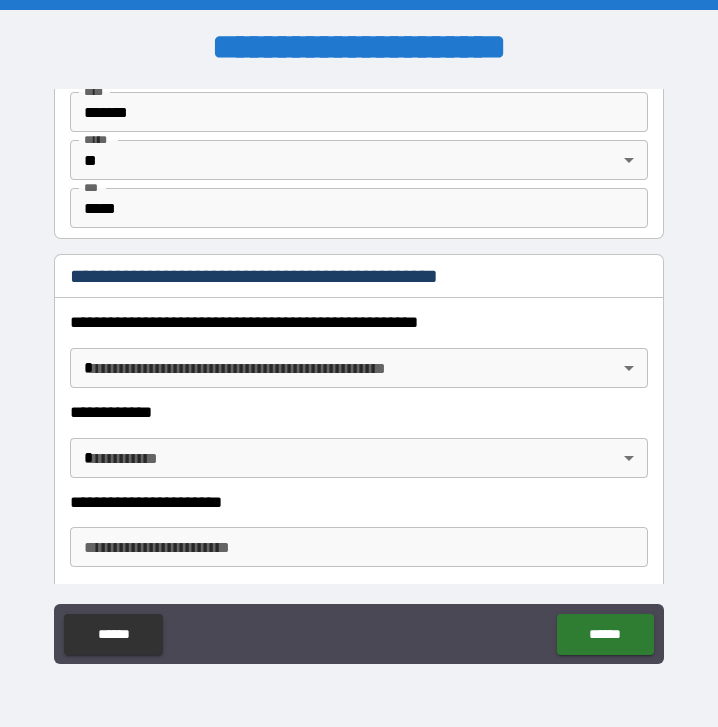 scroll, scrollTop: 2067, scrollLeft: 0, axis: vertical 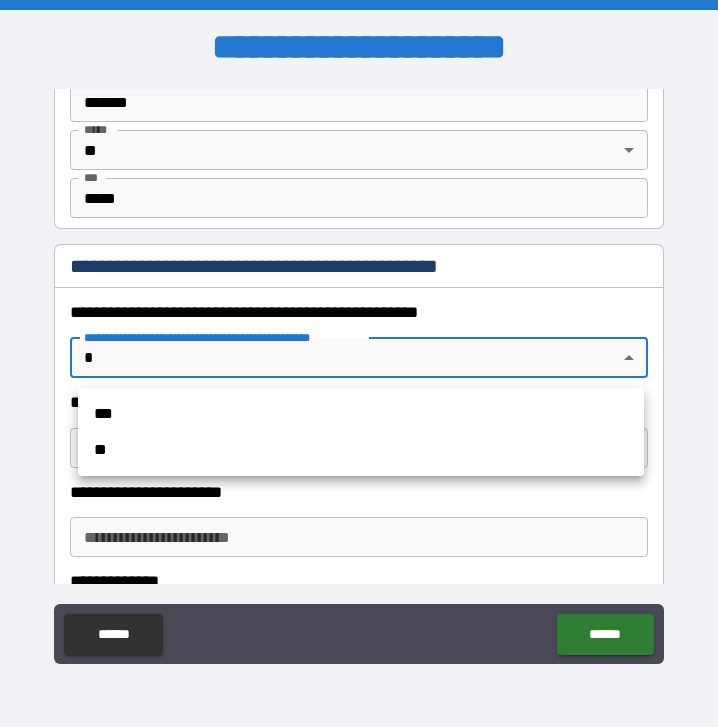 click on "**********" at bounding box center [359, 363] 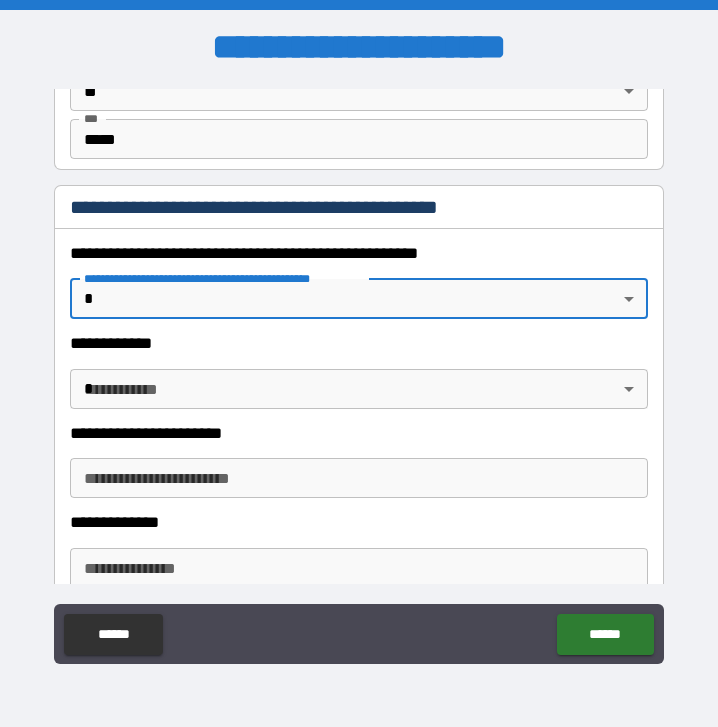 scroll, scrollTop: 2130, scrollLeft: 0, axis: vertical 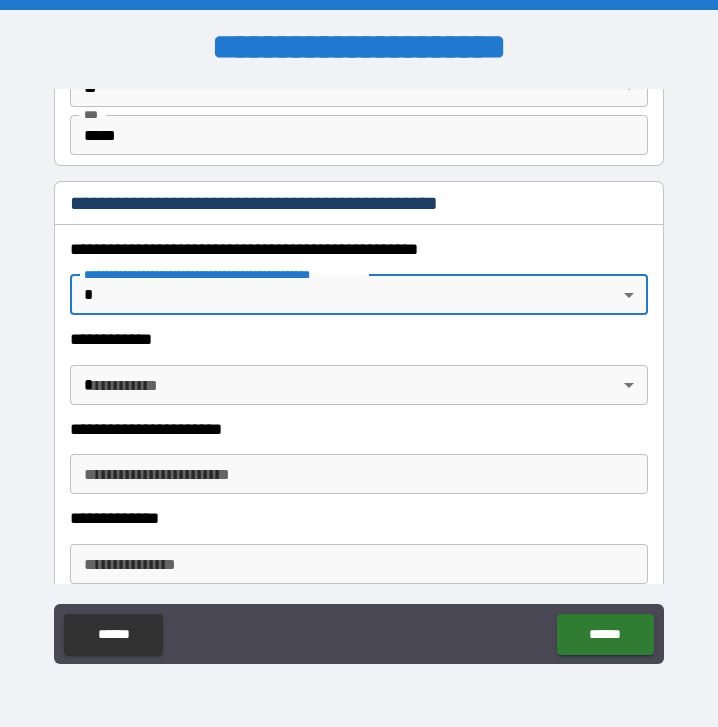 click on "**********" at bounding box center [359, 363] 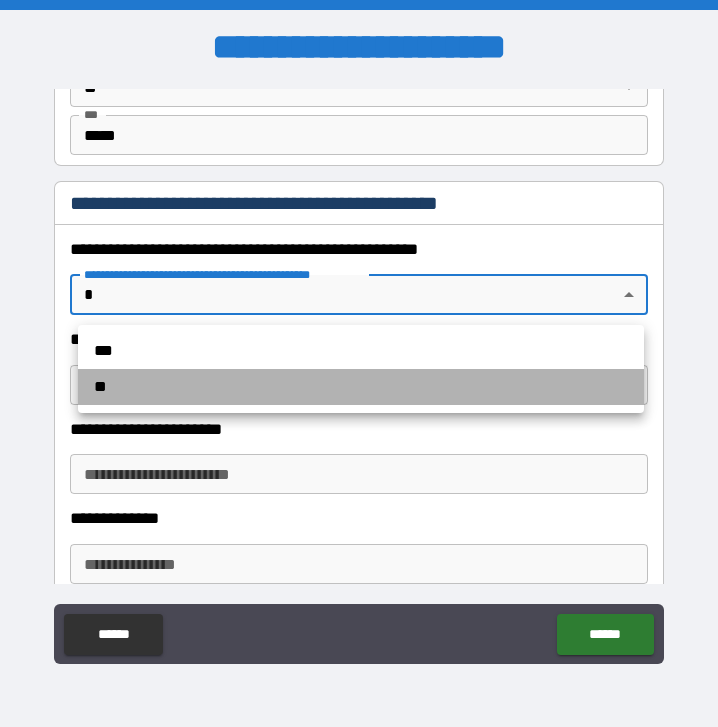 click on "**" at bounding box center (361, 387) 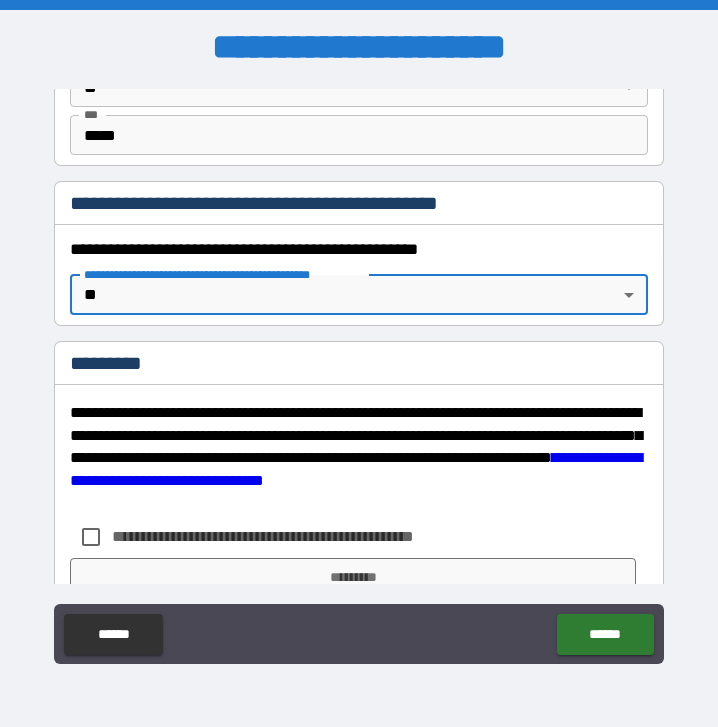 scroll, scrollTop: 2224, scrollLeft: 0, axis: vertical 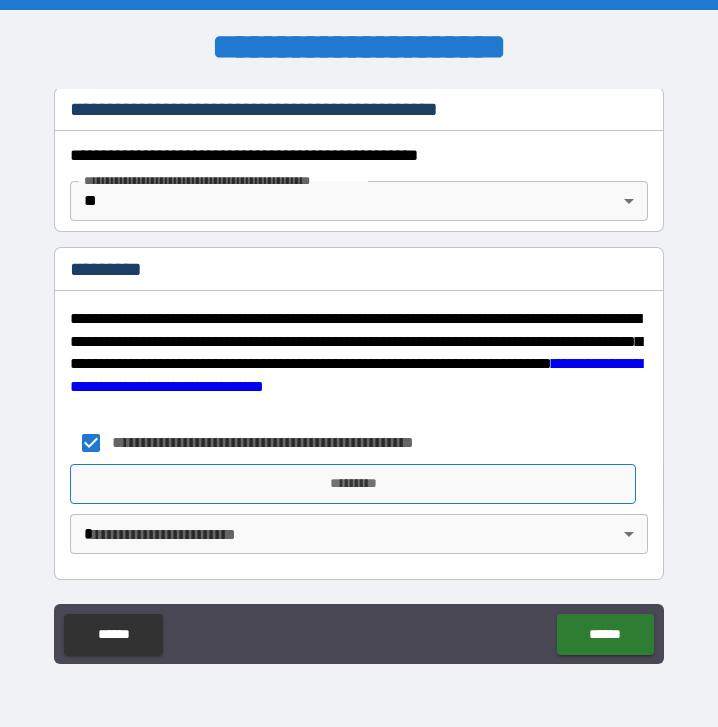 click on "*********" at bounding box center (353, 484) 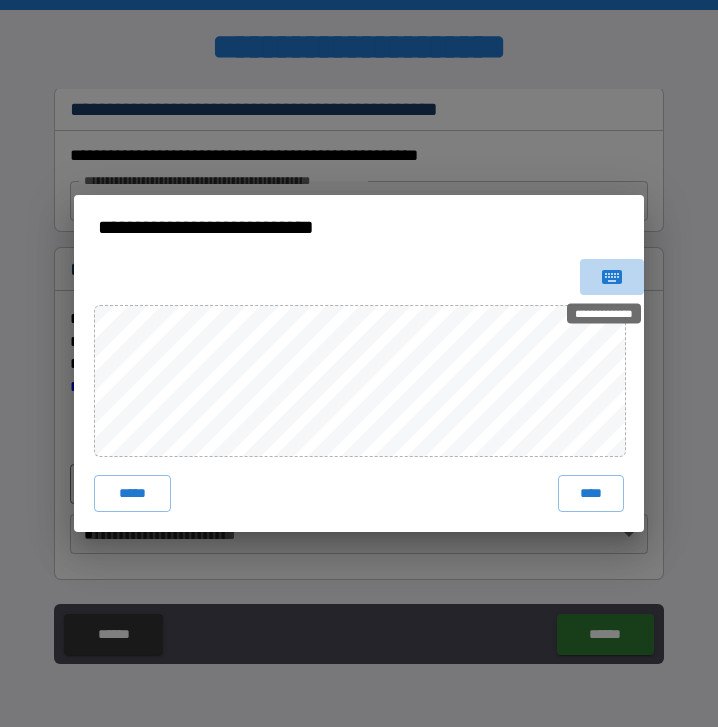 click 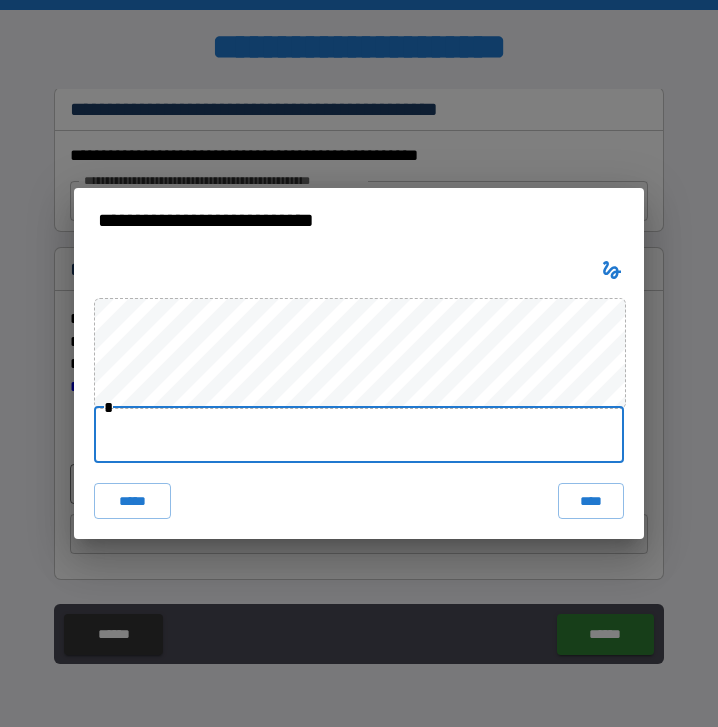 click at bounding box center (359, 435) 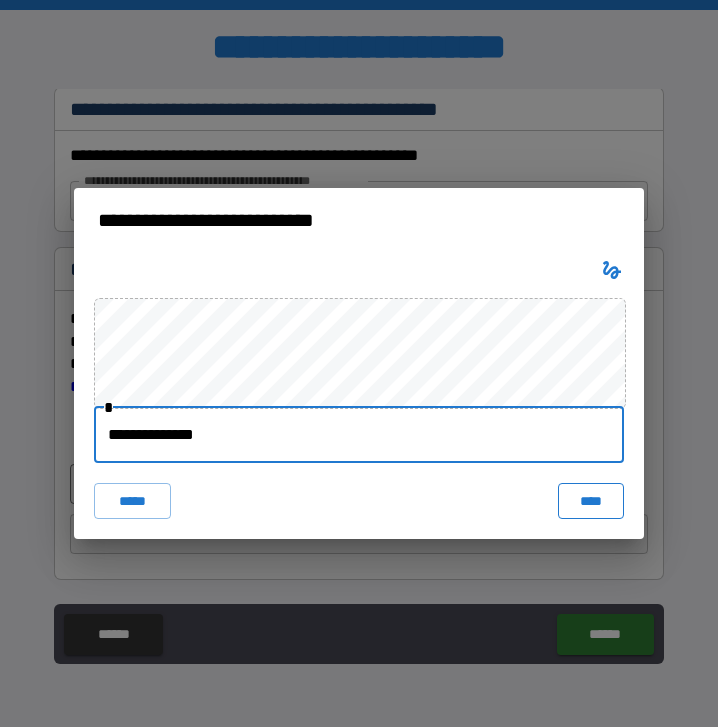 type on "**********" 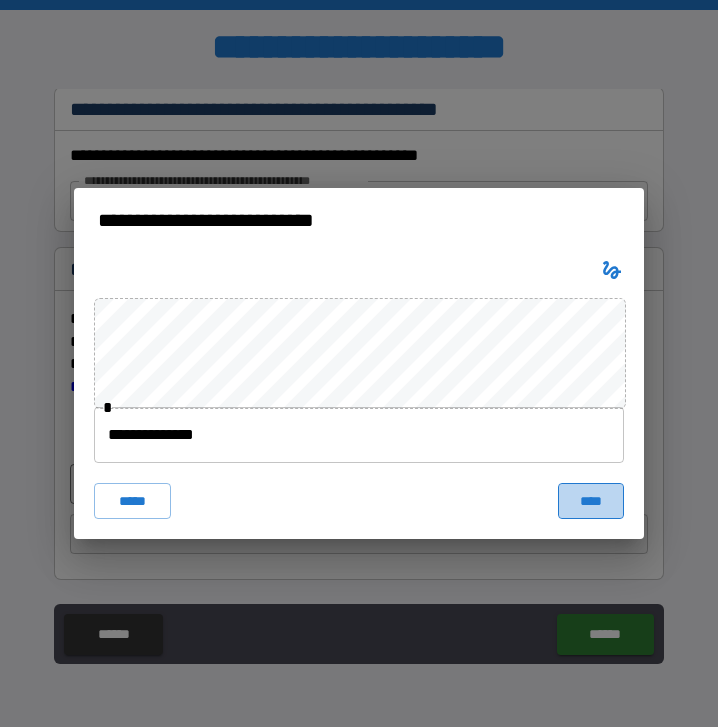 click on "****" at bounding box center (591, 501) 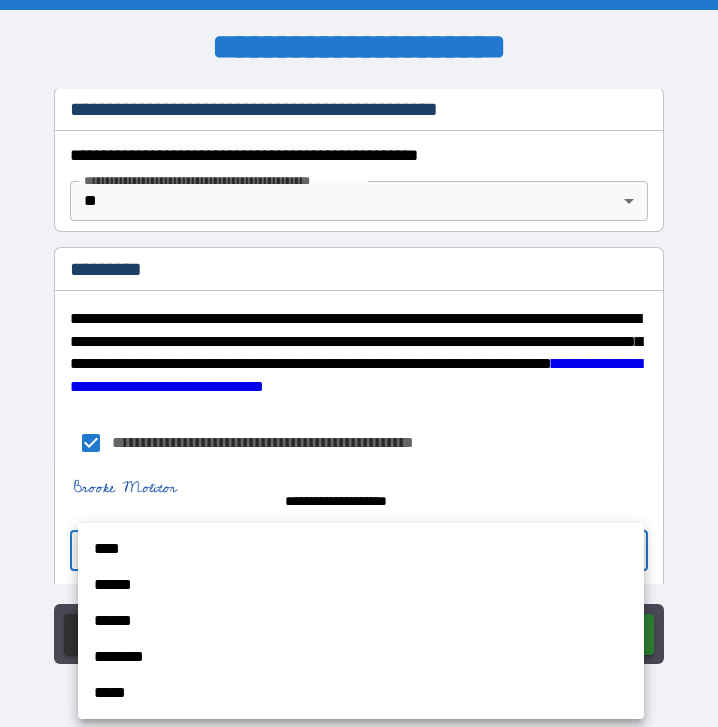 click on "**********" at bounding box center (359, 363) 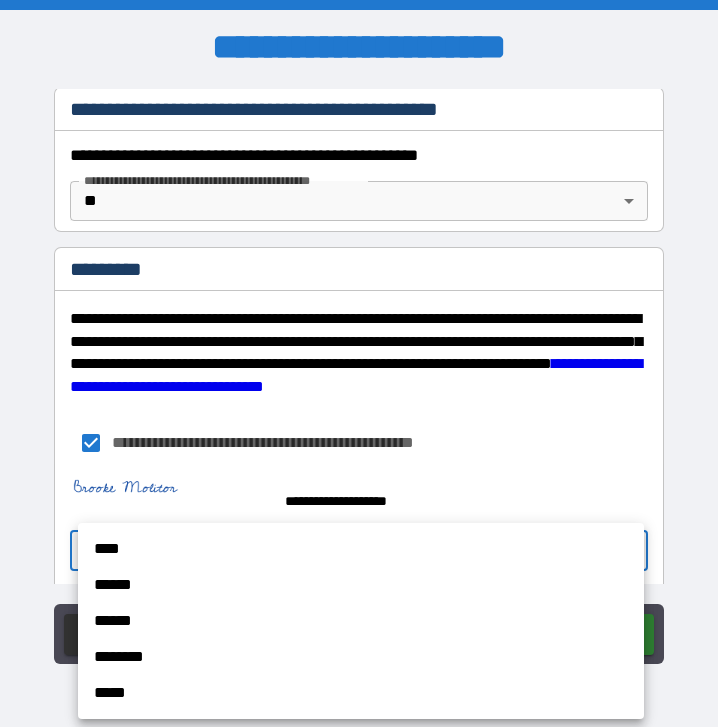 click on "****" at bounding box center [361, 549] 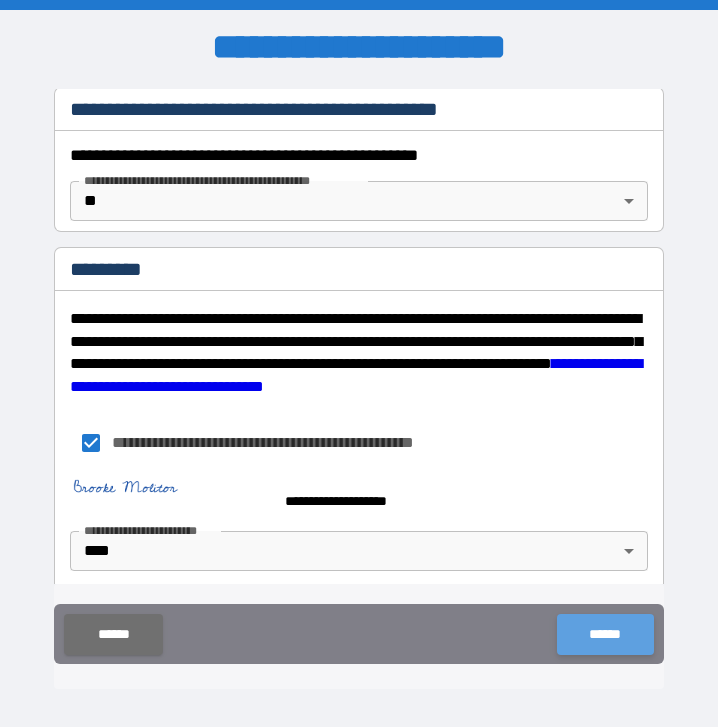 click on "******" at bounding box center [605, 634] 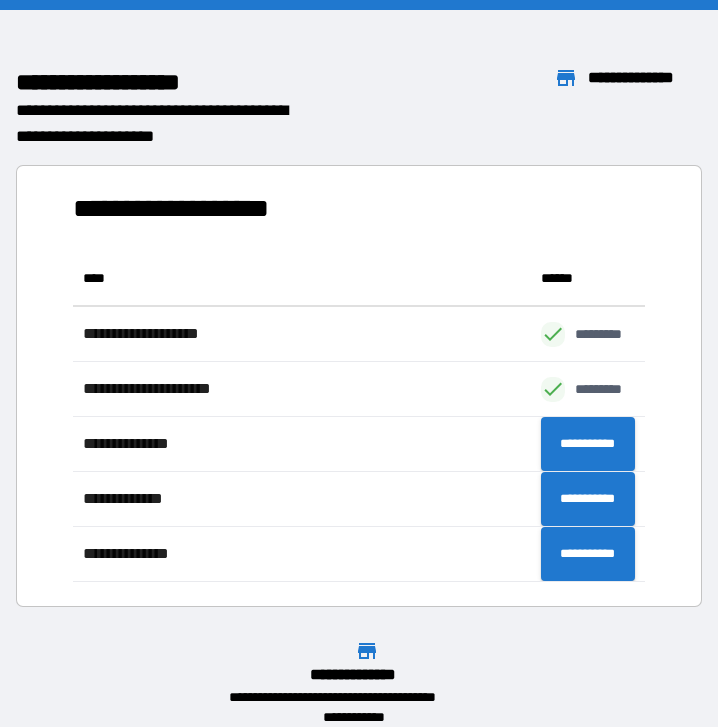 scroll, scrollTop: 1, scrollLeft: 1, axis: both 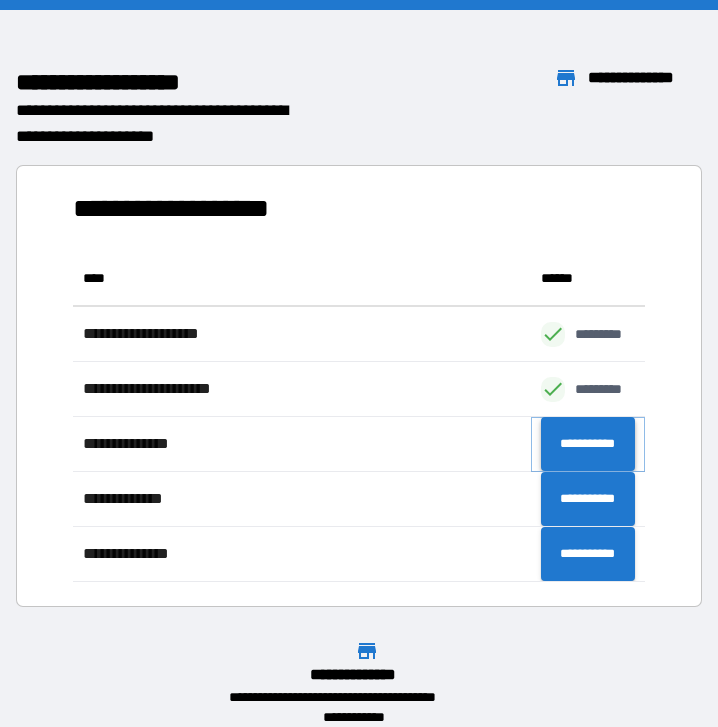 click on "**********" at bounding box center (588, 444) 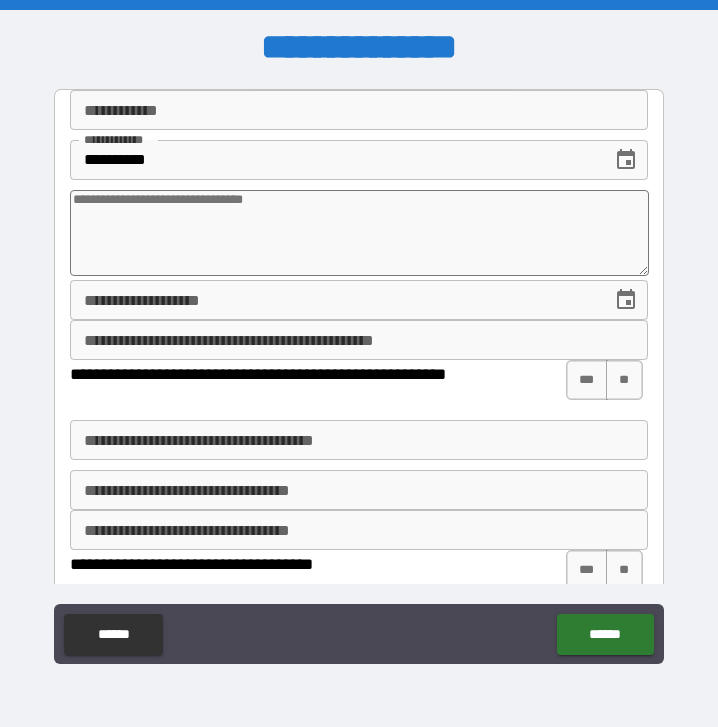 type on "*" 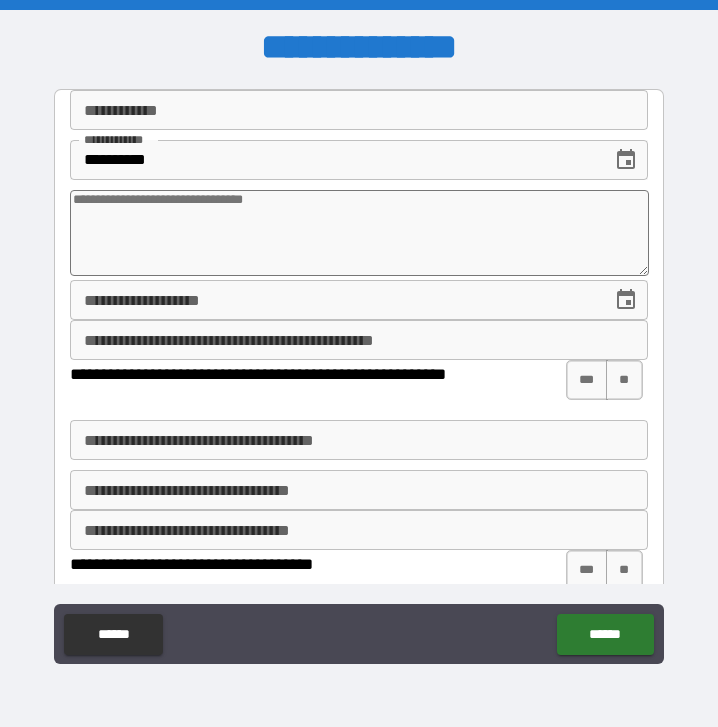 type on "*" 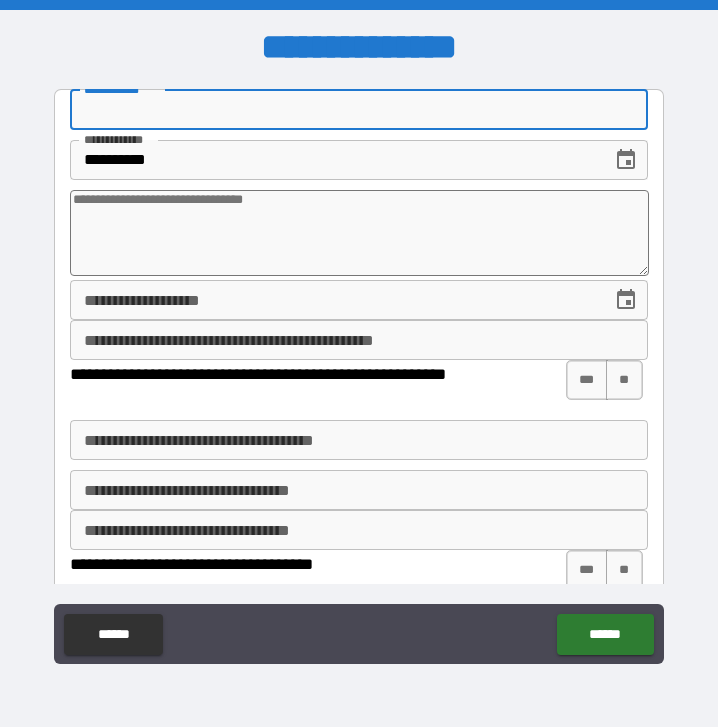 click on "**********" at bounding box center [359, 110] 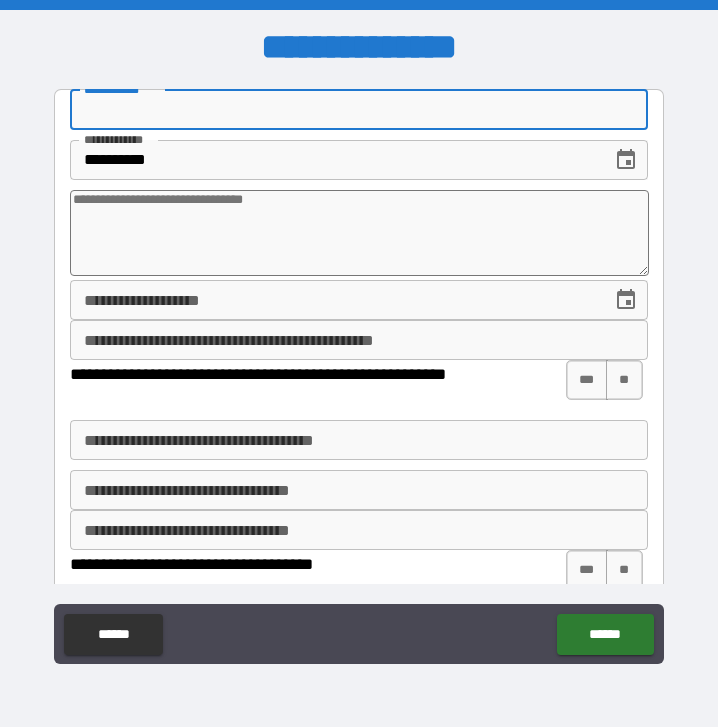 type on "*" 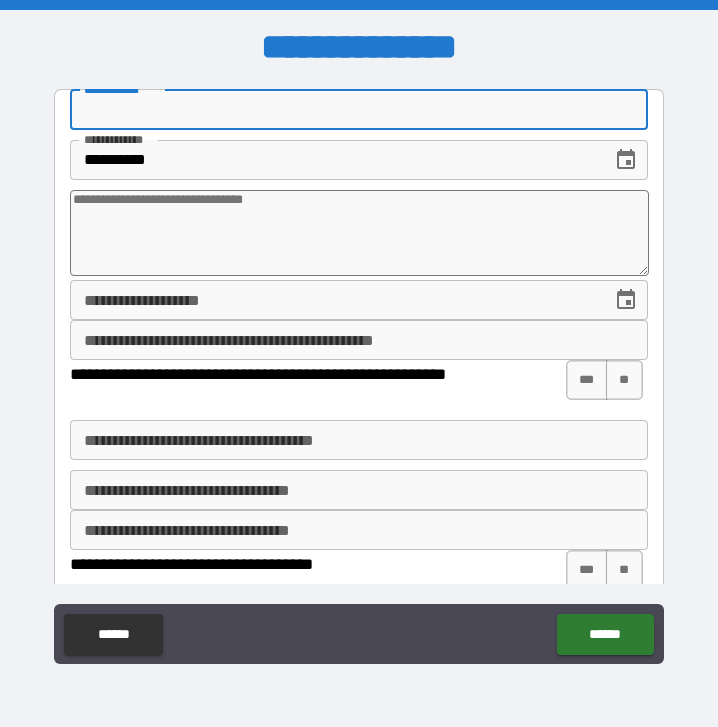 type on "*" 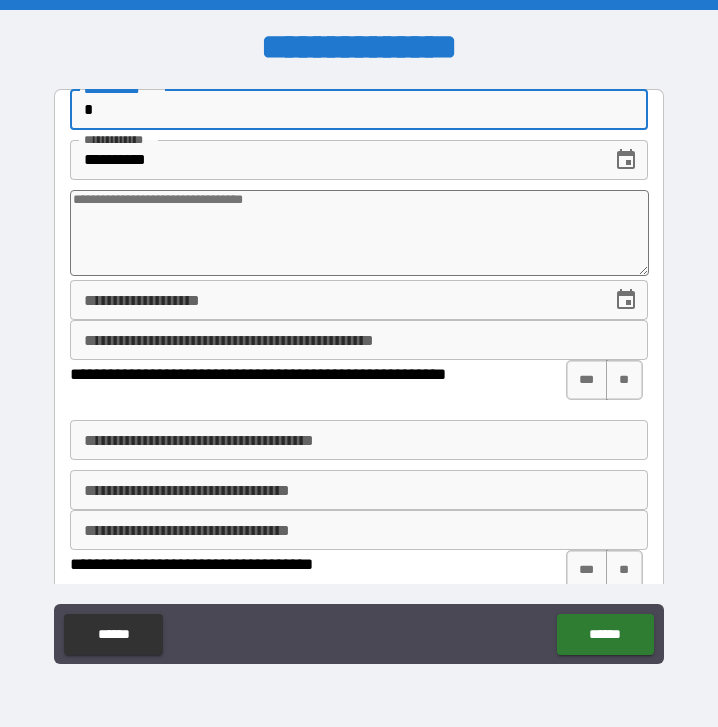 type on "*" 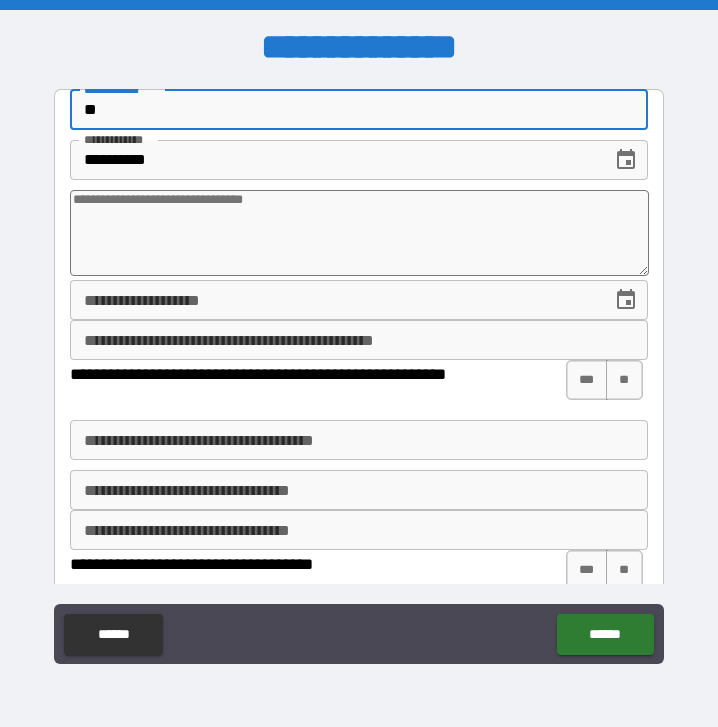 type on "*" 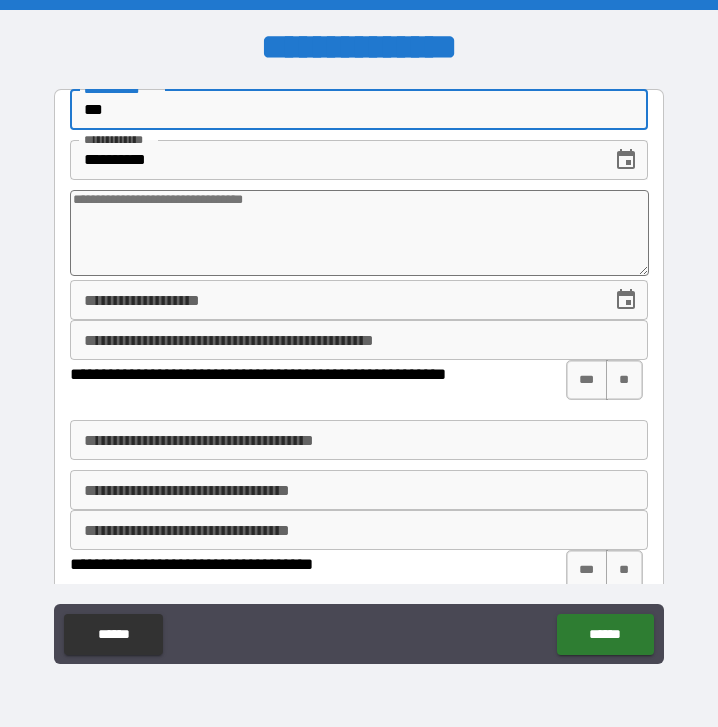 type on "****" 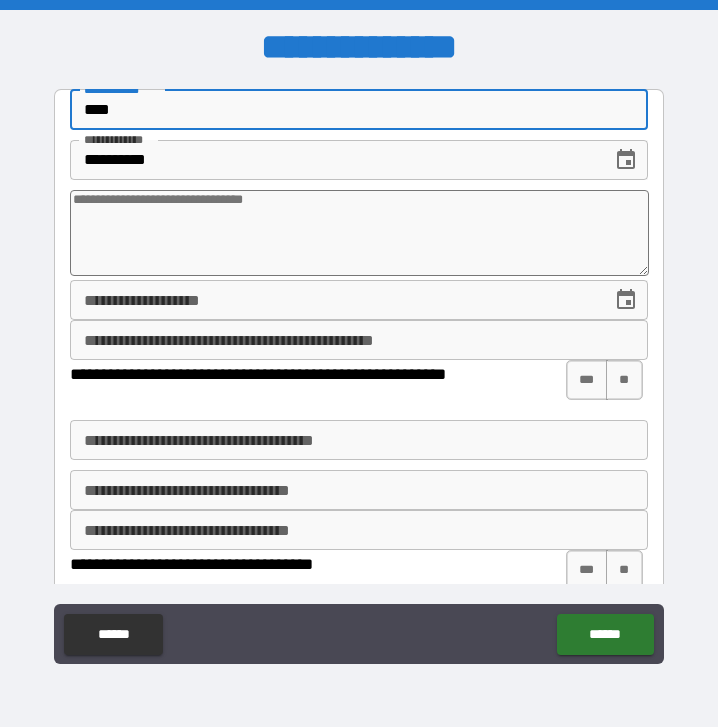 type on "*****" 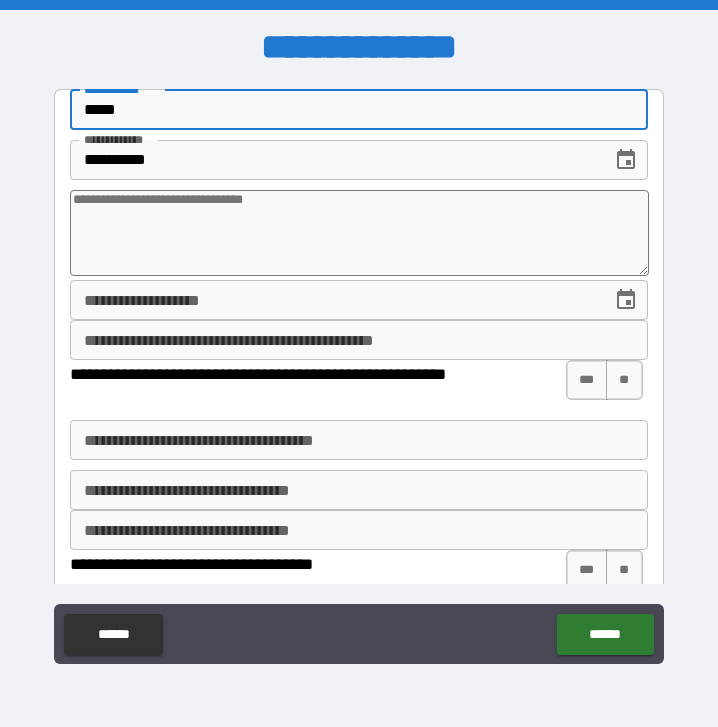 type on "*" 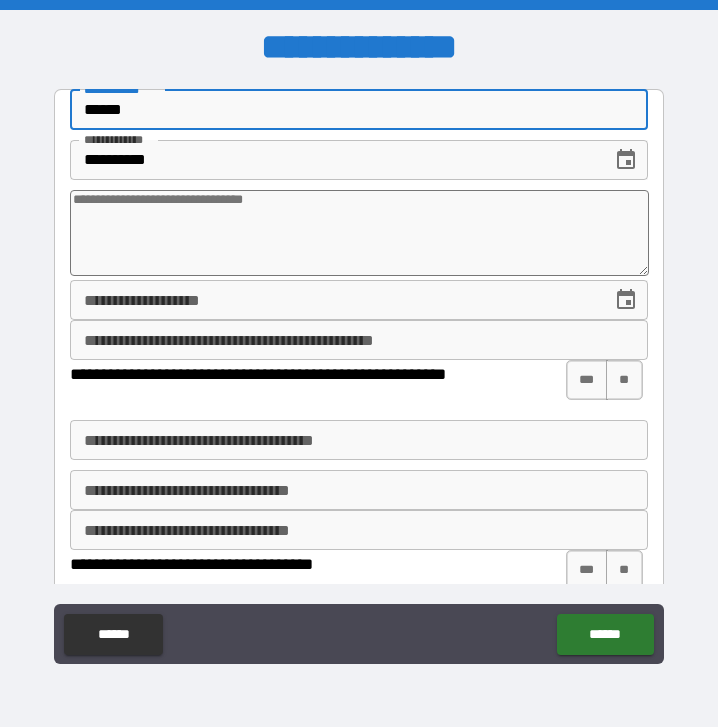 type on "*" 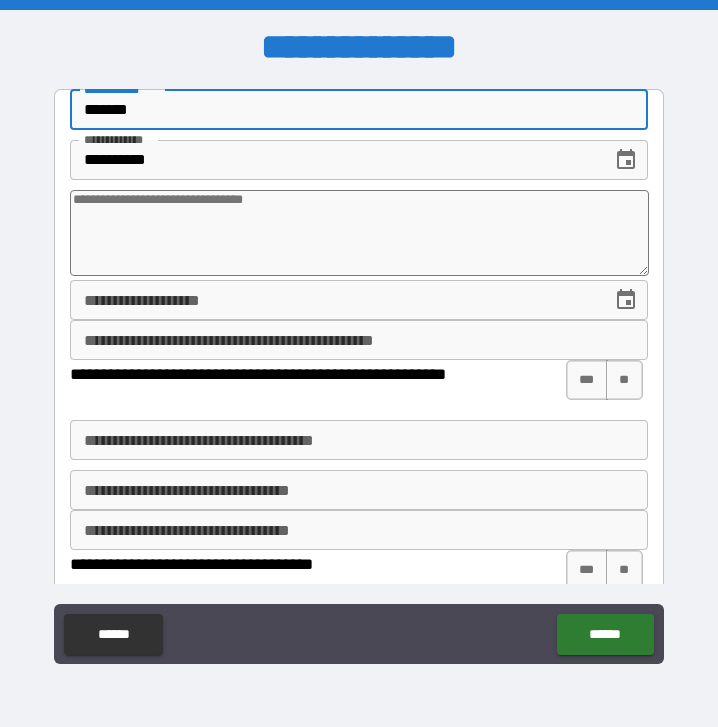 type on "*" 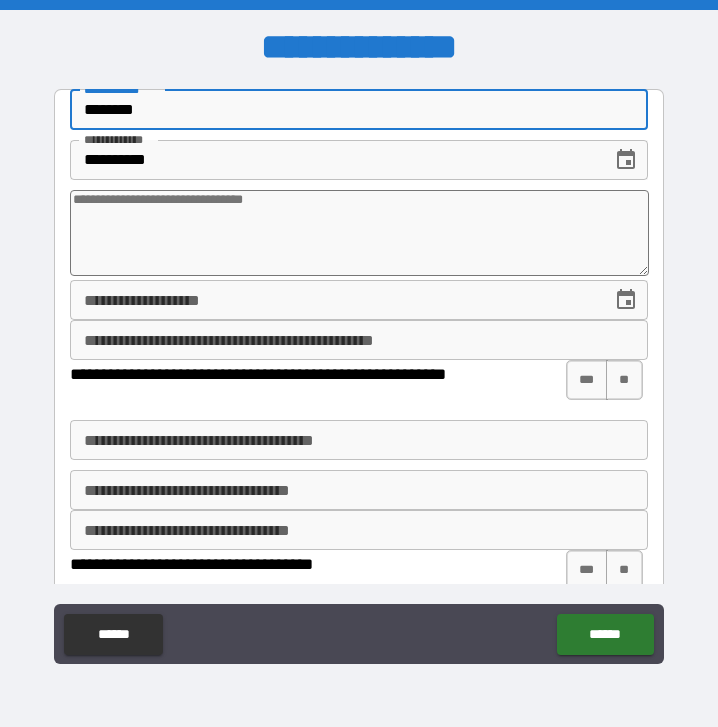 type on "*********" 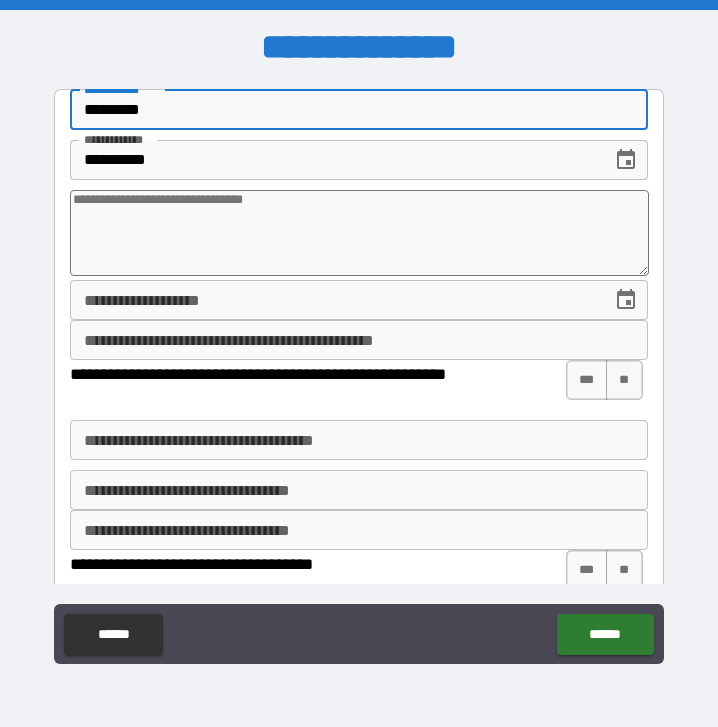 type on "*" 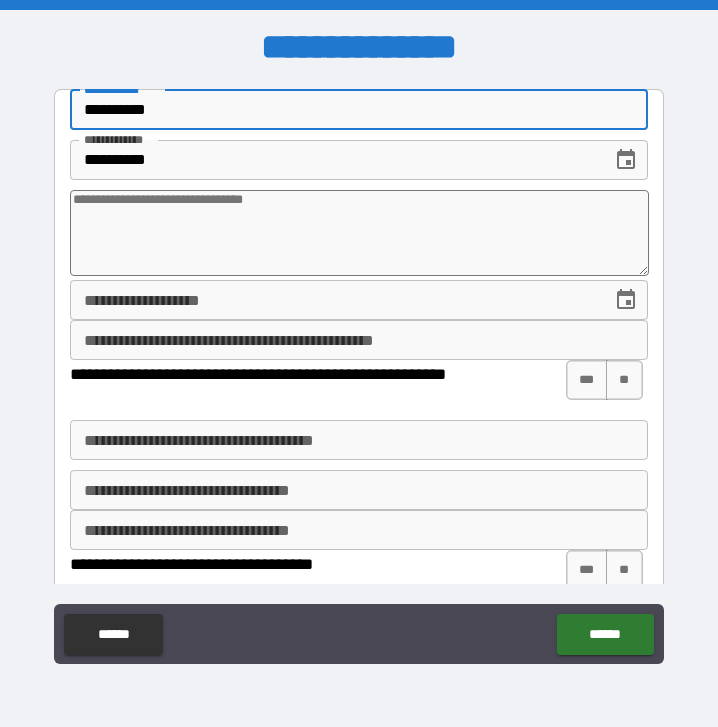 type on "*" 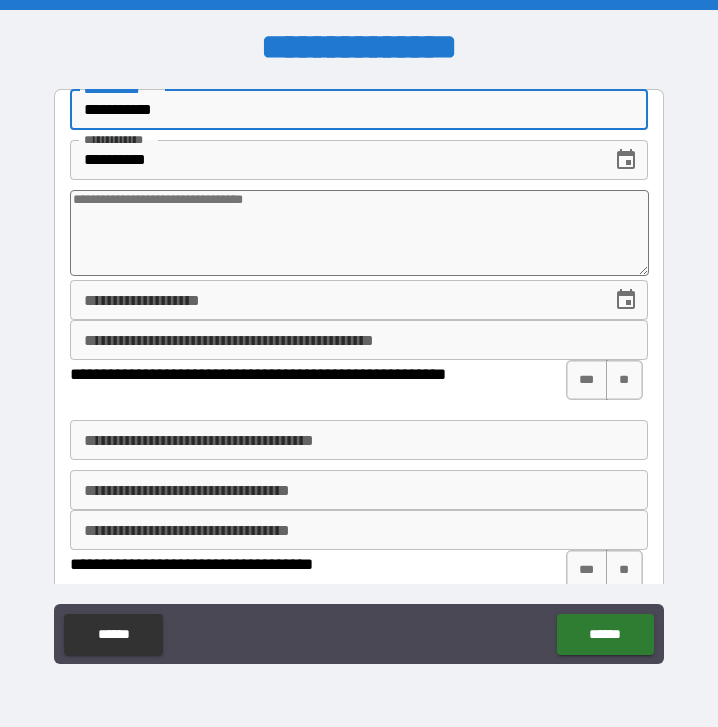 type on "*" 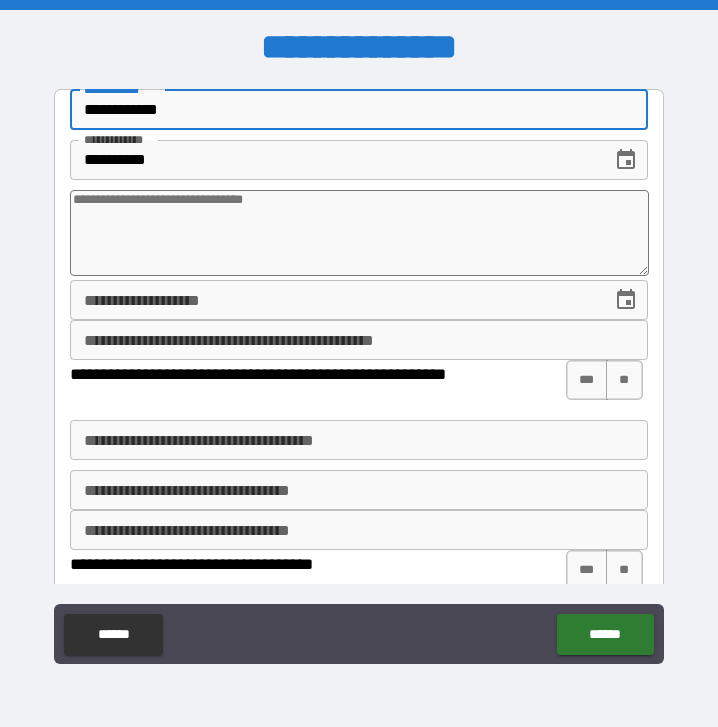 type on "**********" 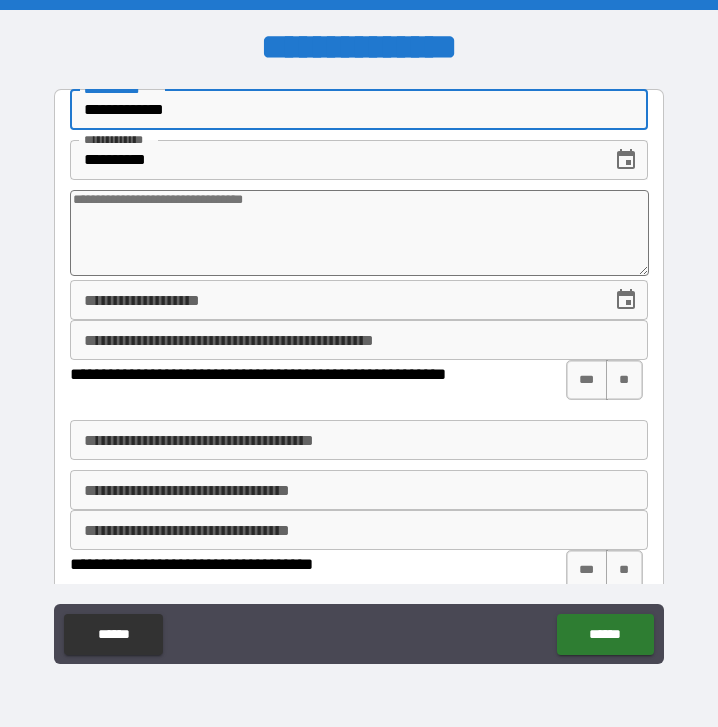 type on "**********" 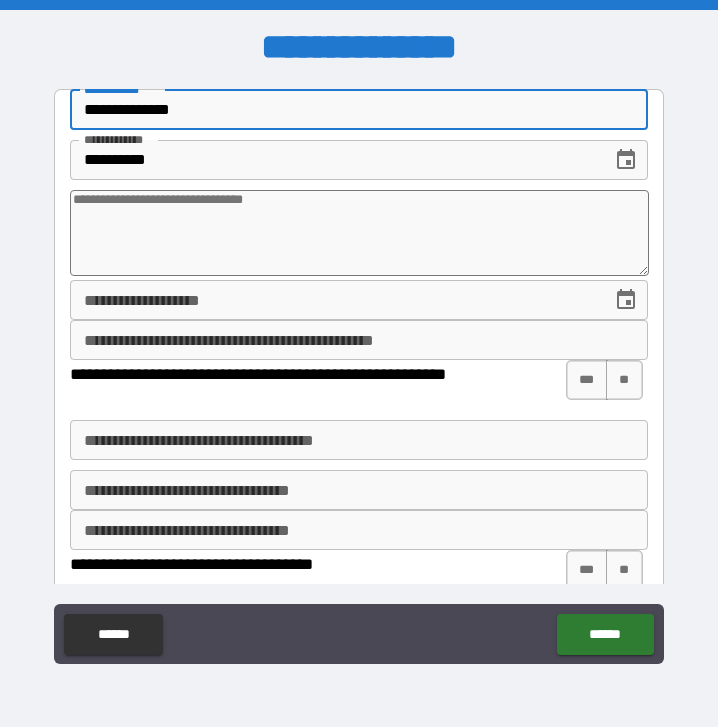 type on "*" 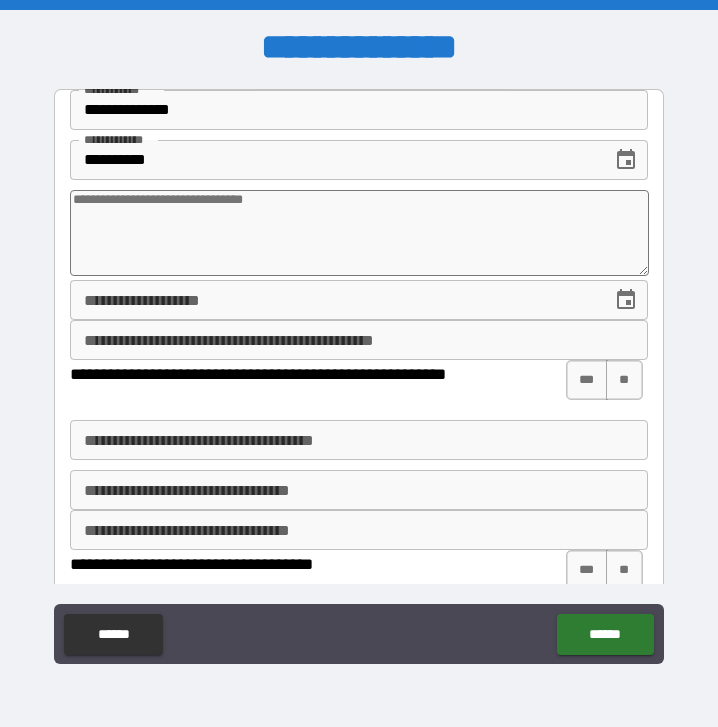 type on "*" 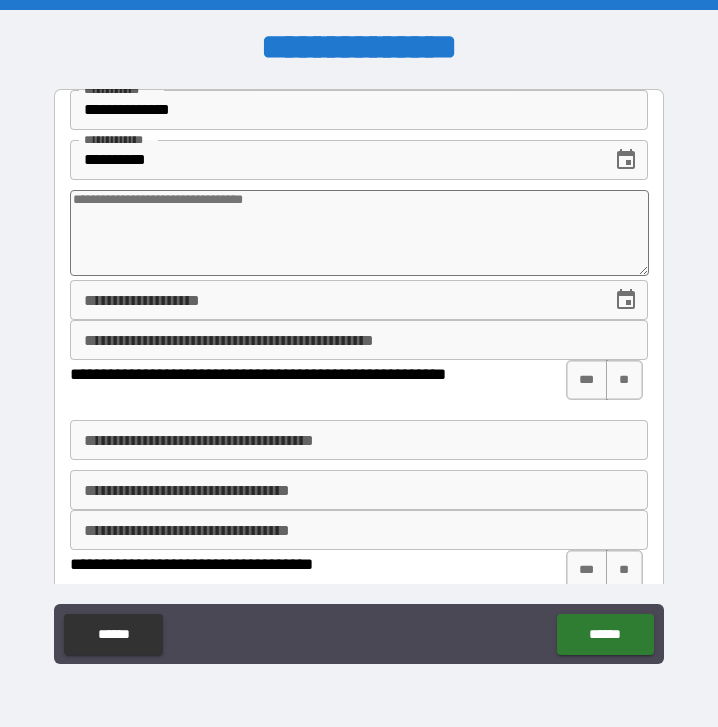 type on "*" 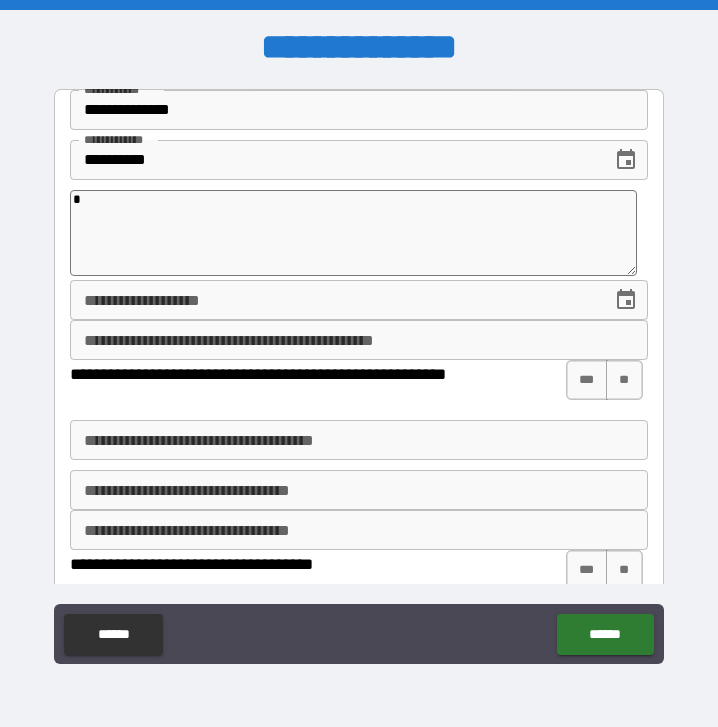 type on "*" 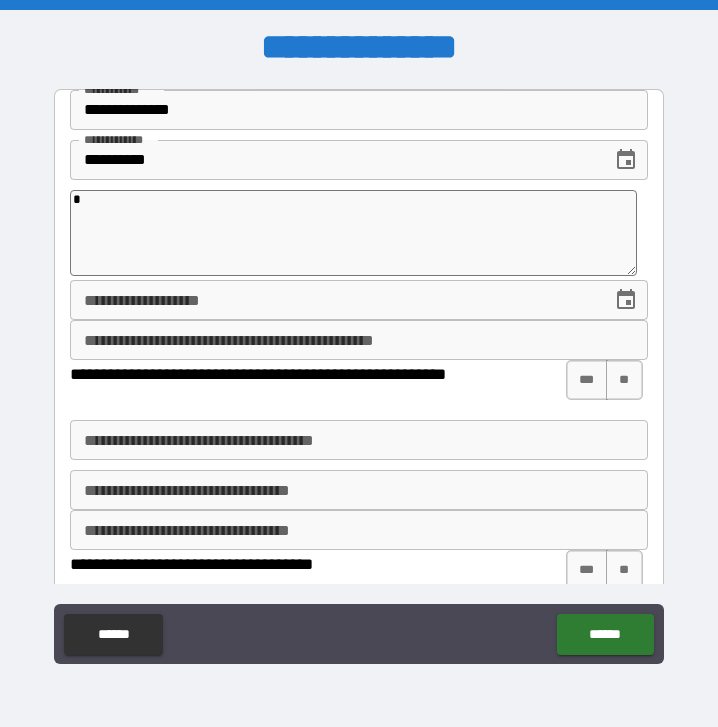 type on "*" 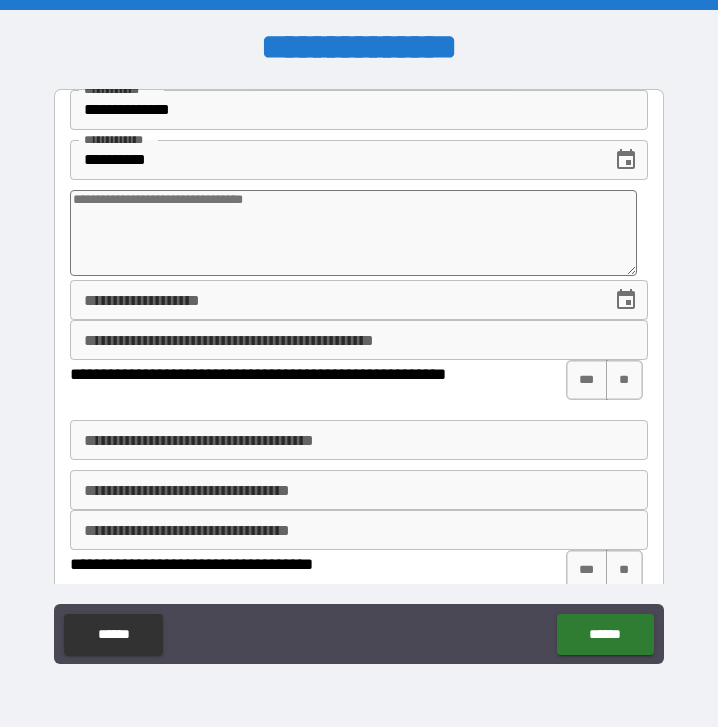 type on "*" 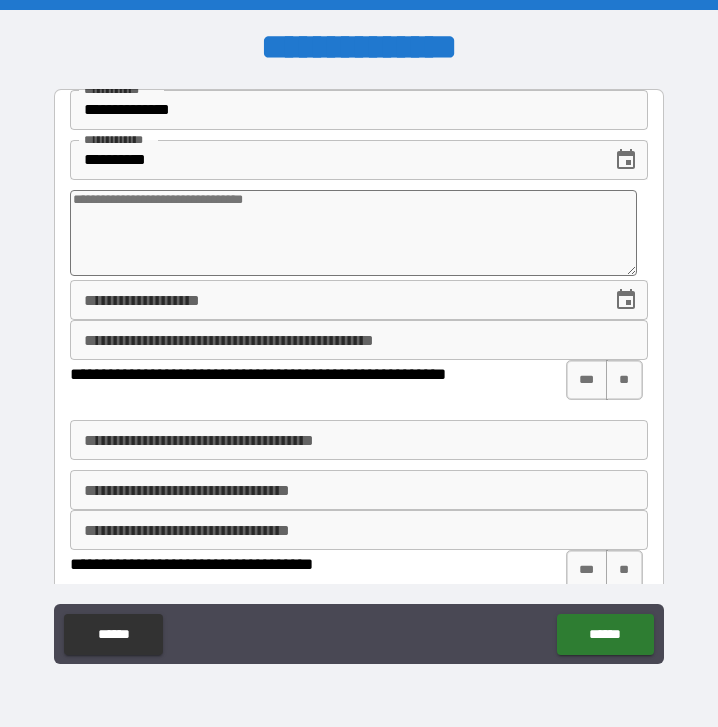 type on "*" 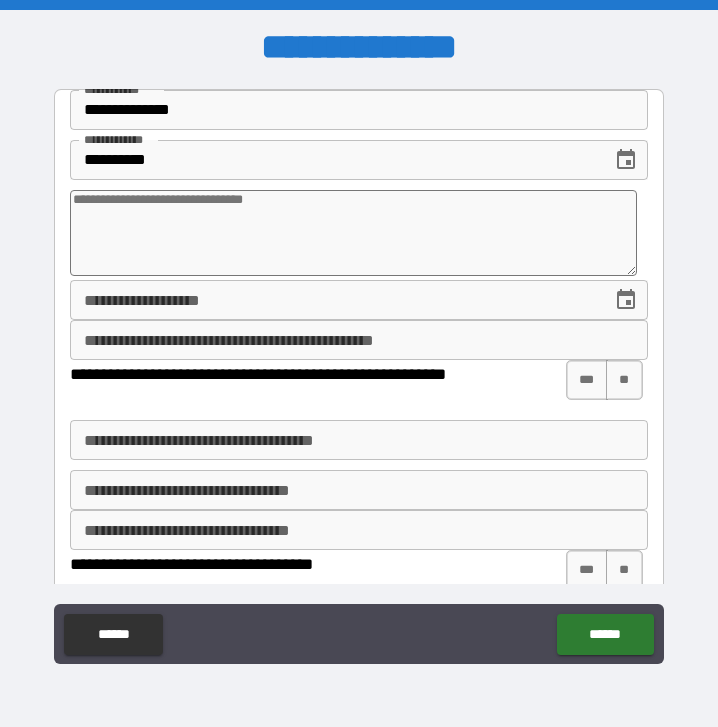 type on "*" 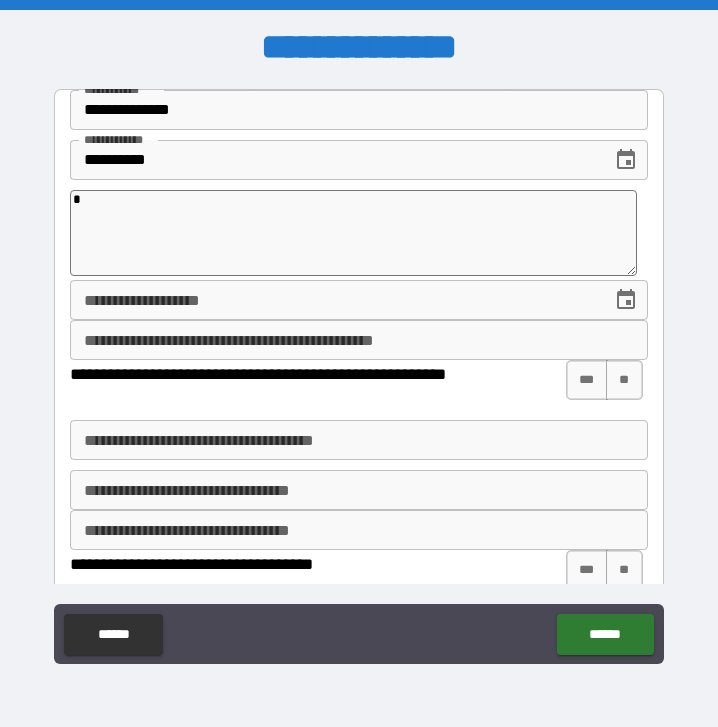 type on "*" 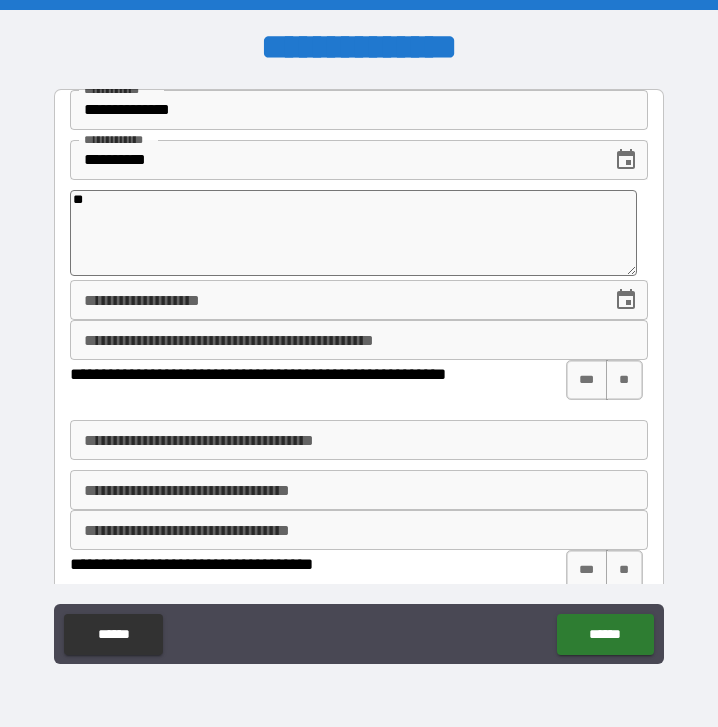 type on "***" 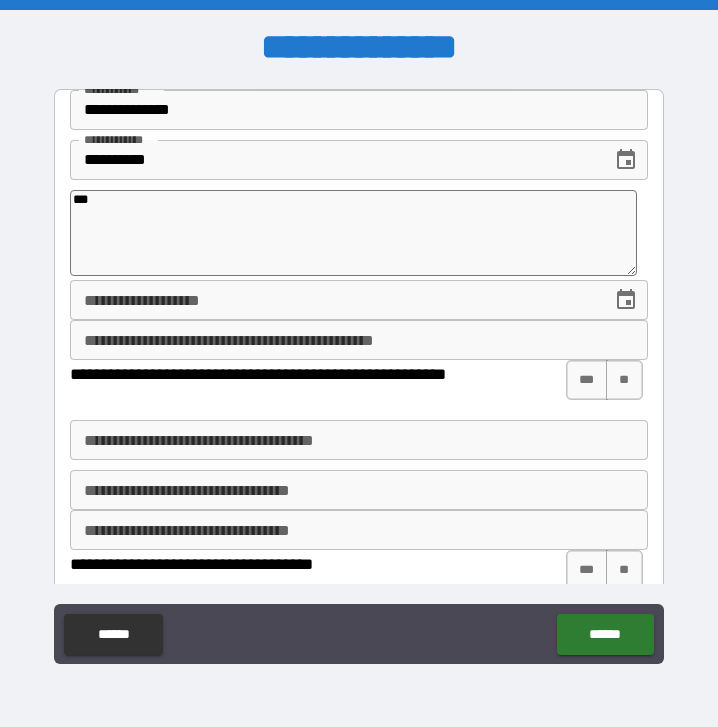 type on "*" 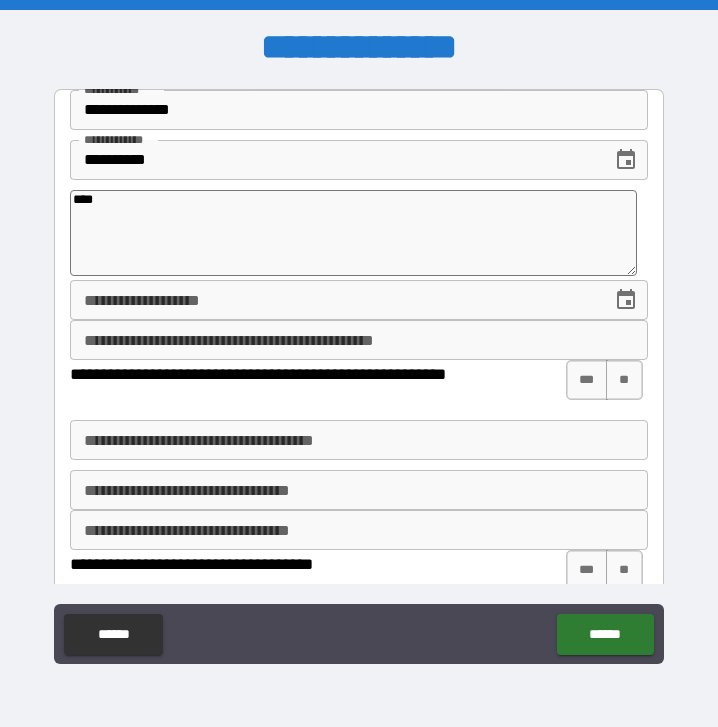 type on "*****" 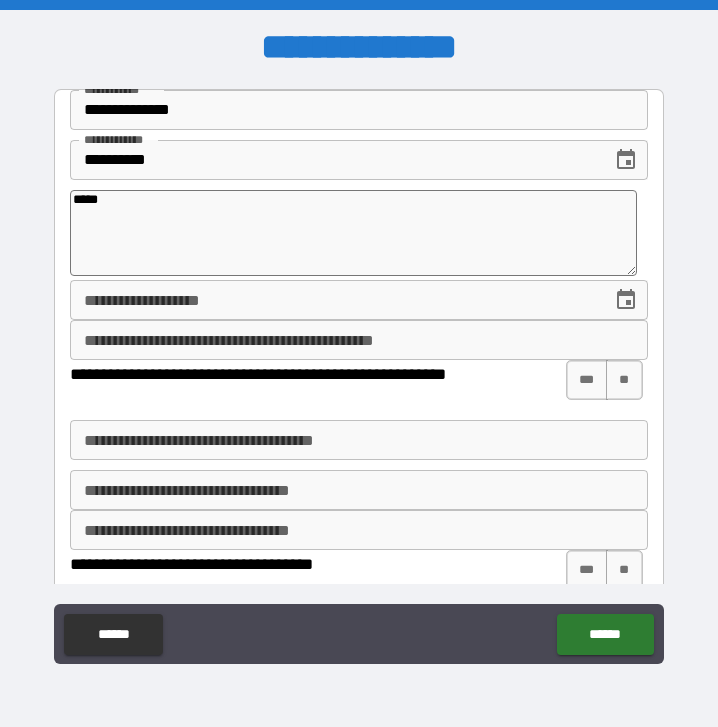 type on "*" 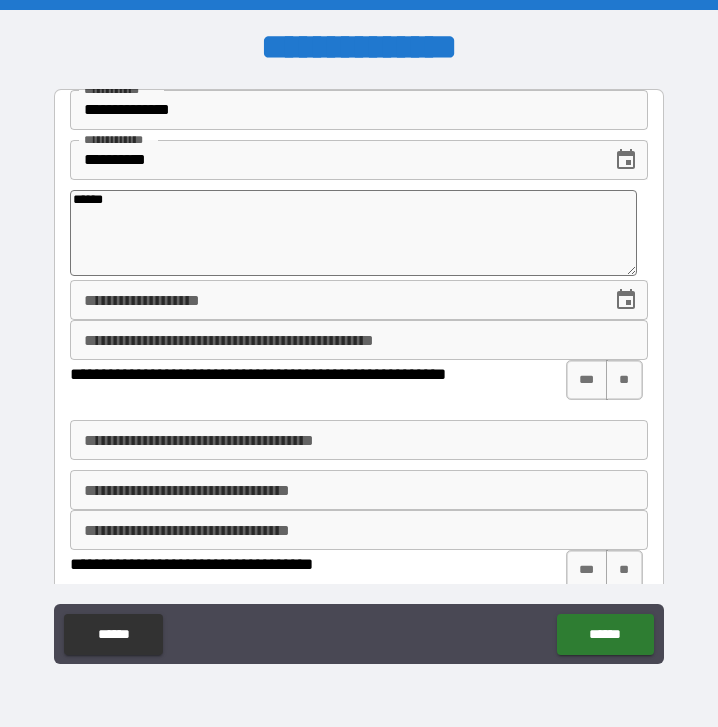 type on "*******" 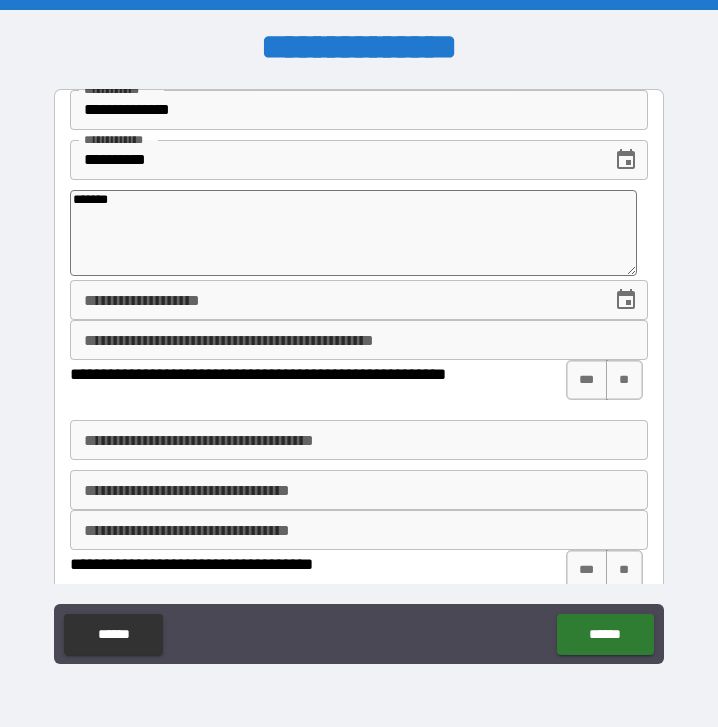 type on "*" 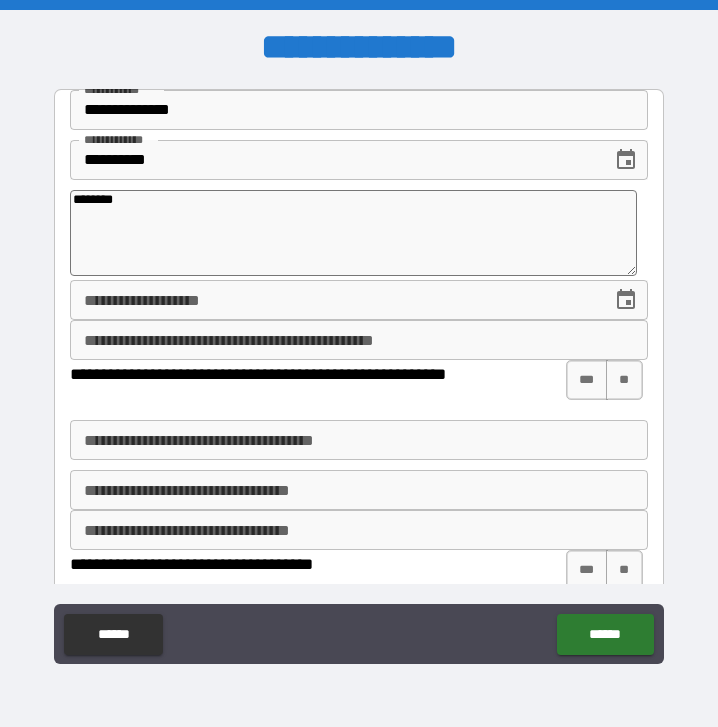 type on "********" 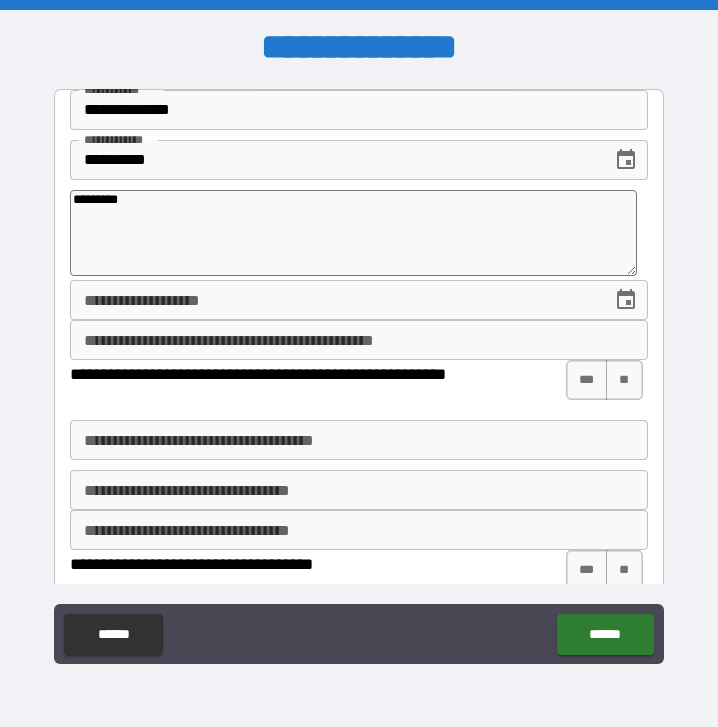 type on "**********" 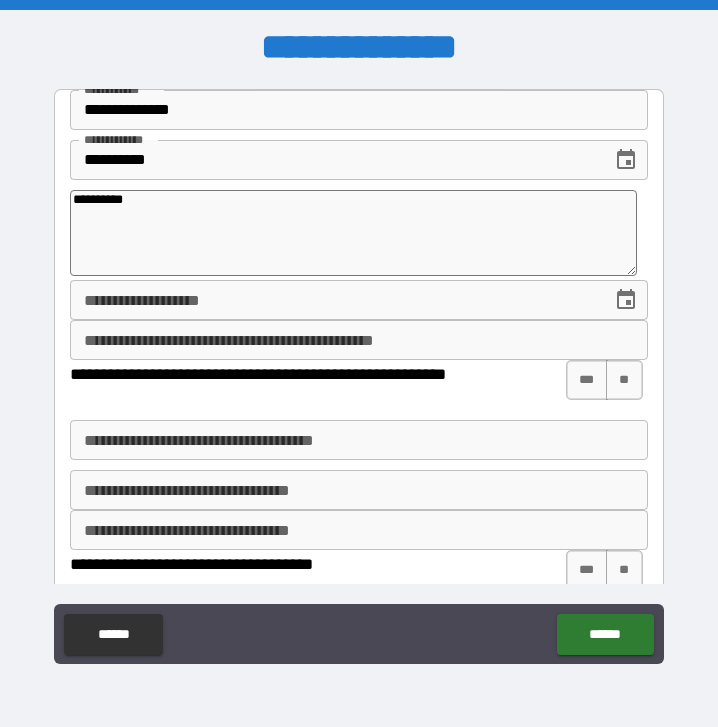 type on "**********" 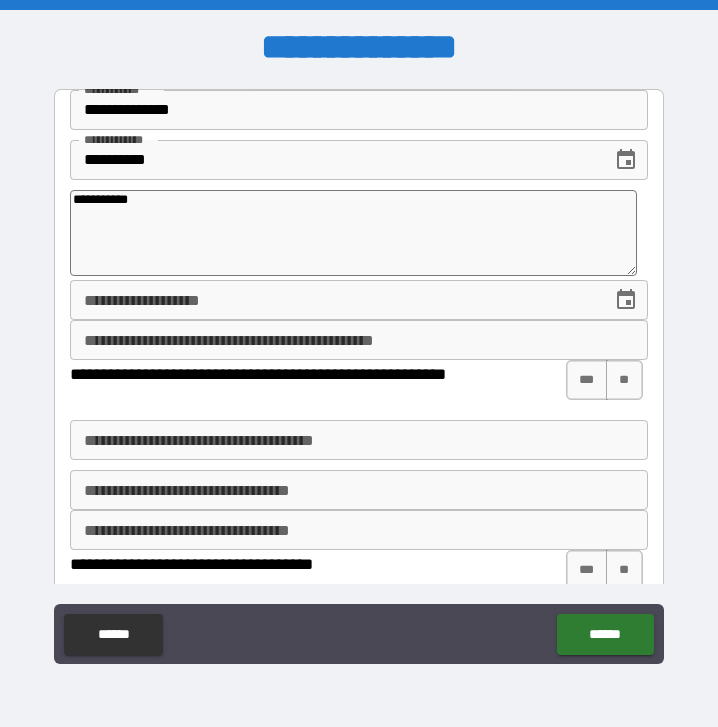 type on "**********" 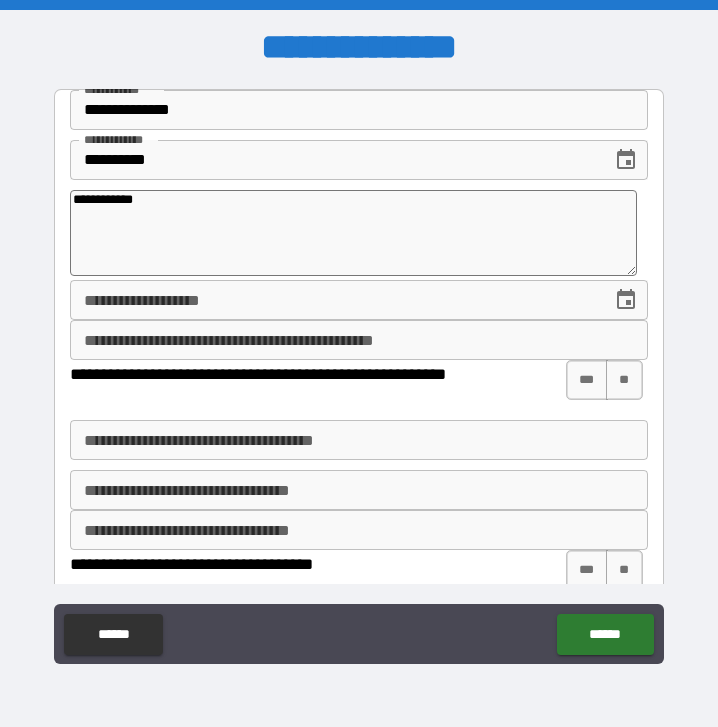 type on "**********" 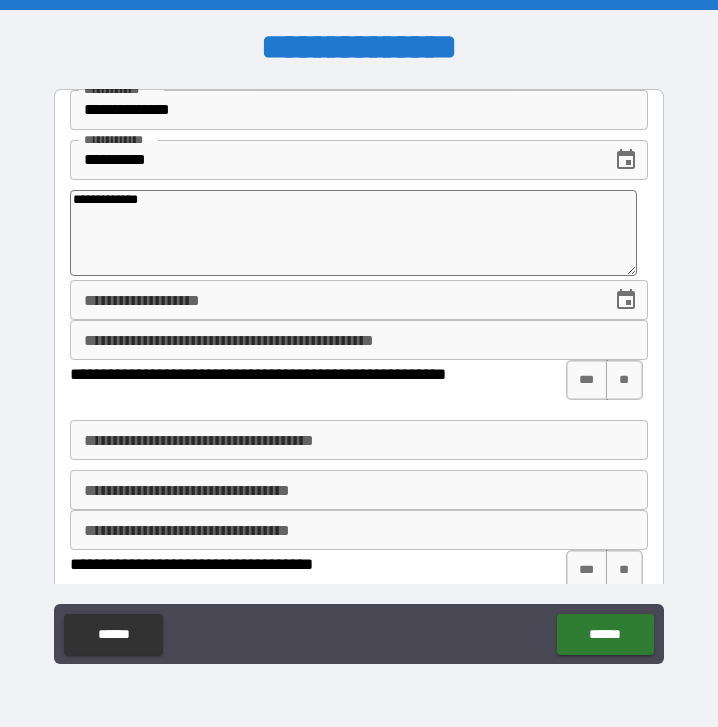 type on "**********" 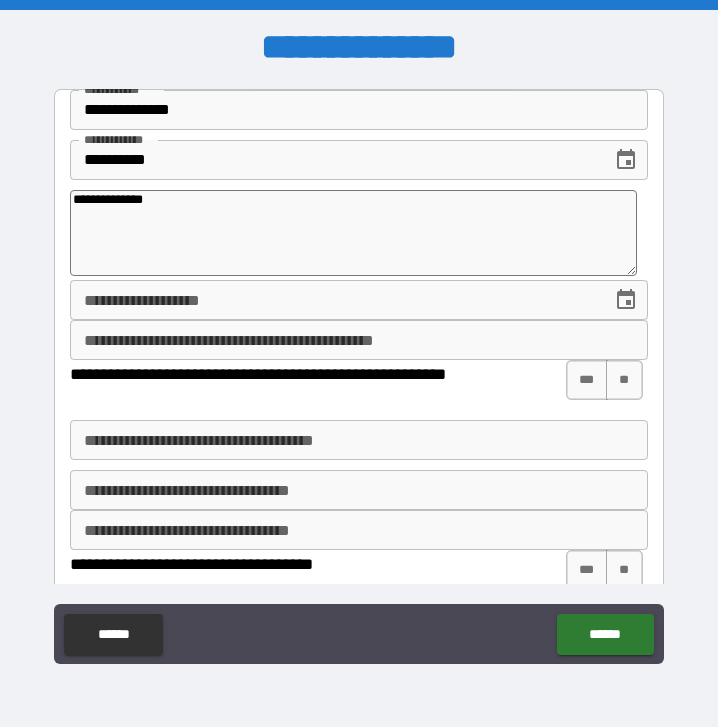 type on "**********" 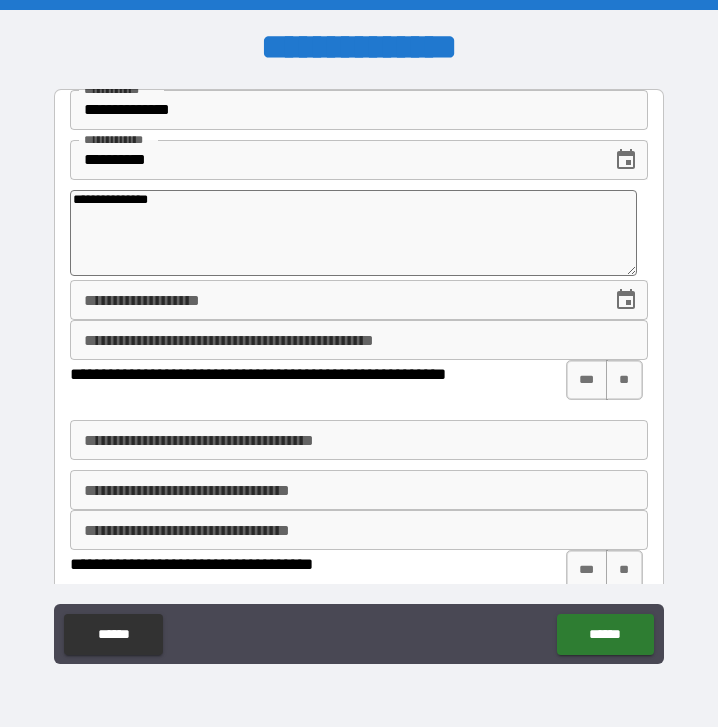 type on "*" 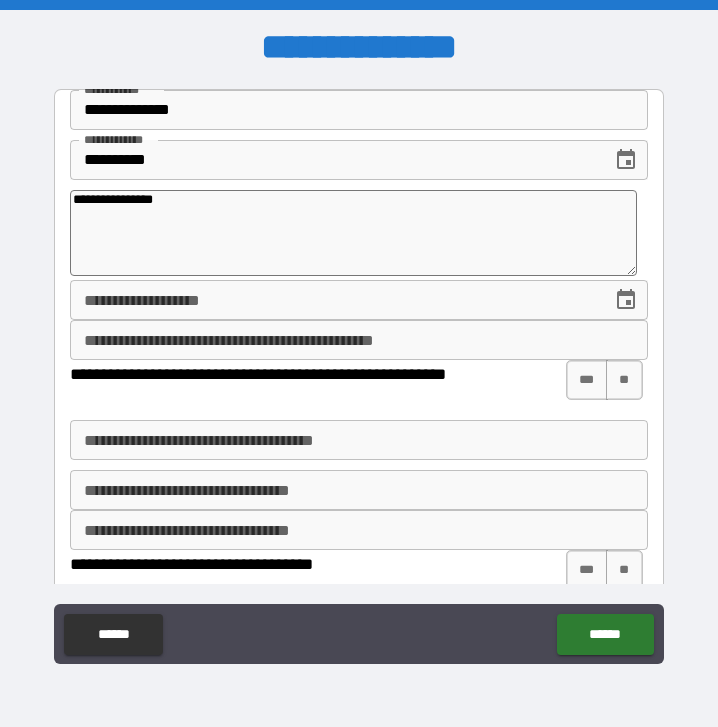 type on "*" 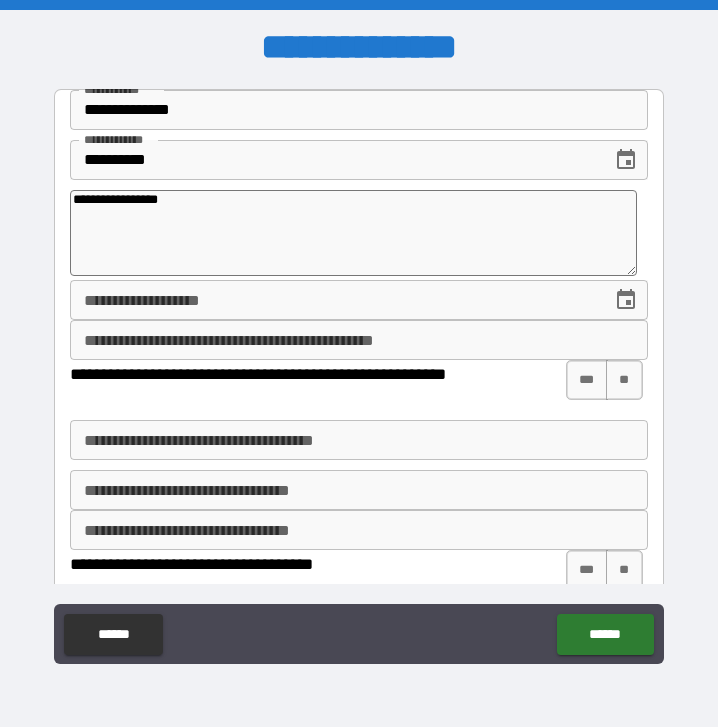 type on "*" 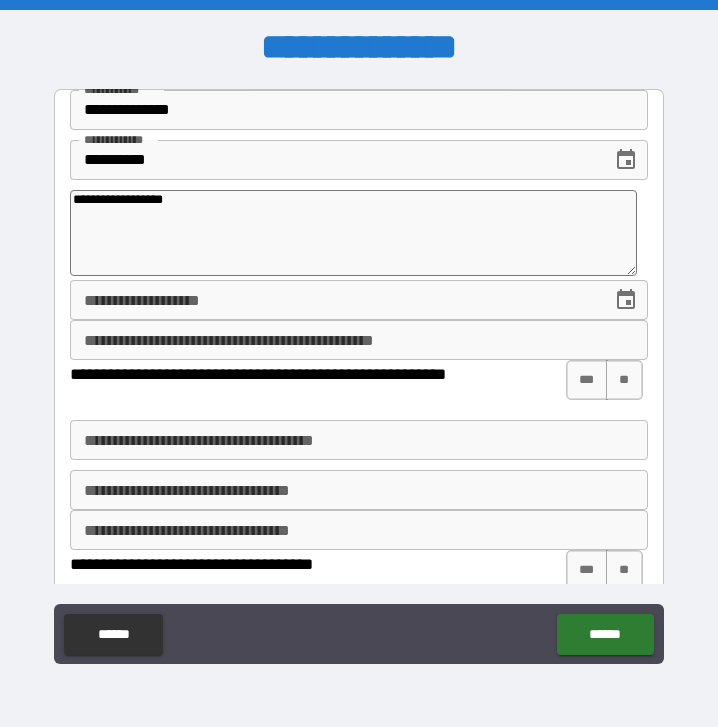 type on "**********" 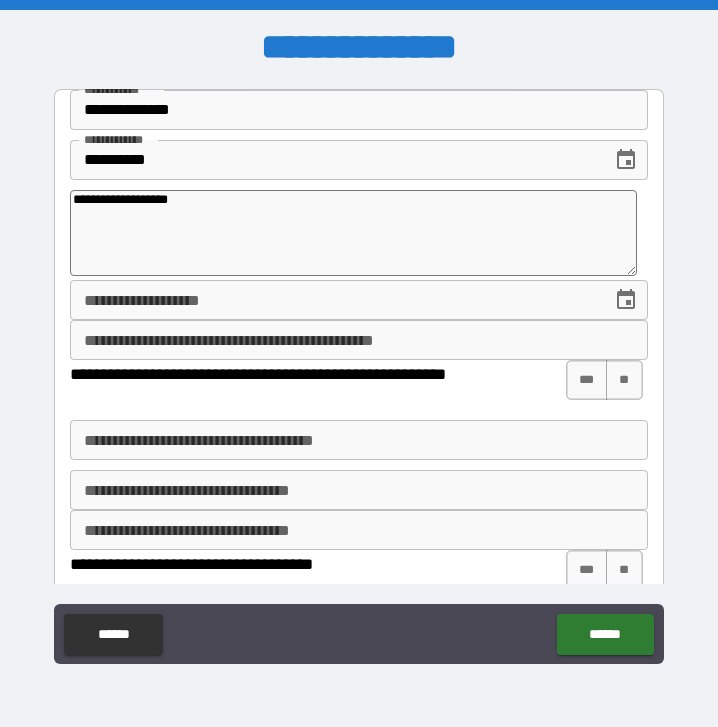 type on "*" 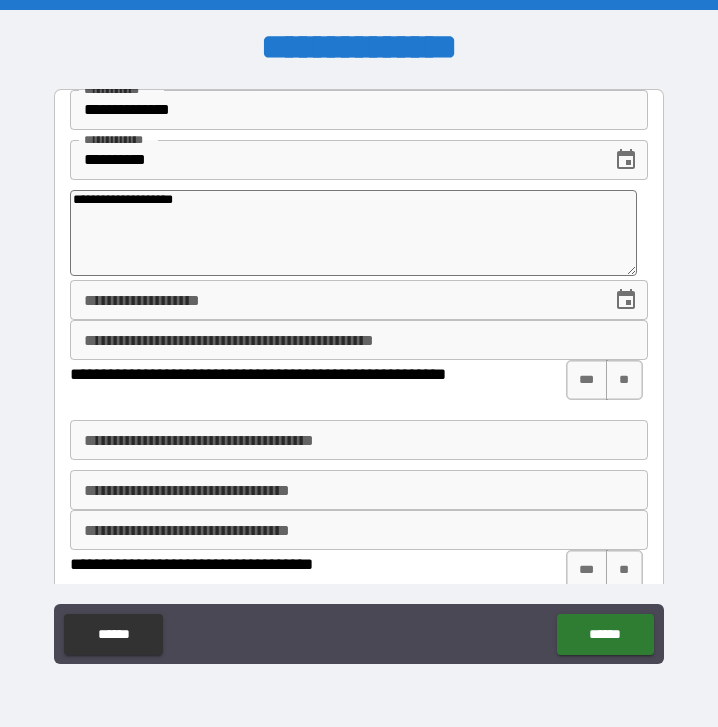 type on "*" 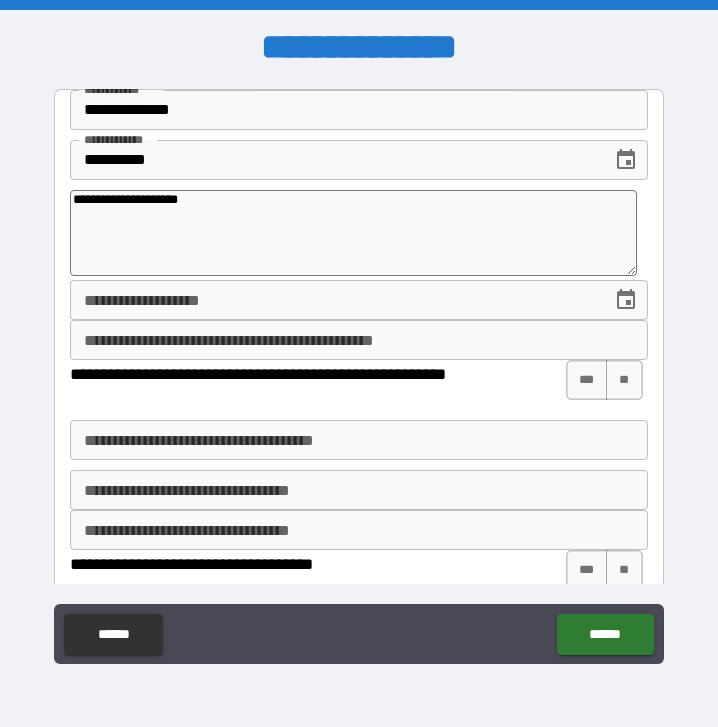 type on "*" 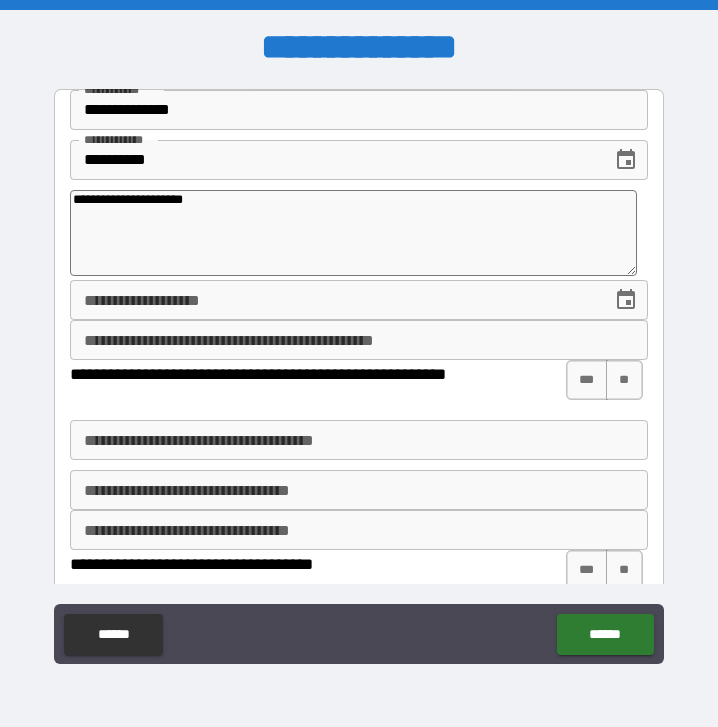 type on "*" 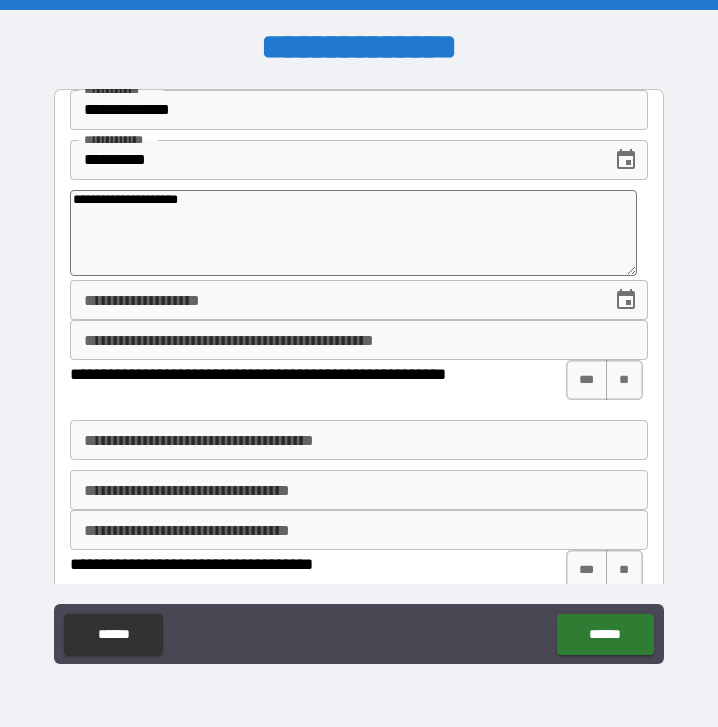 type on "*" 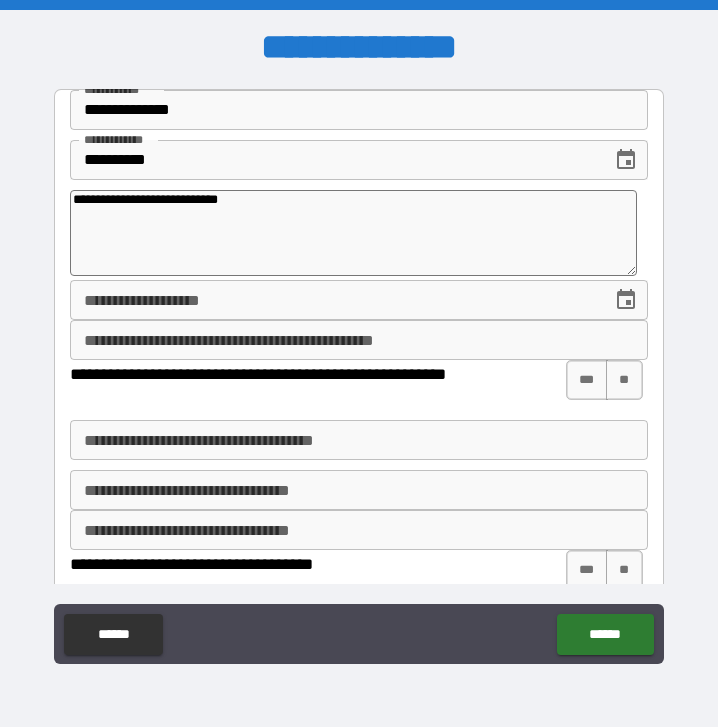 click on "**********" at bounding box center (359, 340) 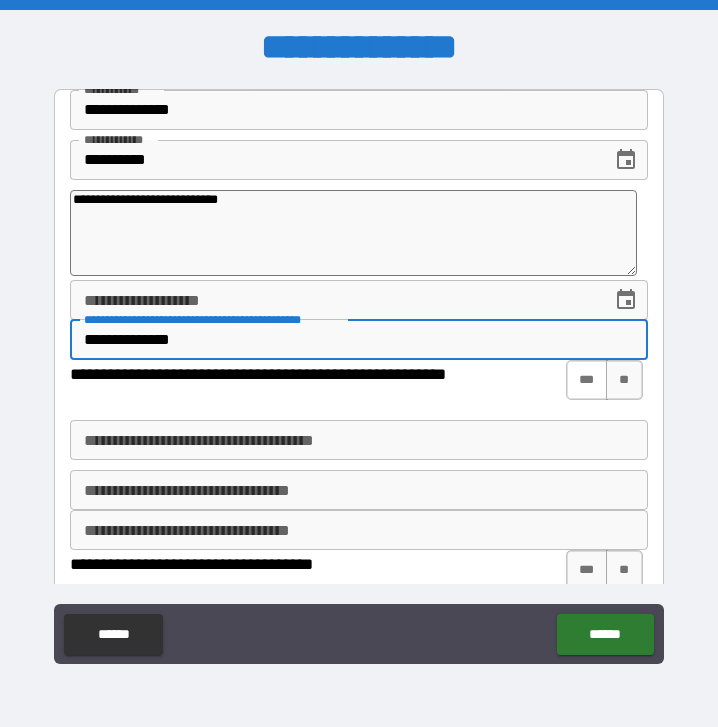click on "***" at bounding box center (587, 380) 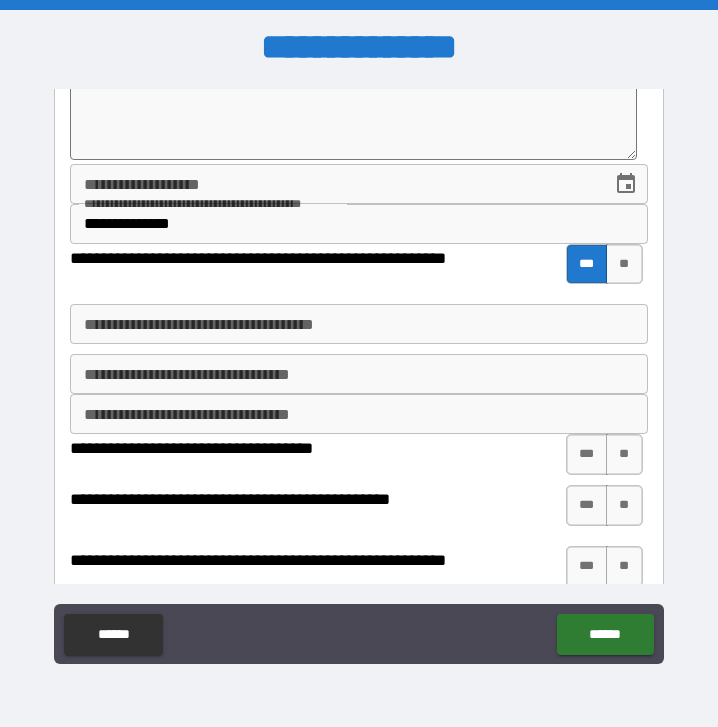 scroll, scrollTop: 135, scrollLeft: 0, axis: vertical 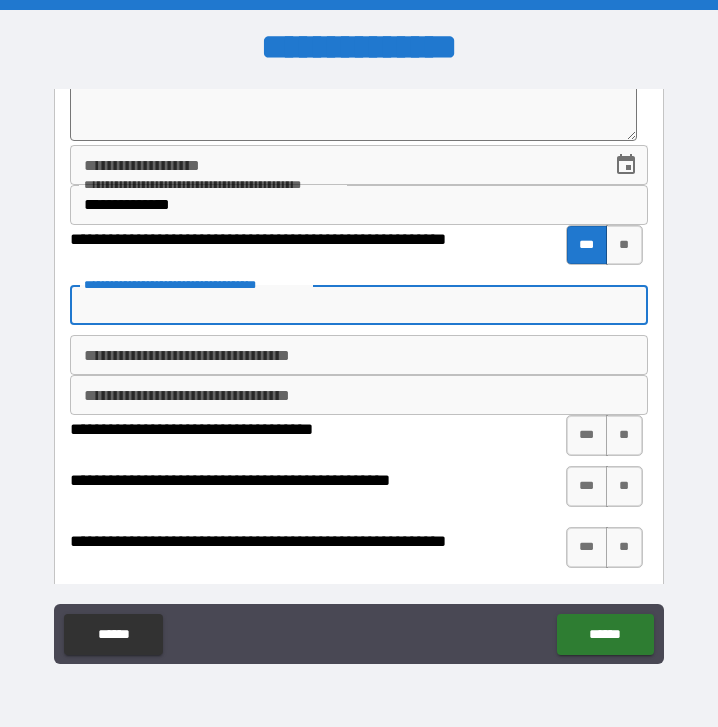 click on "**********" at bounding box center [359, 305] 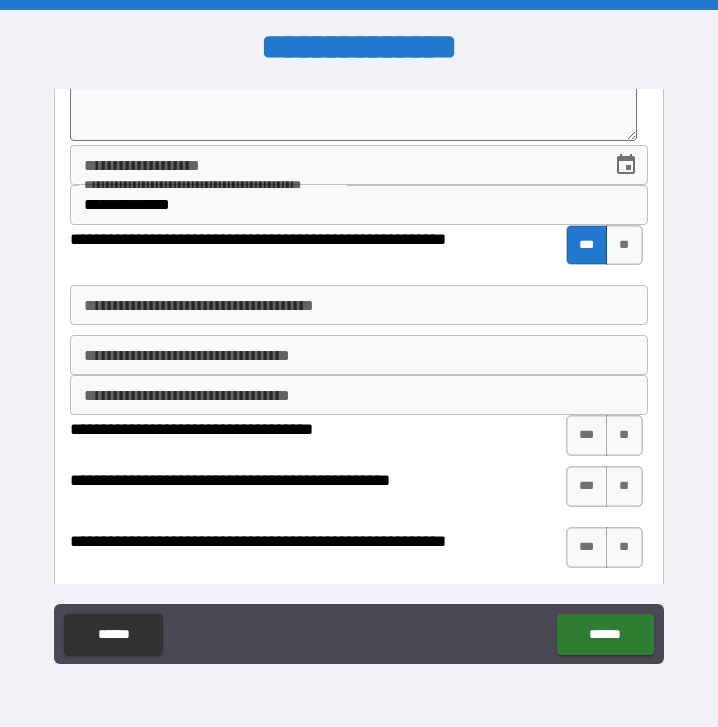 click on "**********" at bounding box center [356, 435] 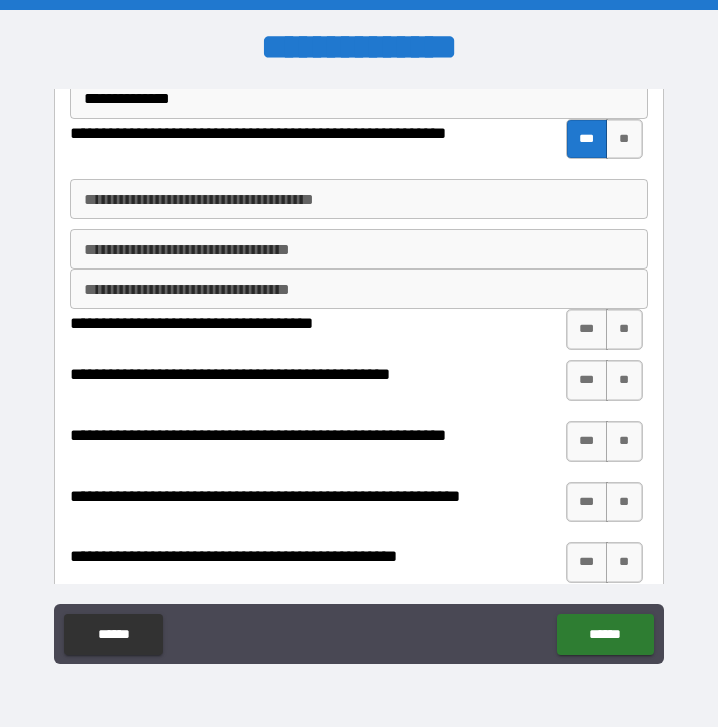 scroll, scrollTop: 250, scrollLeft: 0, axis: vertical 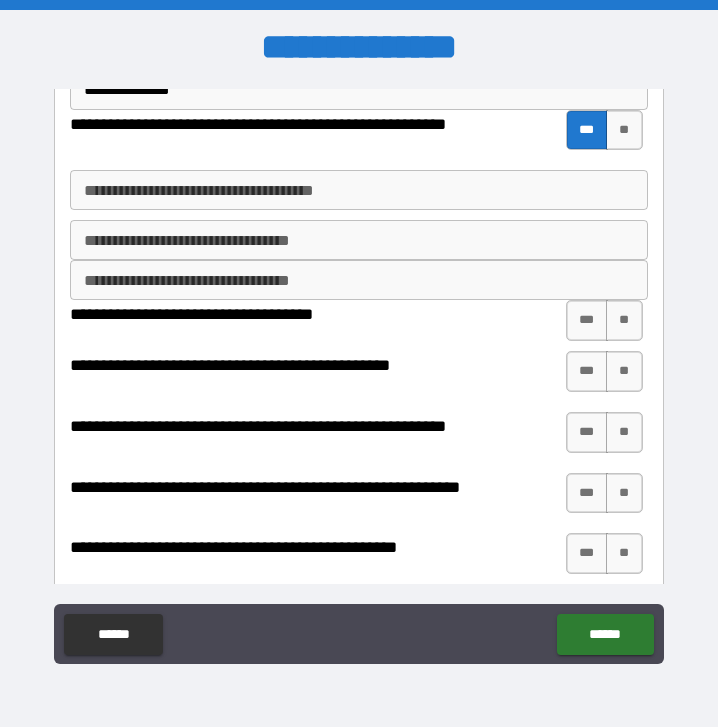 click on "**********" at bounding box center [359, 240] 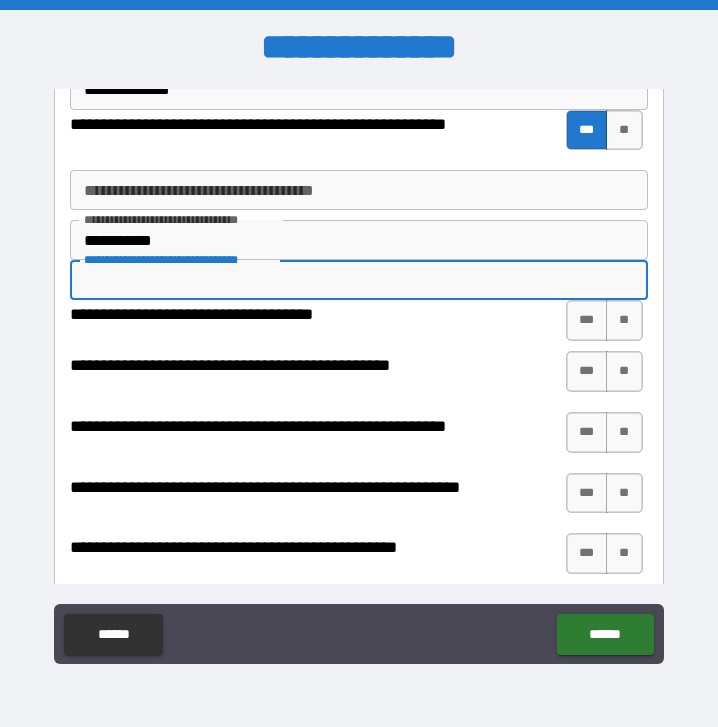 click on "**********" at bounding box center (359, 280) 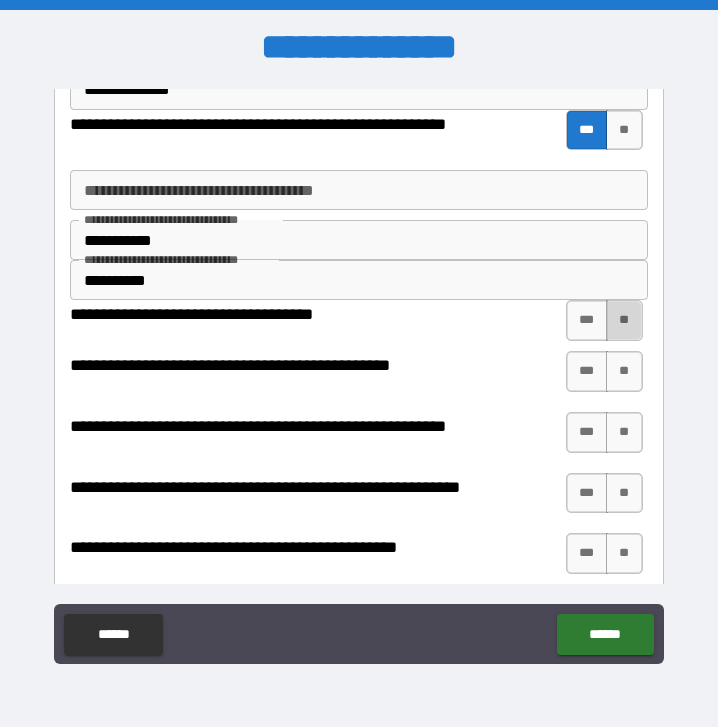click on "**" at bounding box center [624, 320] 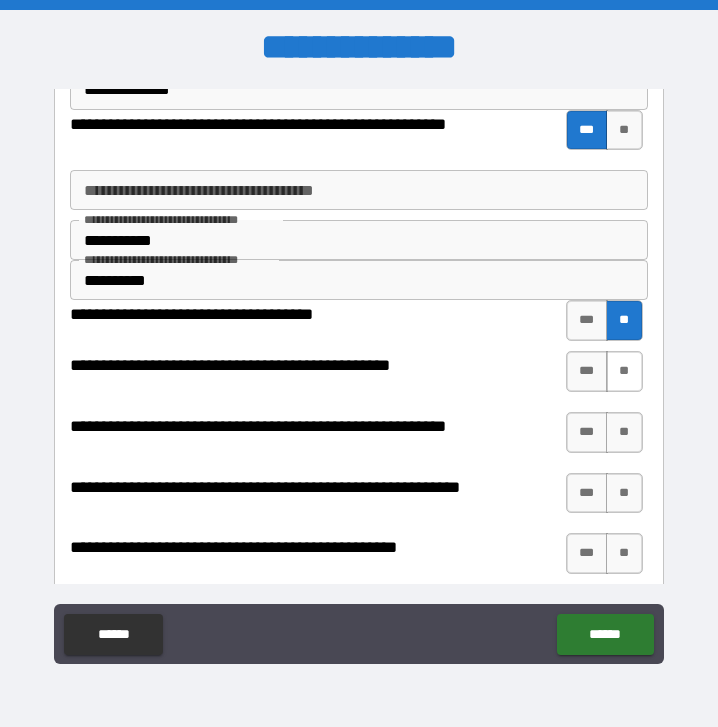 click on "**" at bounding box center [624, 371] 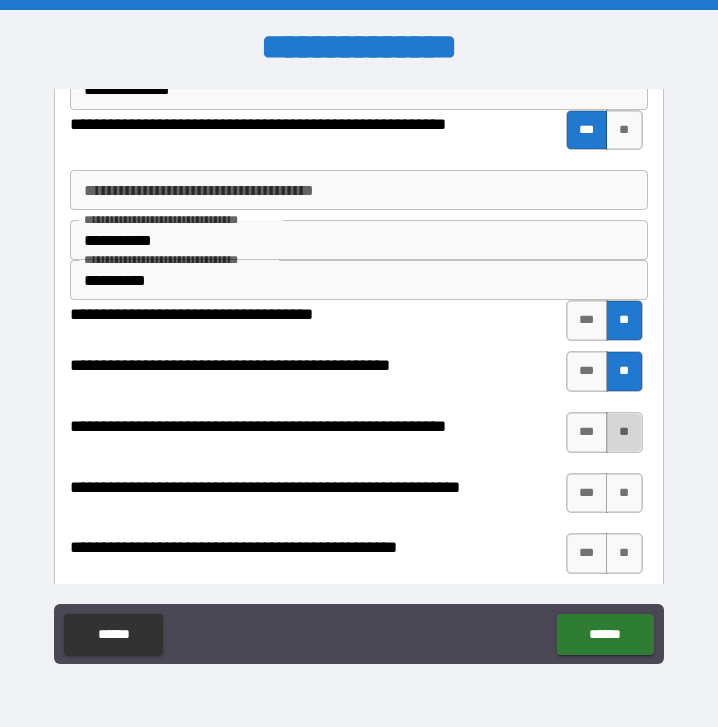 click on "**" at bounding box center [624, 432] 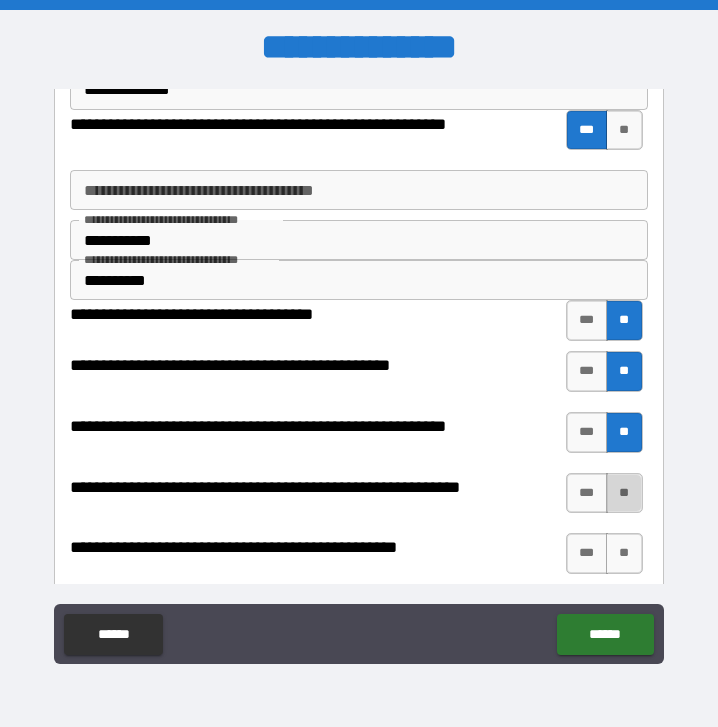 click on "**" at bounding box center (624, 493) 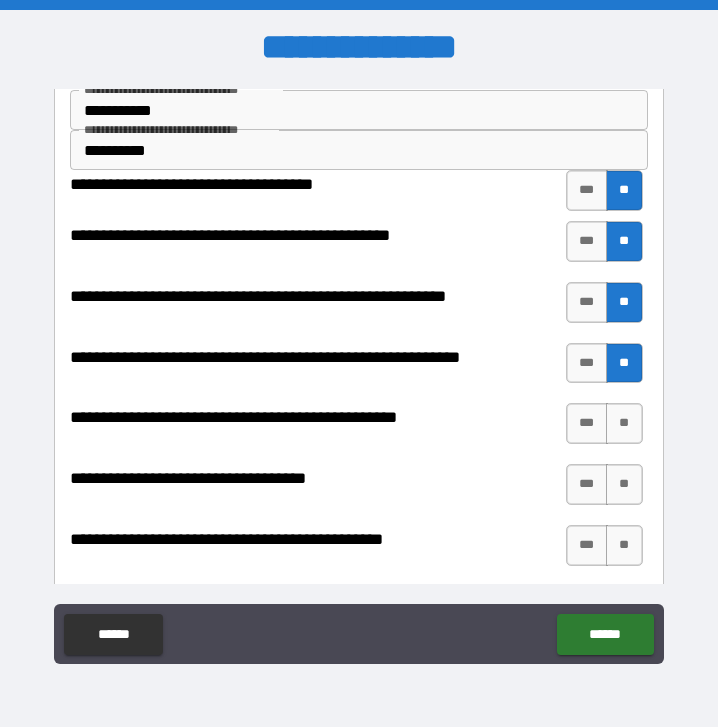 scroll, scrollTop: 388, scrollLeft: 0, axis: vertical 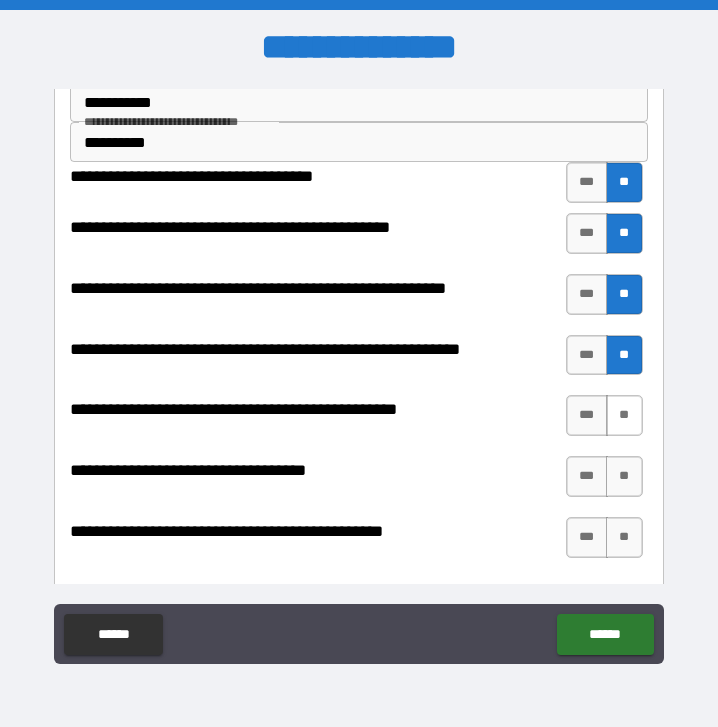 click on "**" at bounding box center [624, 415] 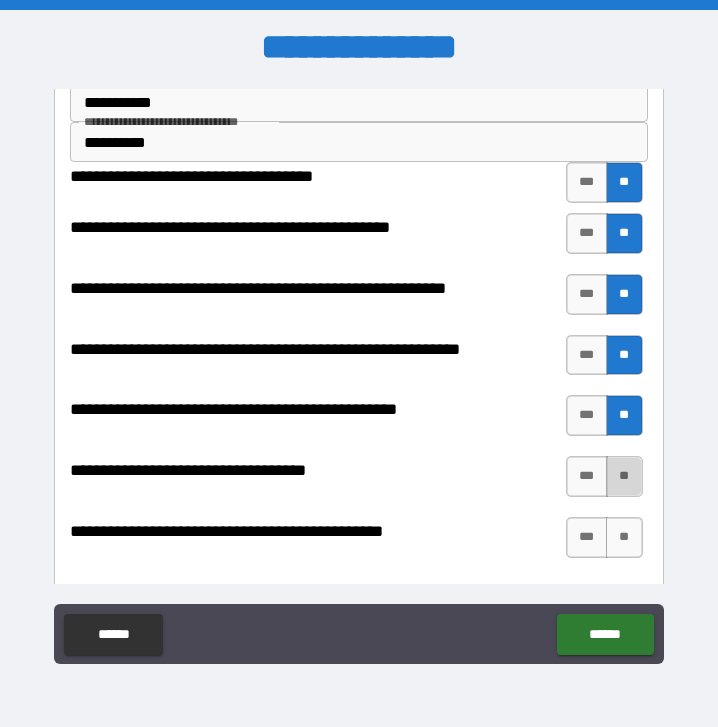 click on "**" at bounding box center (624, 476) 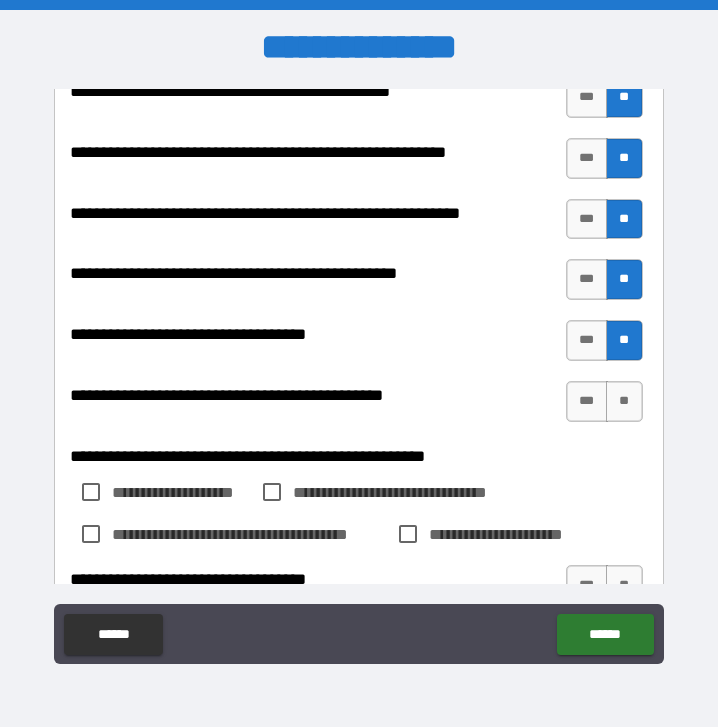 scroll, scrollTop: 530, scrollLeft: 0, axis: vertical 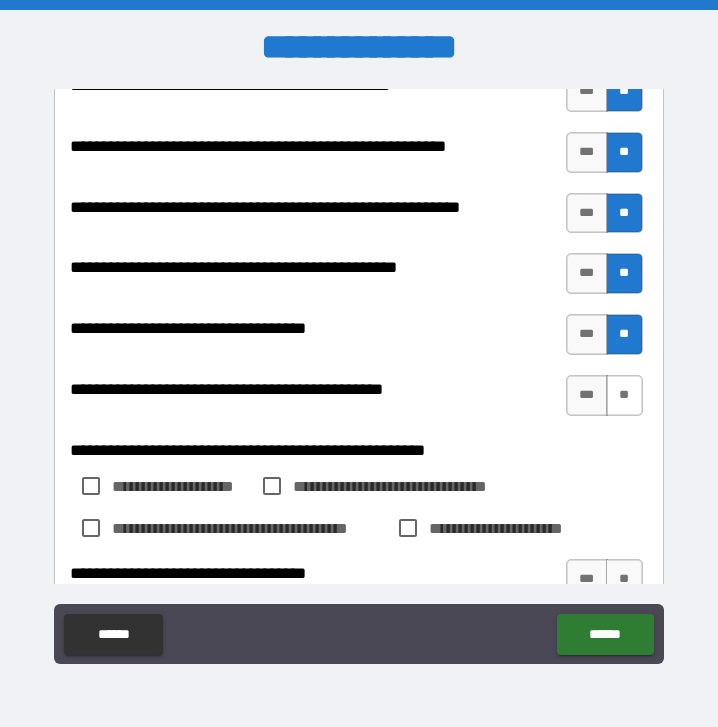 click on "**" at bounding box center (624, 395) 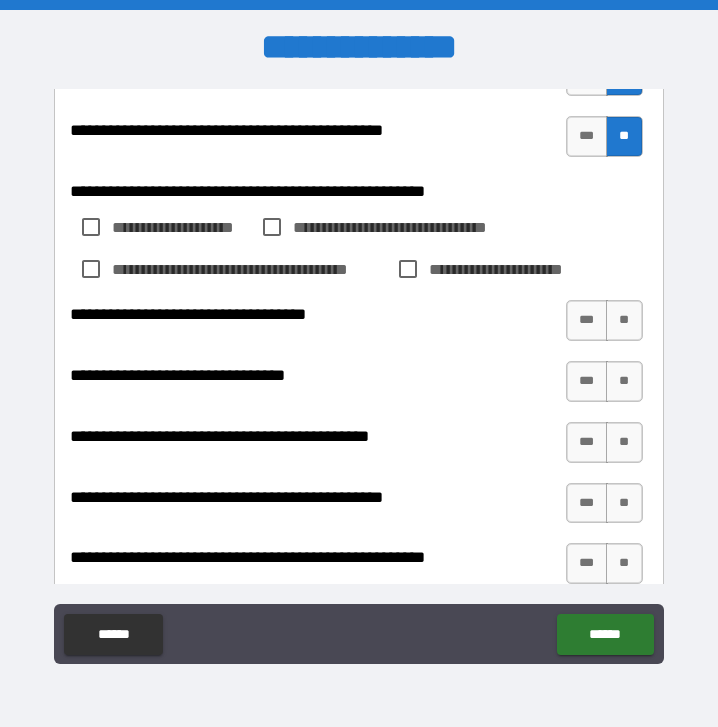 scroll, scrollTop: 790, scrollLeft: 0, axis: vertical 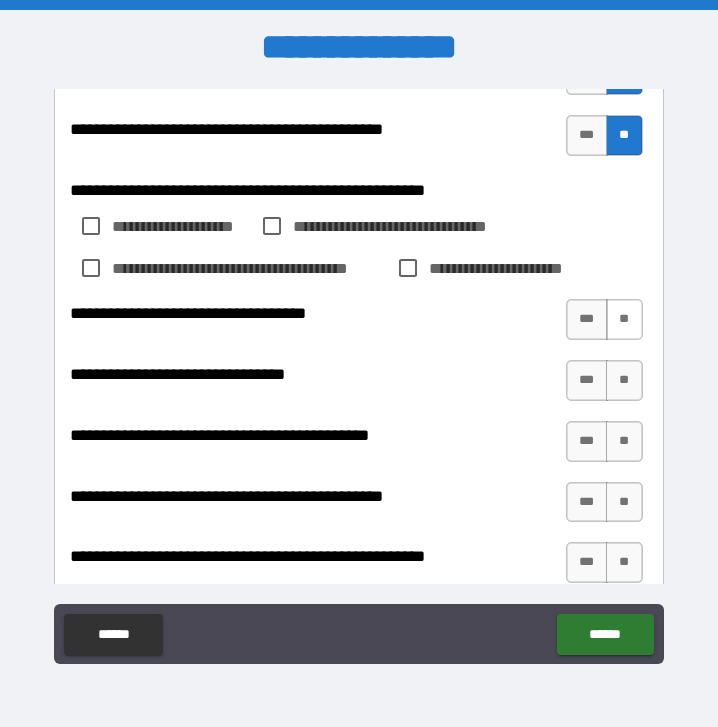 click on "**" at bounding box center [624, 319] 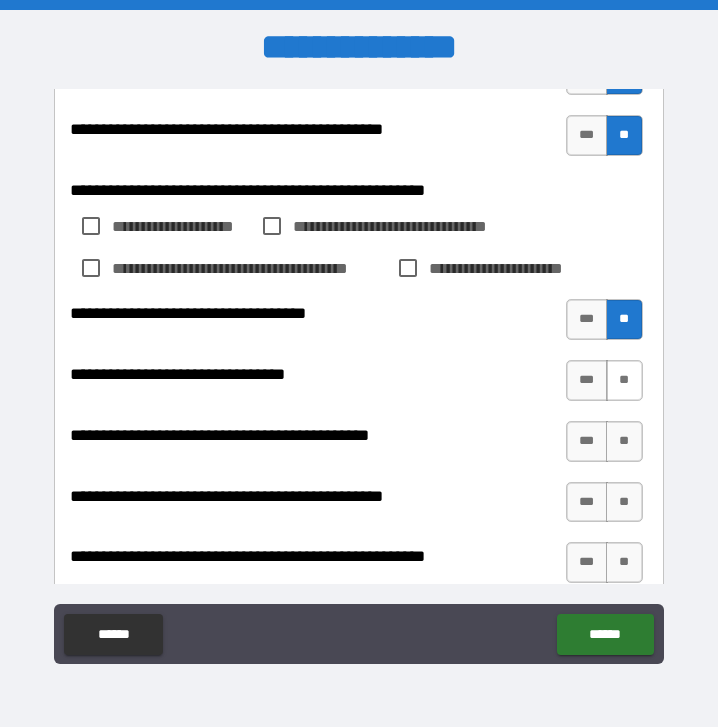 click on "**" at bounding box center [624, 380] 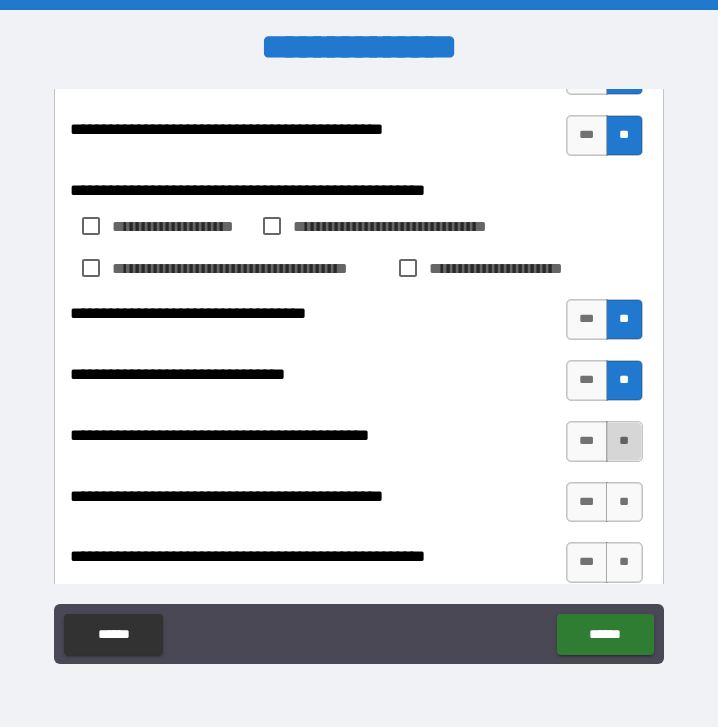 click on "**" at bounding box center [624, 441] 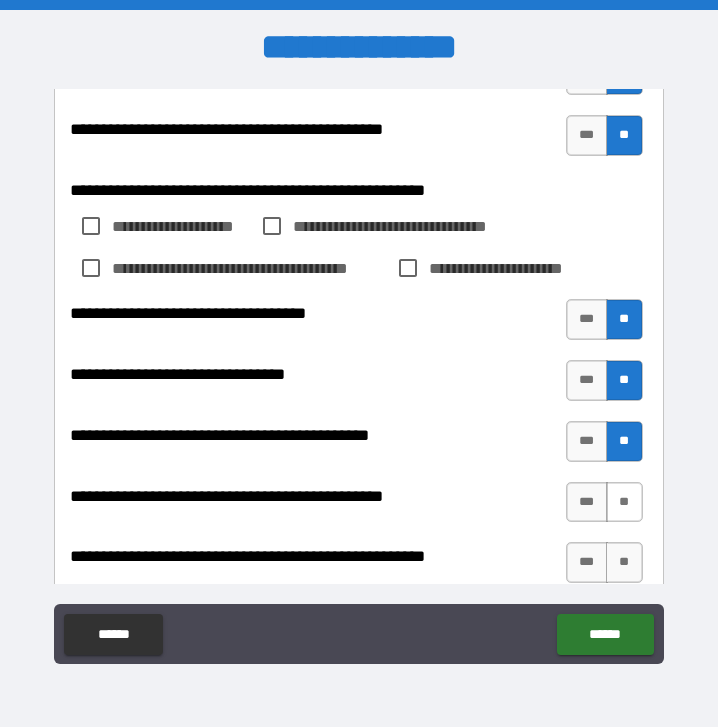 click on "**" at bounding box center [624, 502] 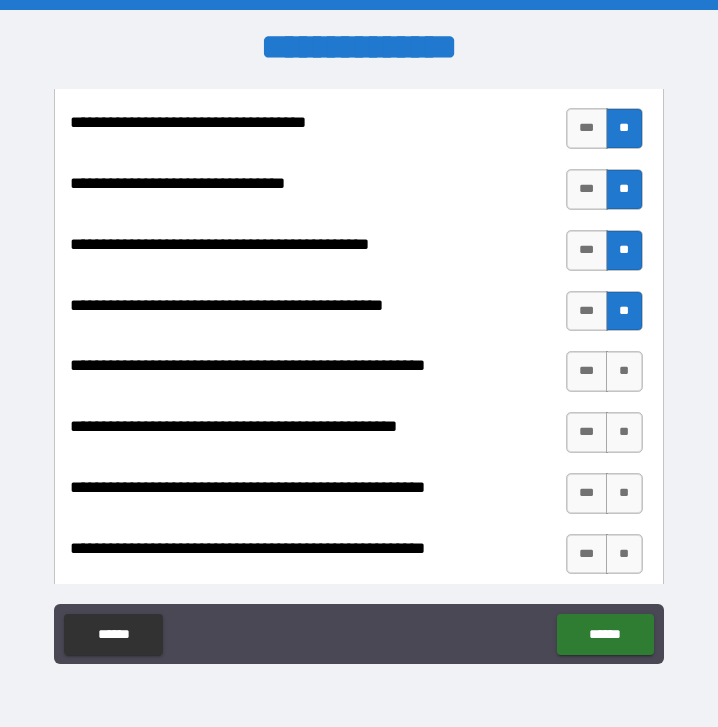 scroll, scrollTop: 1004, scrollLeft: 0, axis: vertical 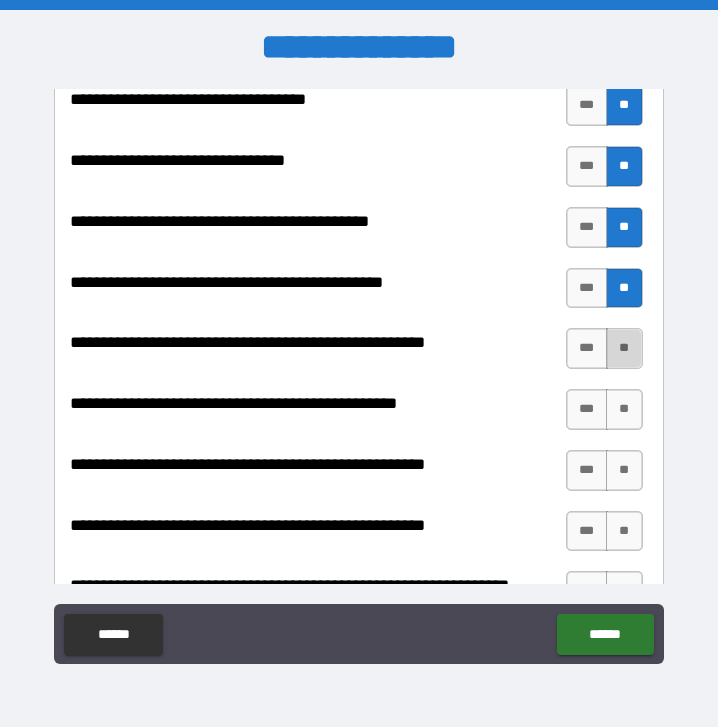 click on "**" at bounding box center (624, 348) 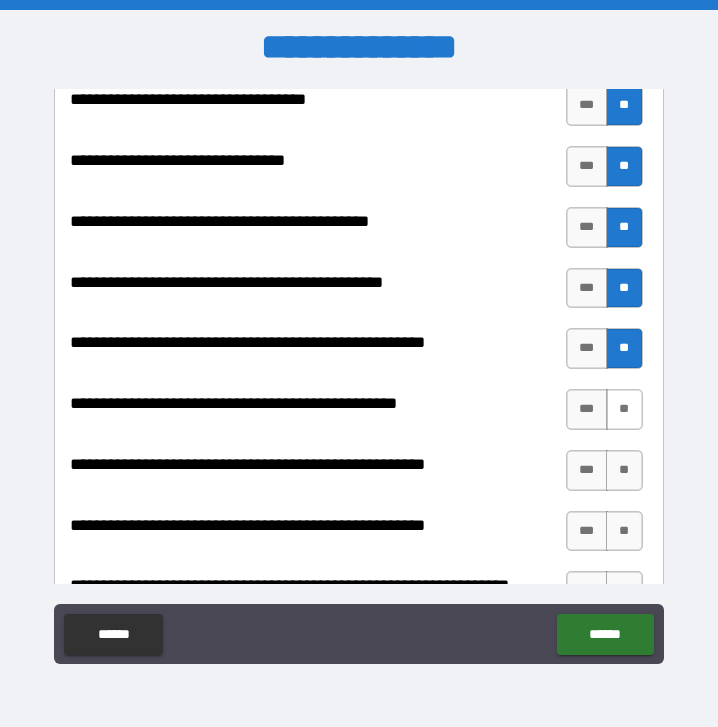 click on "**" at bounding box center (624, 409) 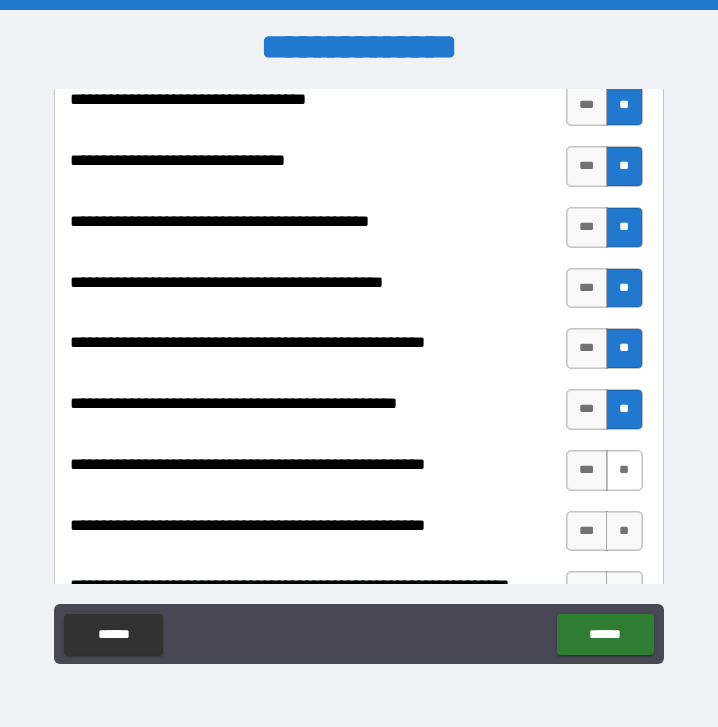 click on "**" at bounding box center (624, 470) 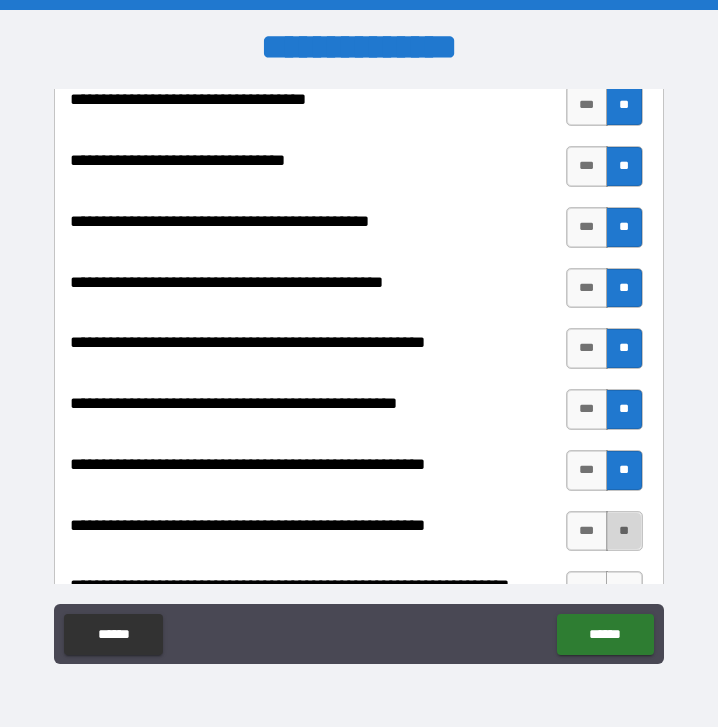 click on "**" at bounding box center [624, 531] 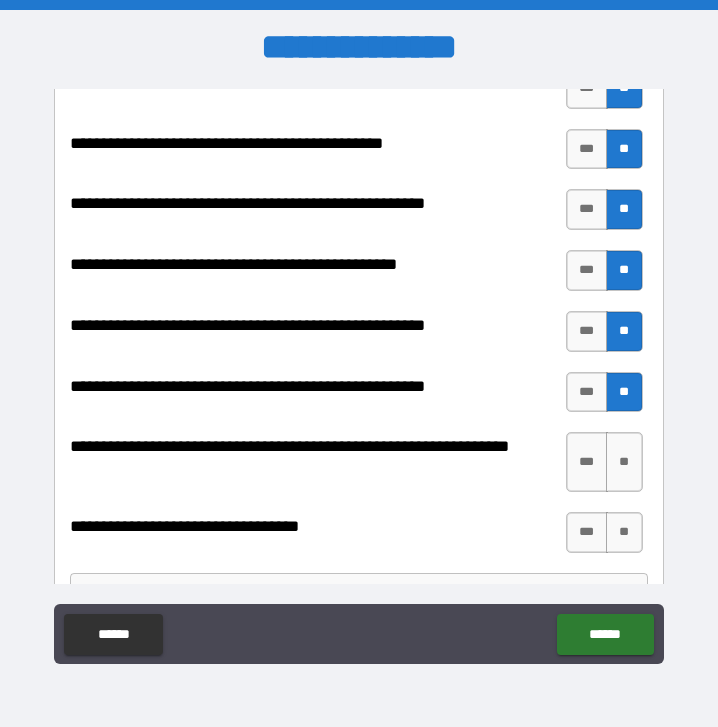scroll, scrollTop: 1163, scrollLeft: 0, axis: vertical 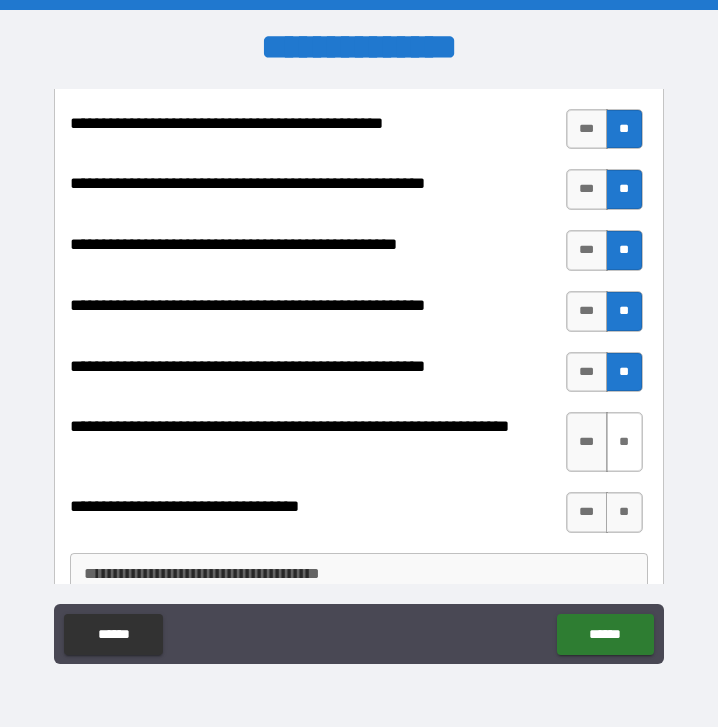 click on "**" at bounding box center [624, 442] 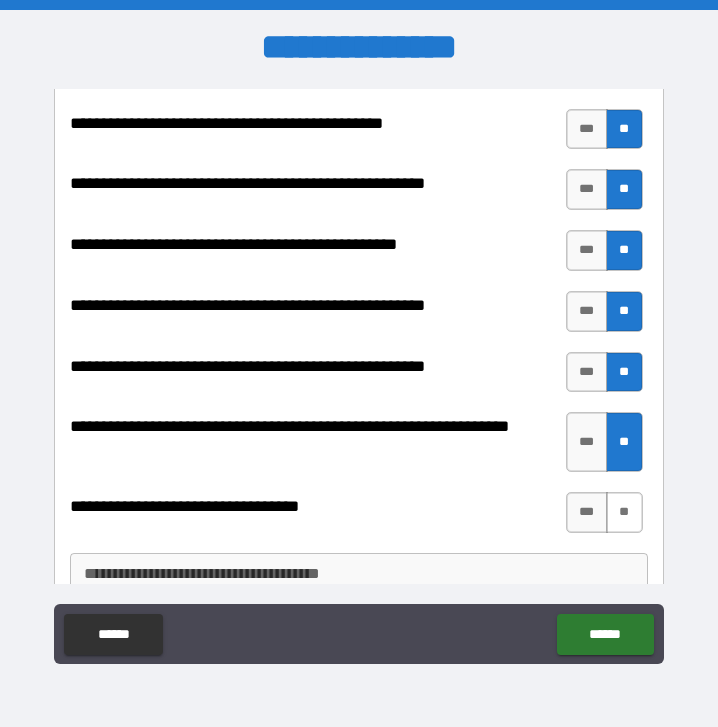 click on "**" at bounding box center [624, 512] 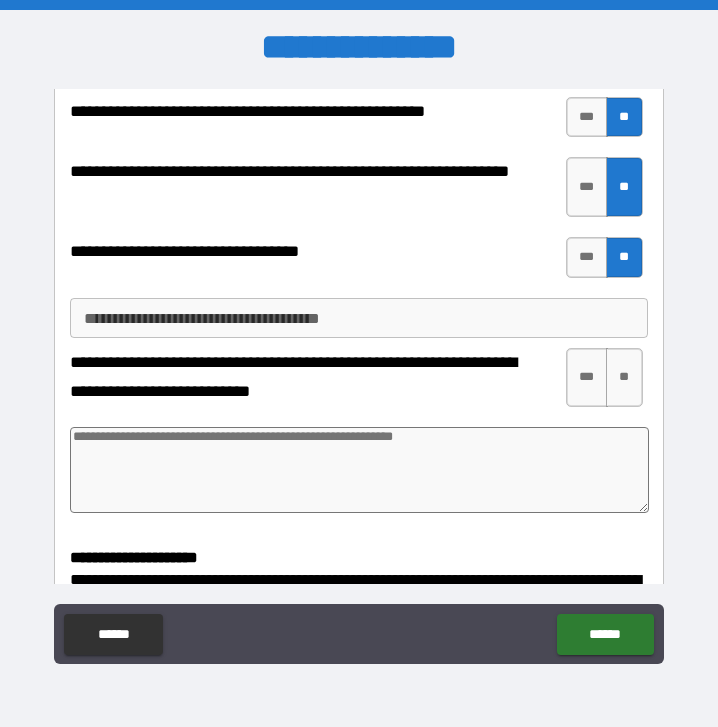 scroll, scrollTop: 1421, scrollLeft: 0, axis: vertical 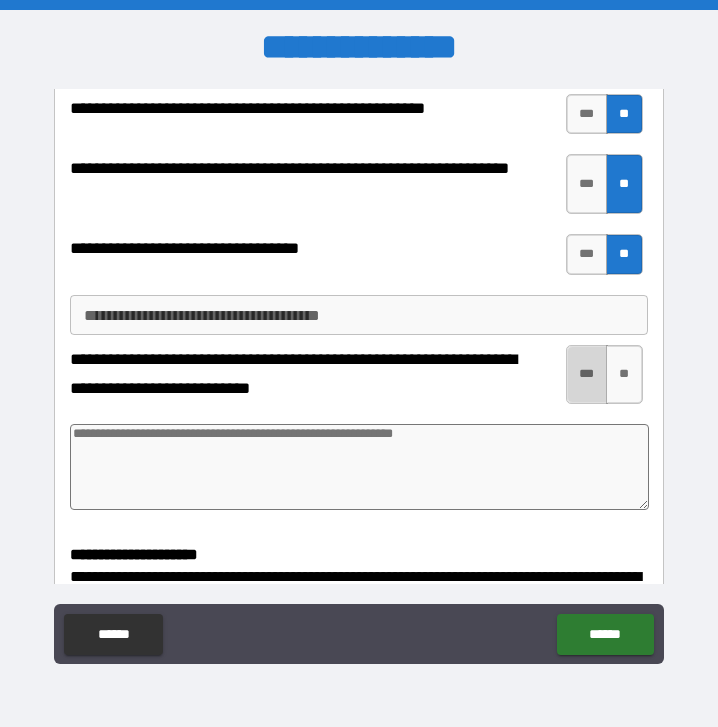 click on "***" at bounding box center (587, 375) 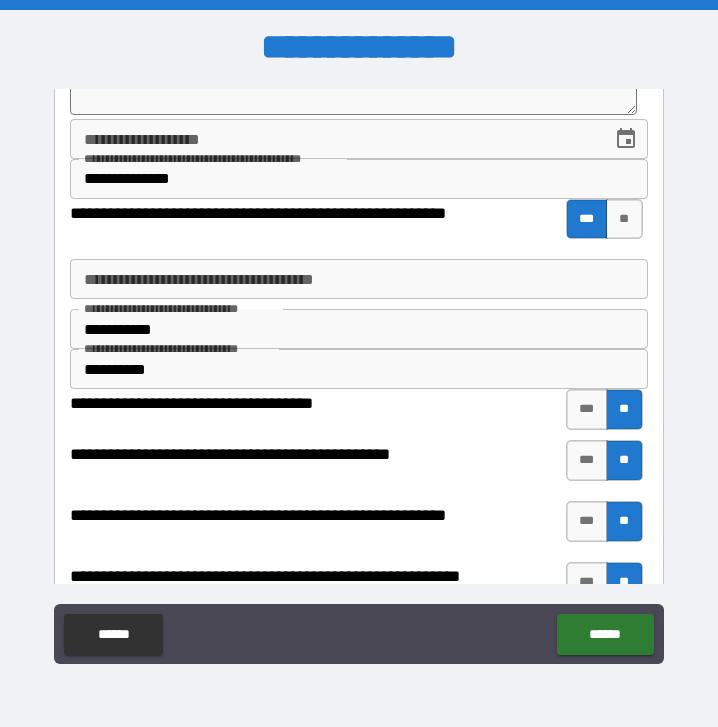 scroll, scrollTop: 159, scrollLeft: 0, axis: vertical 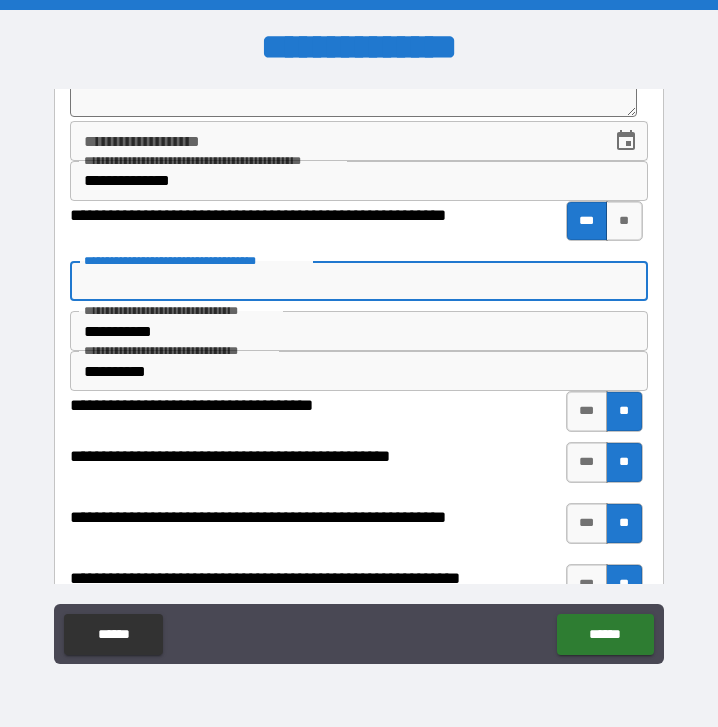 click on "**********" at bounding box center (359, 281) 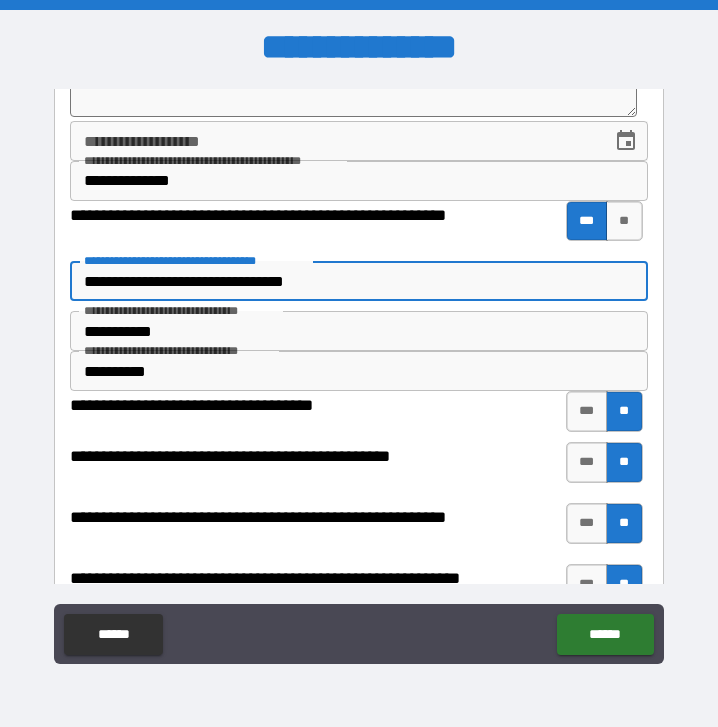 click on "**********" at bounding box center [282, 216] 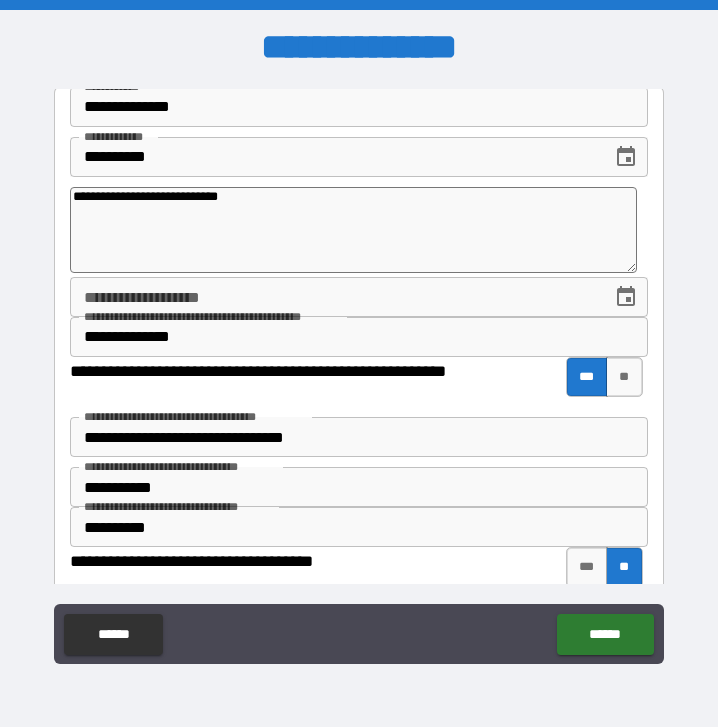 scroll, scrollTop: 0, scrollLeft: 0, axis: both 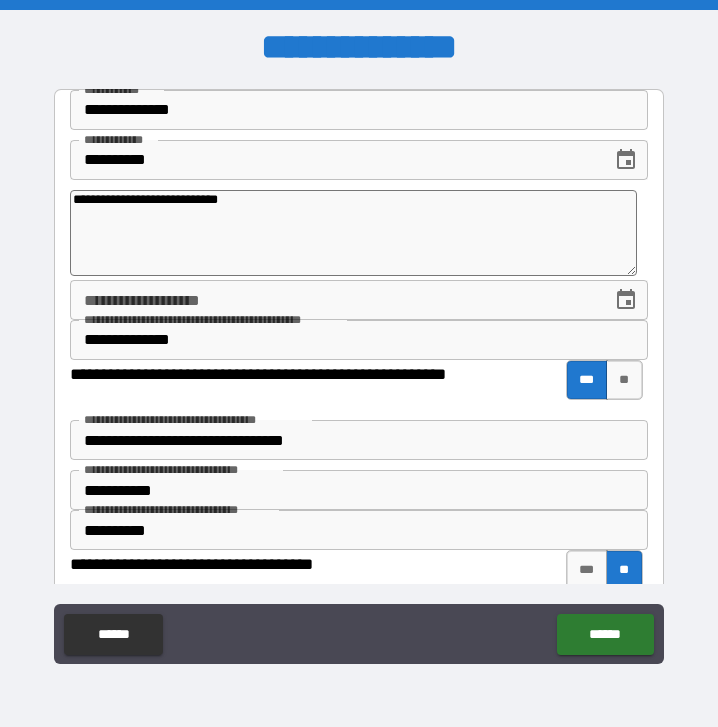 click on "**********" at bounding box center (353, 233) 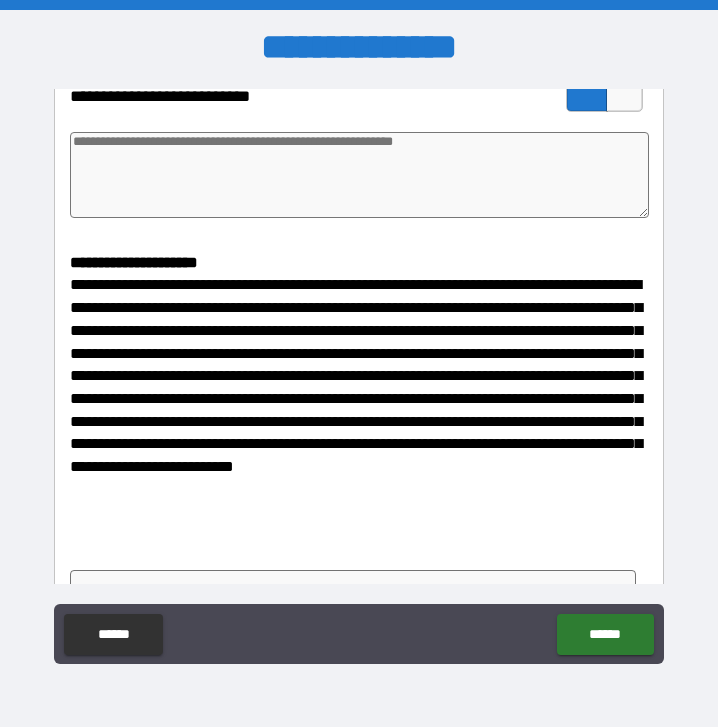 scroll, scrollTop: 1820, scrollLeft: 0, axis: vertical 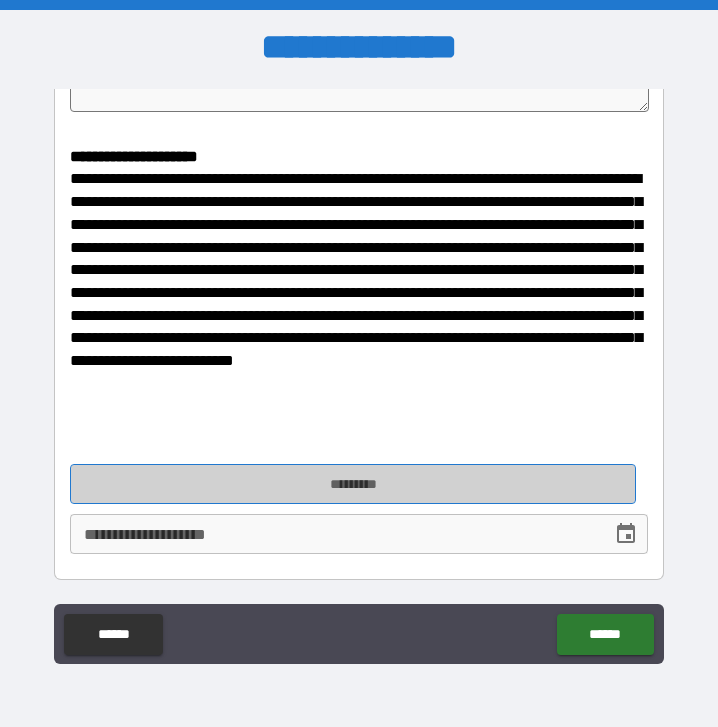 click on "*********" at bounding box center (353, 484) 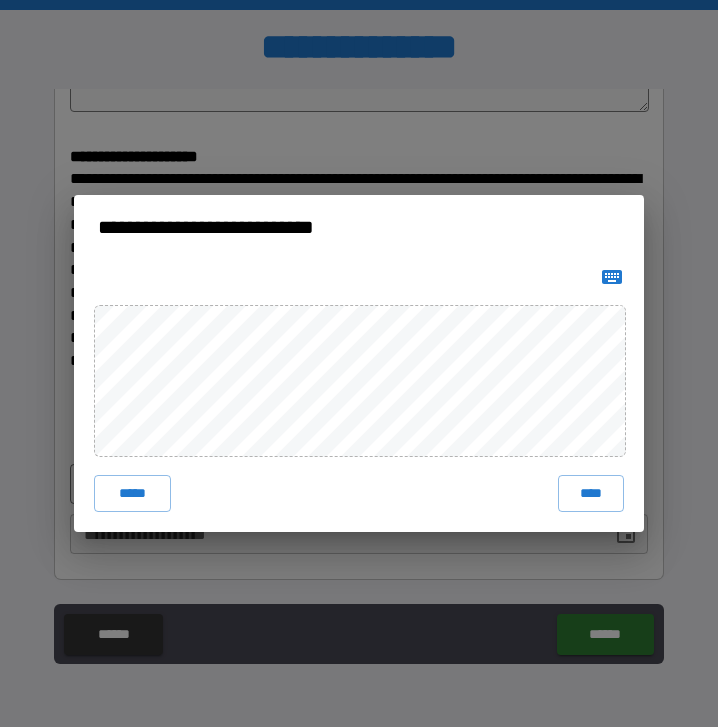 click at bounding box center (612, 277) 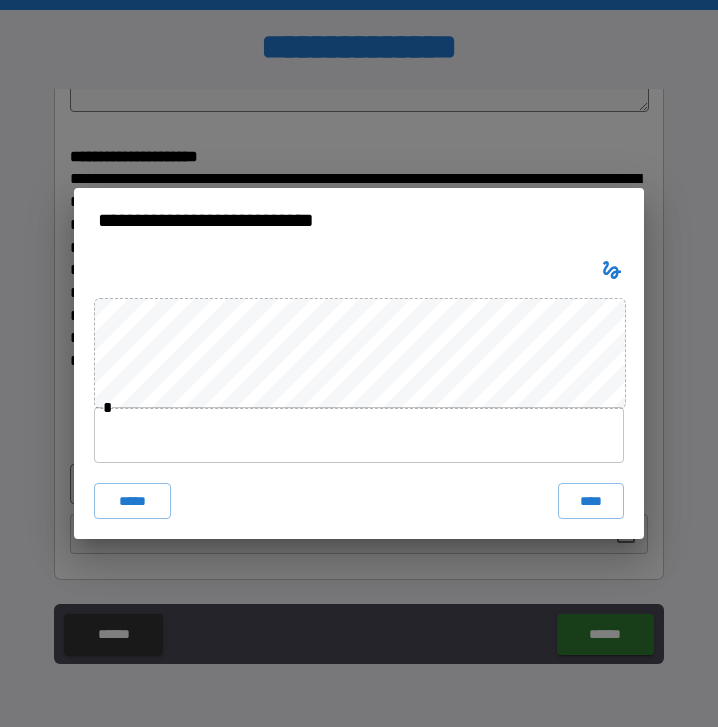 click at bounding box center (359, 435) 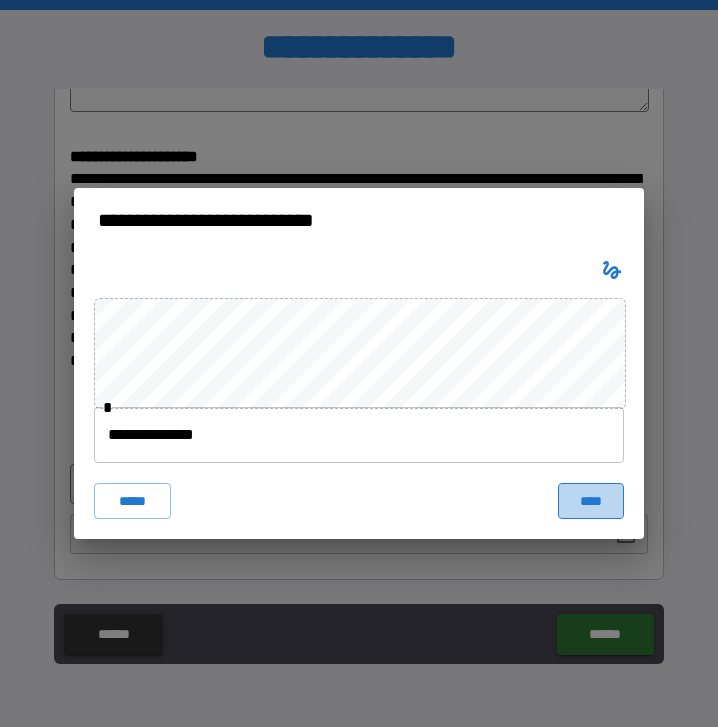 click on "****" at bounding box center (591, 501) 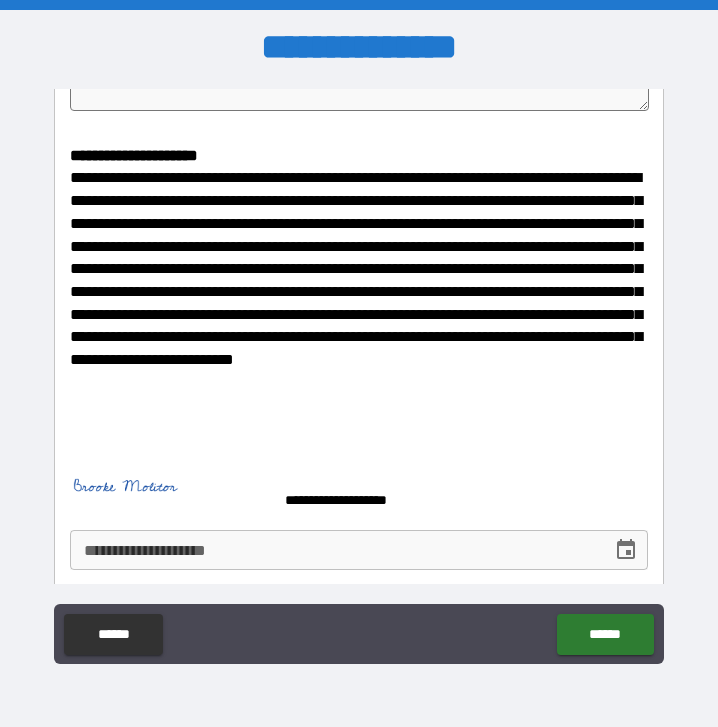 scroll, scrollTop: 1837, scrollLeft: 0, axis: vertical 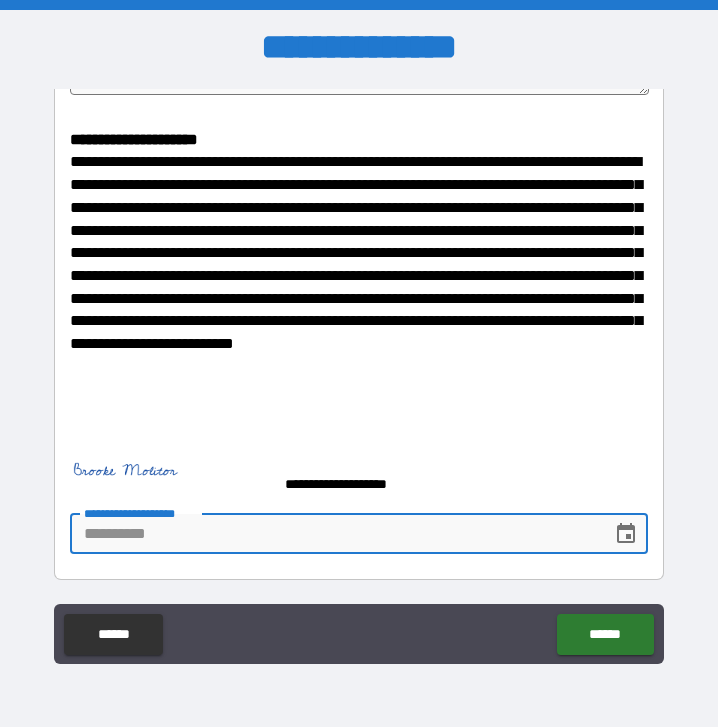 click on "**********" at bounding box center [334, 534] 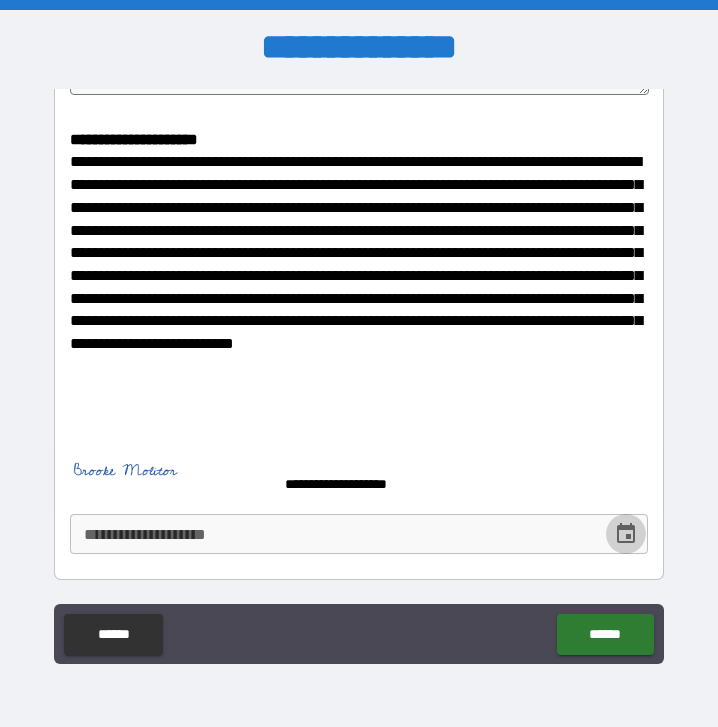 click 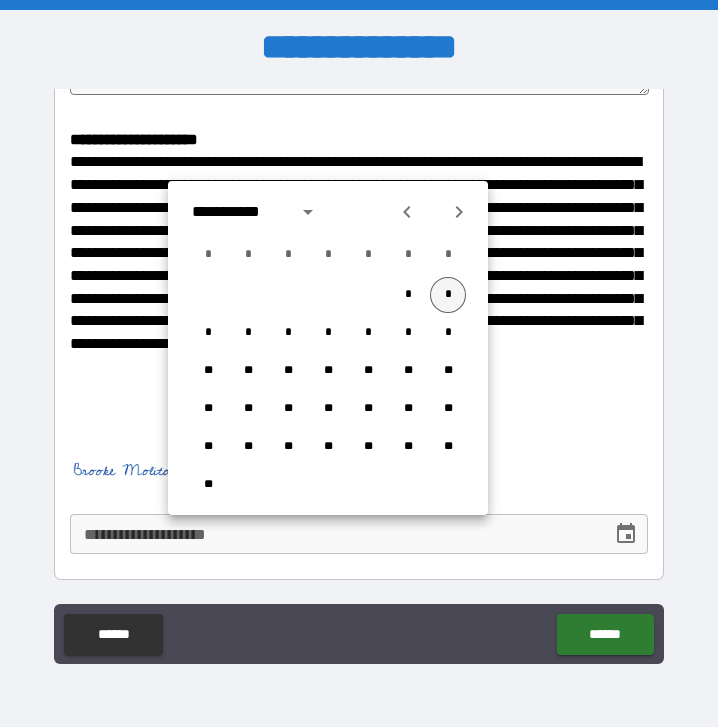 click on "*" at bounding box center (448, 295) 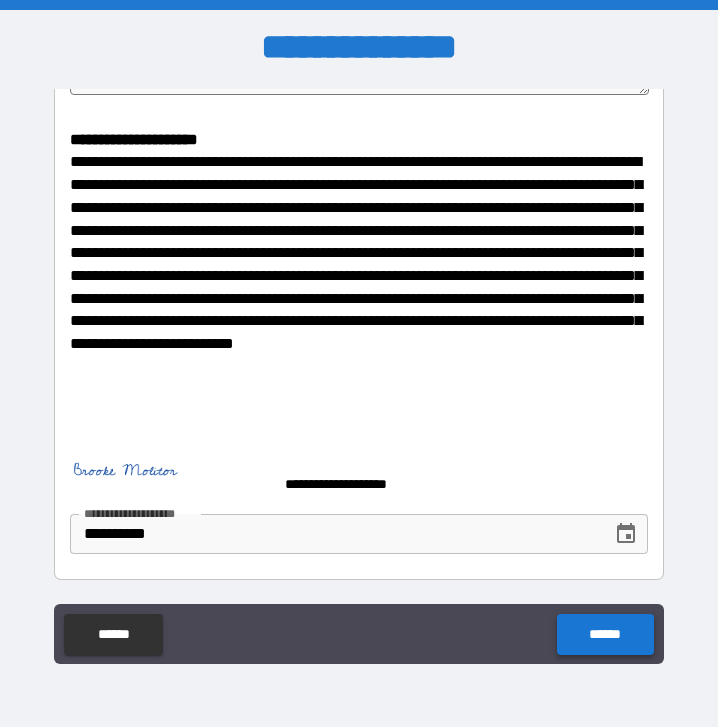 click on "******" at bounding box center (605, 634) 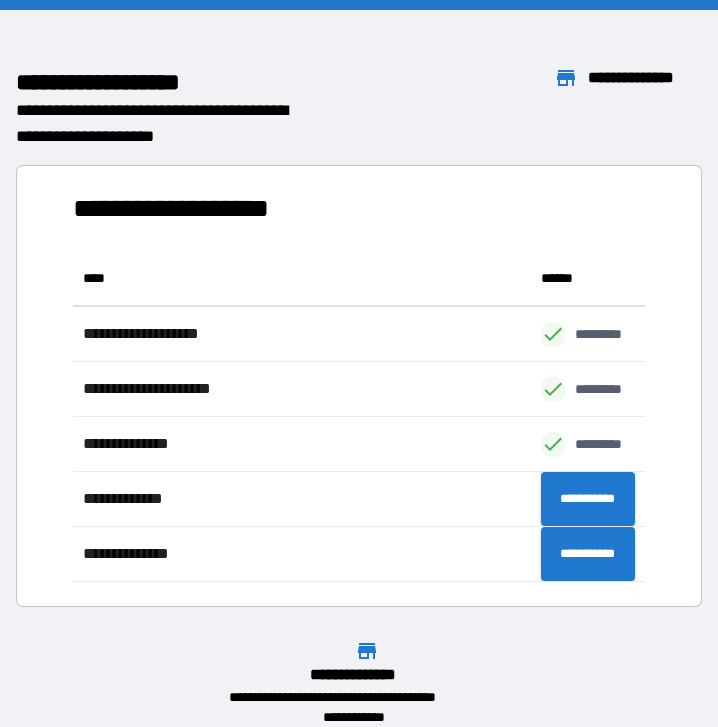 scroll, scrollTop: 1, scrollLeft: 1, axis: both 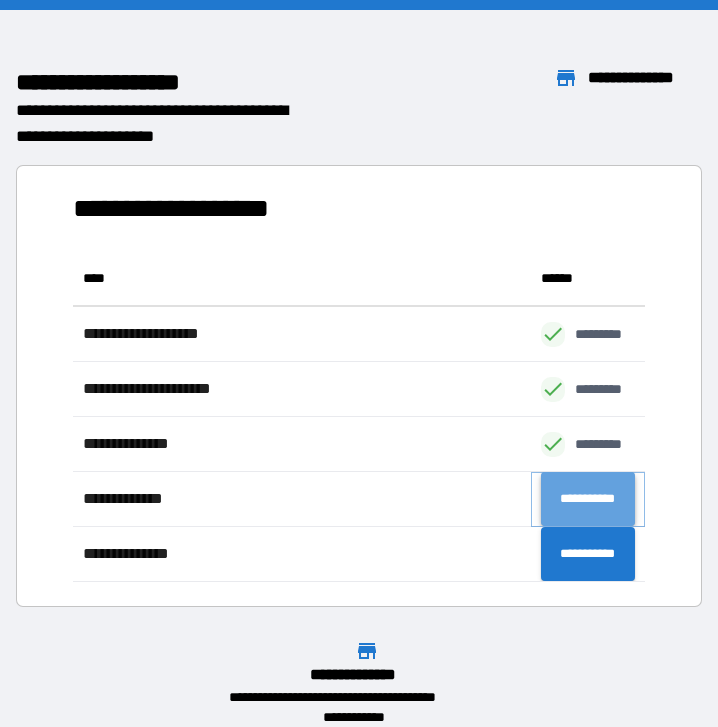 click on "**********" at bounding box center (588, 499) 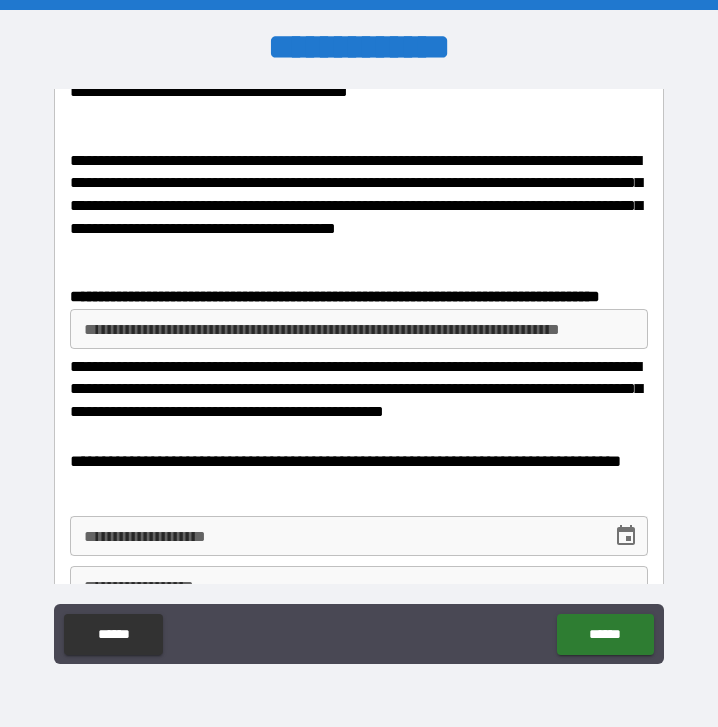 scroll, scrollTop: 427, scrollLeft: 0, axis: vertical 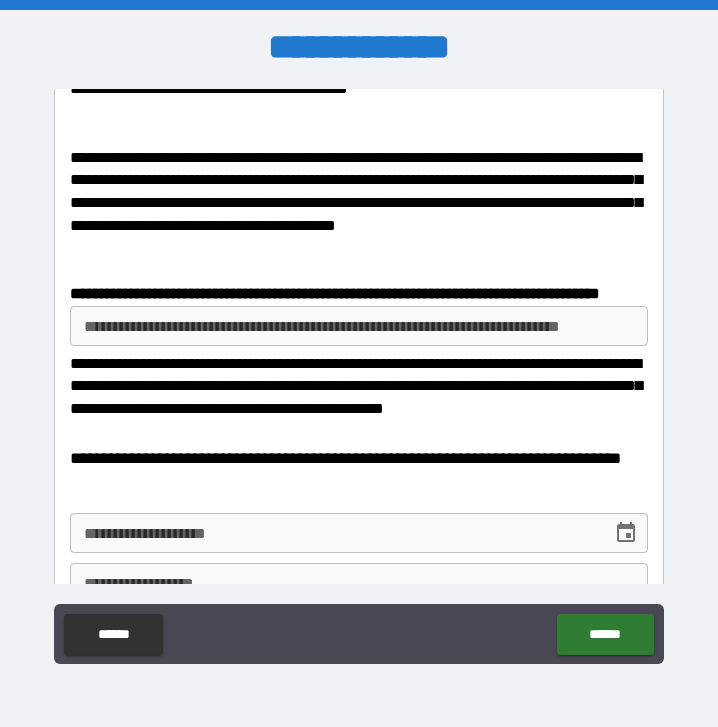 click on "**********" at bounding box center (359, 326) 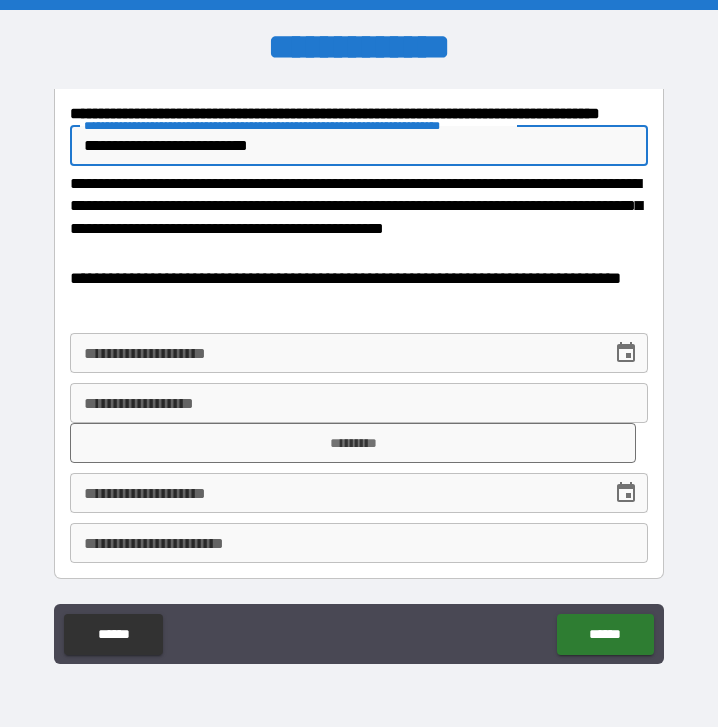 scroll, scrollTop: 629, scrollLeft: 0, axis: vertical 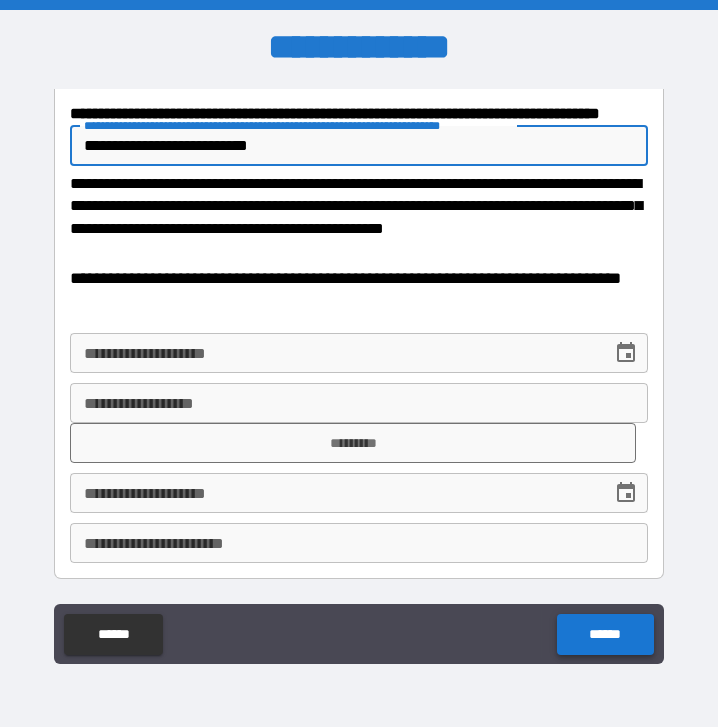 click on "******" at bounding box center (605, 634) 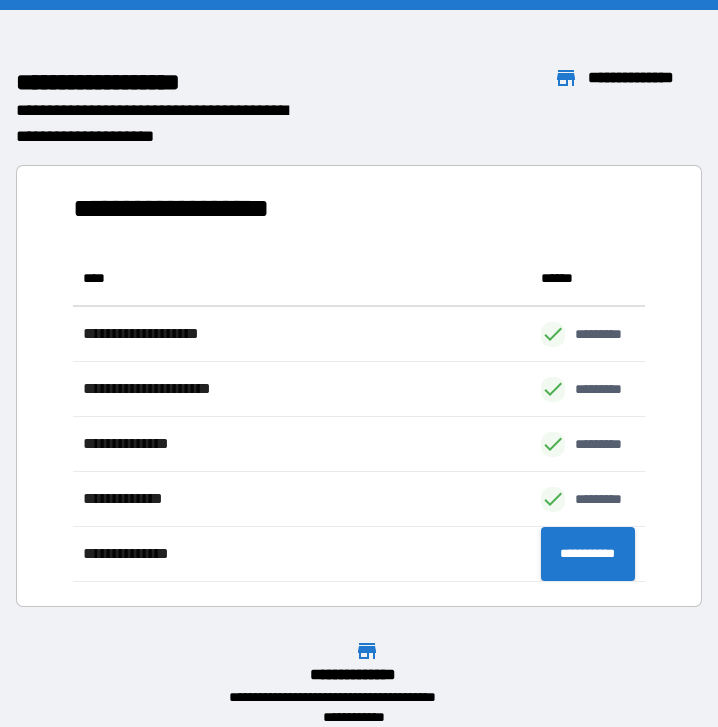 scroll, scrollTop: 1, scrollLeft: 1, axis: both 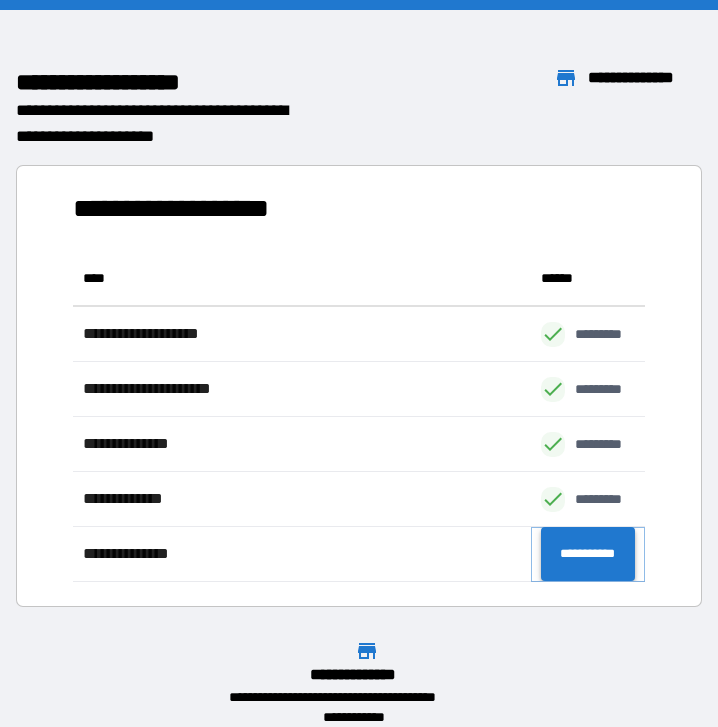 click on "**********" at bounding box center (588, 554) 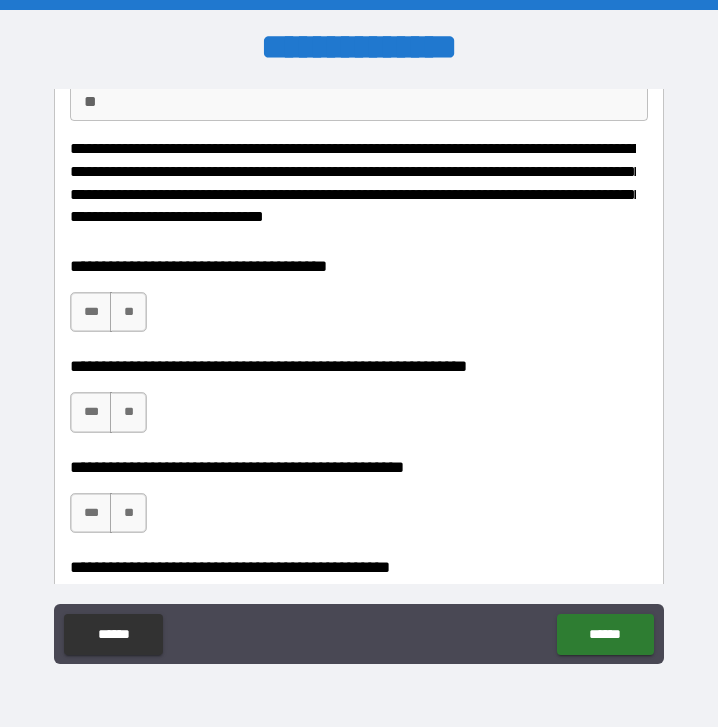 scroll, scrollTop: 205, scrollLeft: 0, axis: vertical 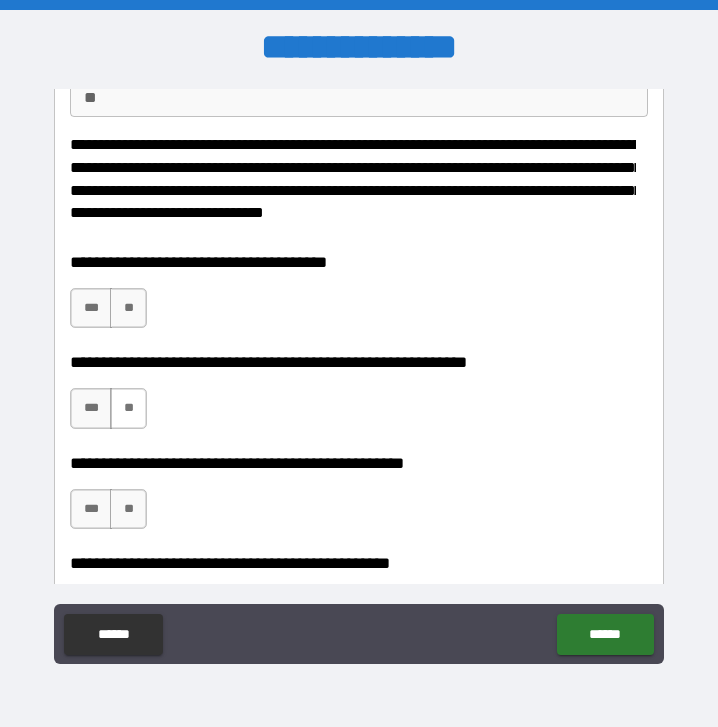 click on "**" at bounding box center [128, 408] 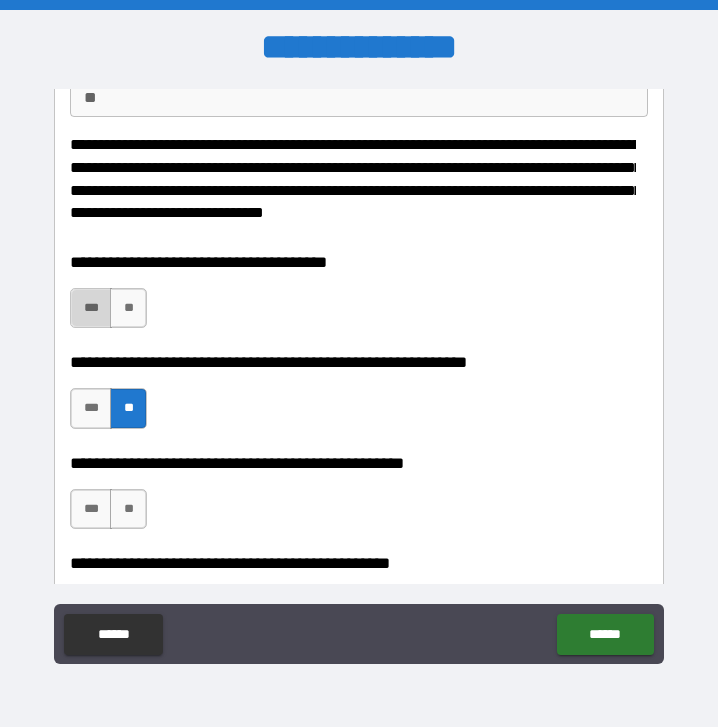click on "***" at bounding box center (91, 308) 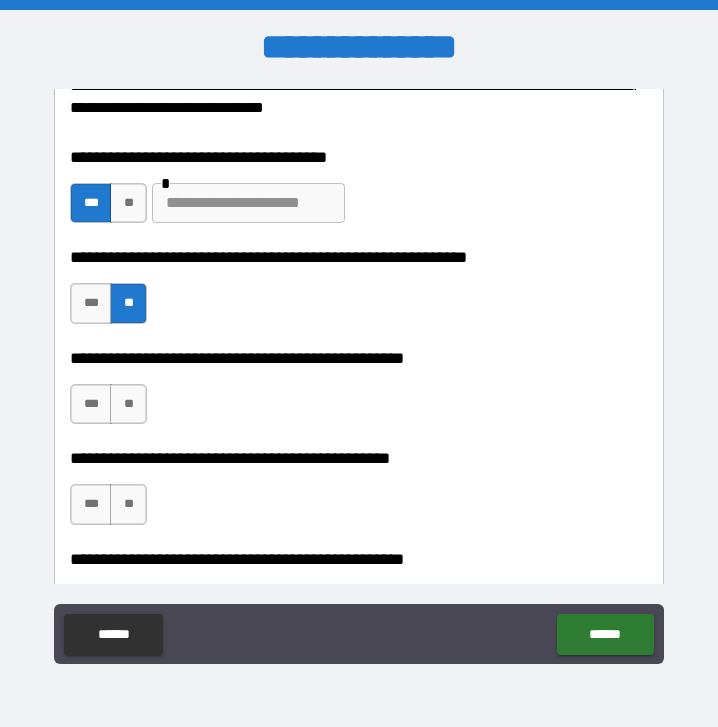 scroll, scrollTop: 320, scrollLeft: 0, axis: vertical 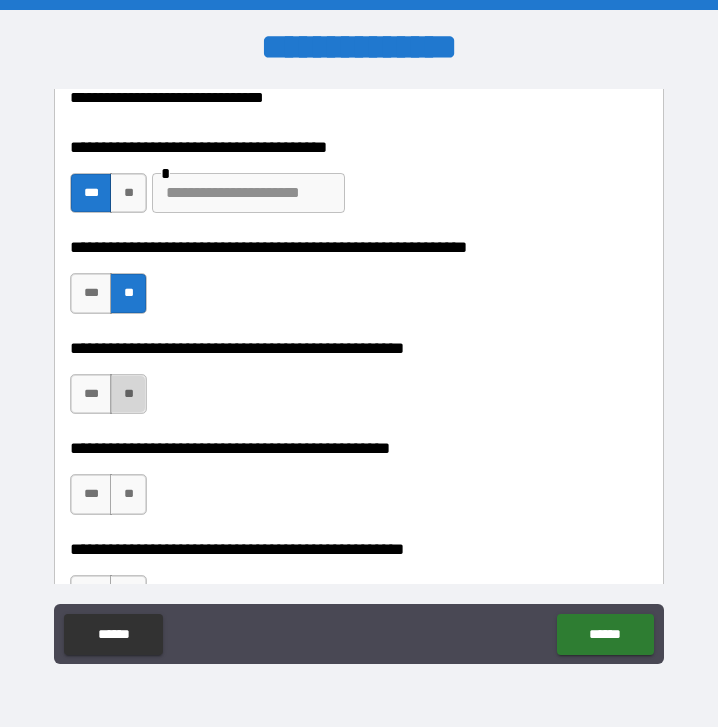 click on "**" at bounding box center (128, 394) 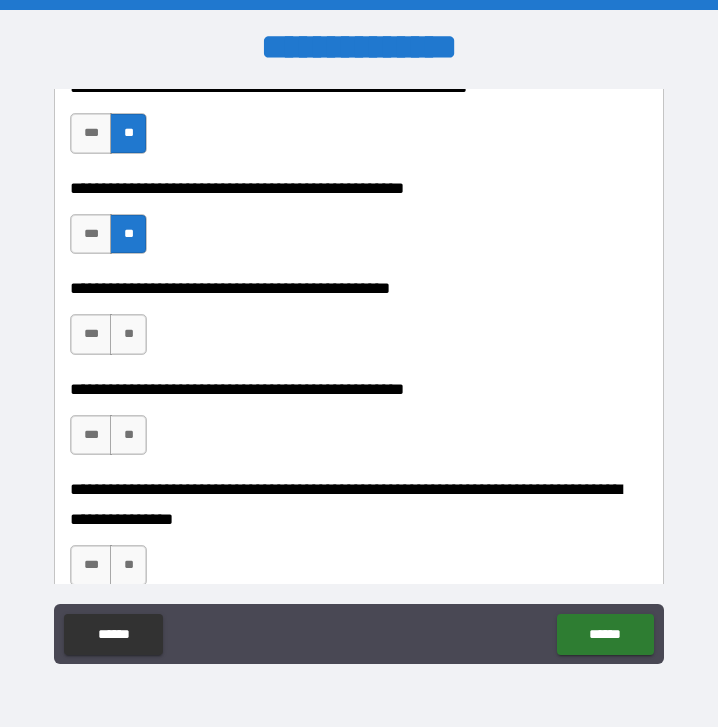 scroll, scrollTop: 481, scrollLeft: 0, axis: vertical 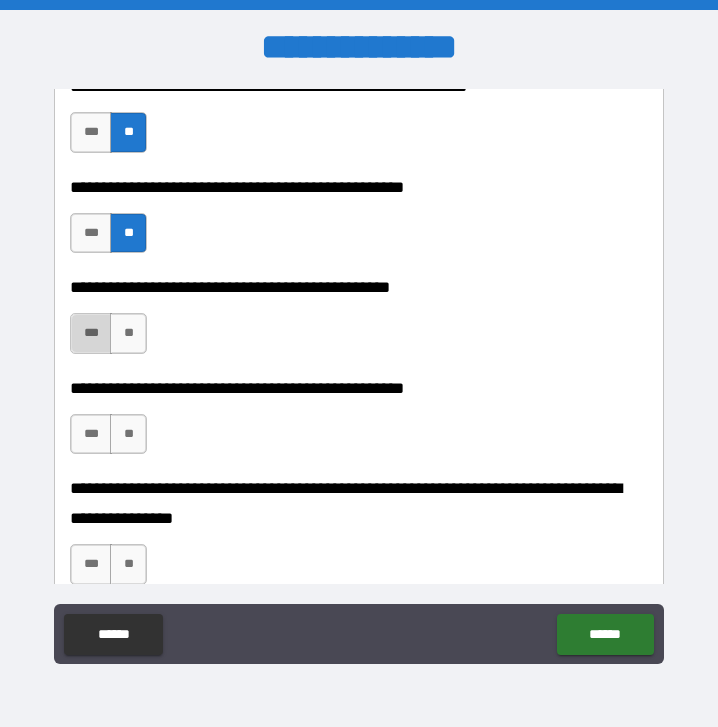 click on "***" at bounding box center (91, 333) 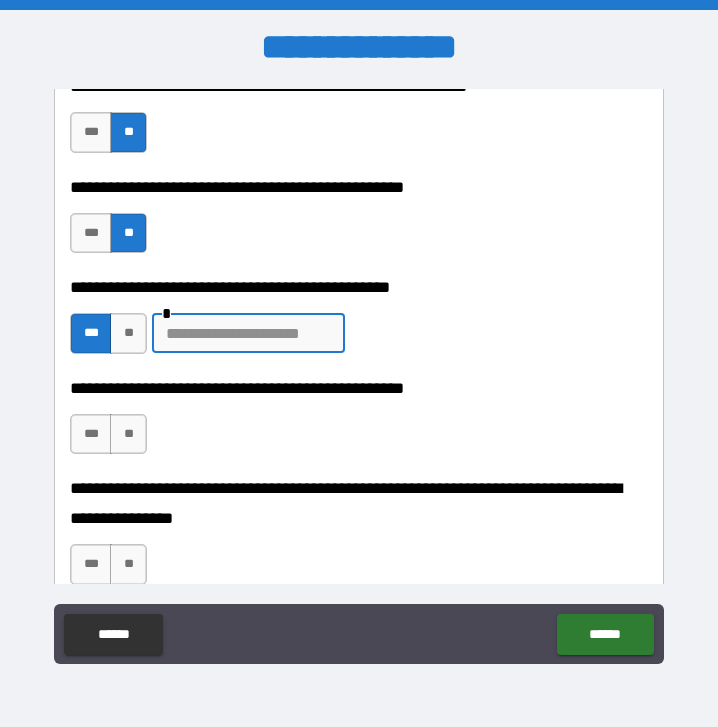 click at bounding box center (248, 333) 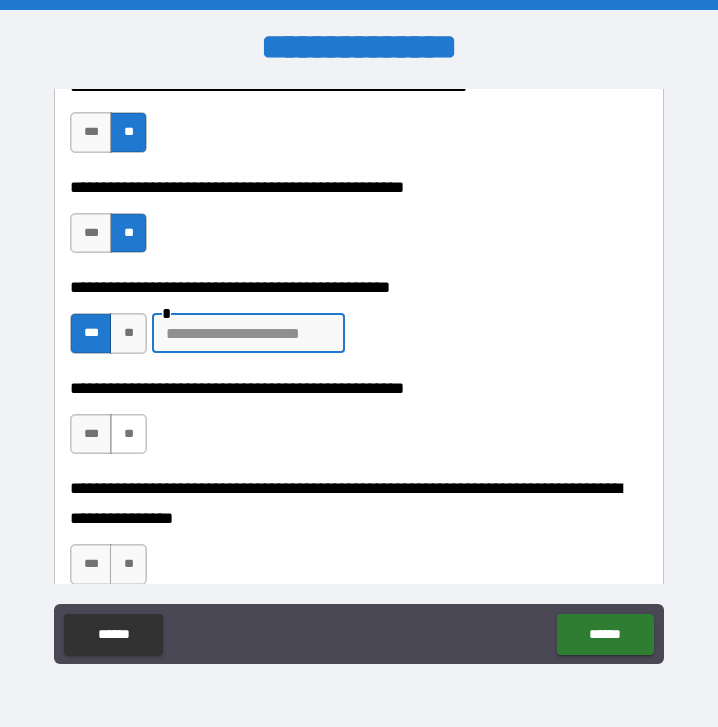 click on "**" at bounding box center (128, 434) 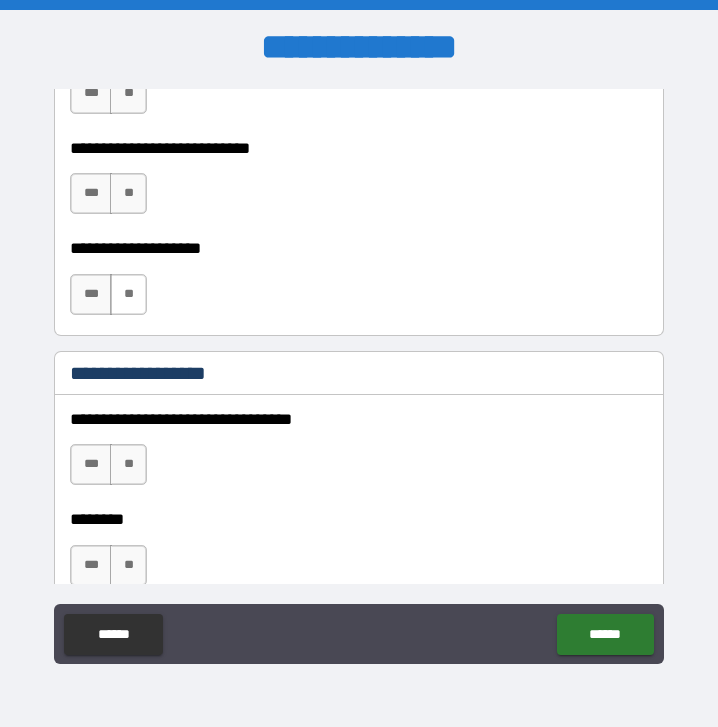 scroll, scrollTop: 953, scrollLeft: 0, axis: vertical 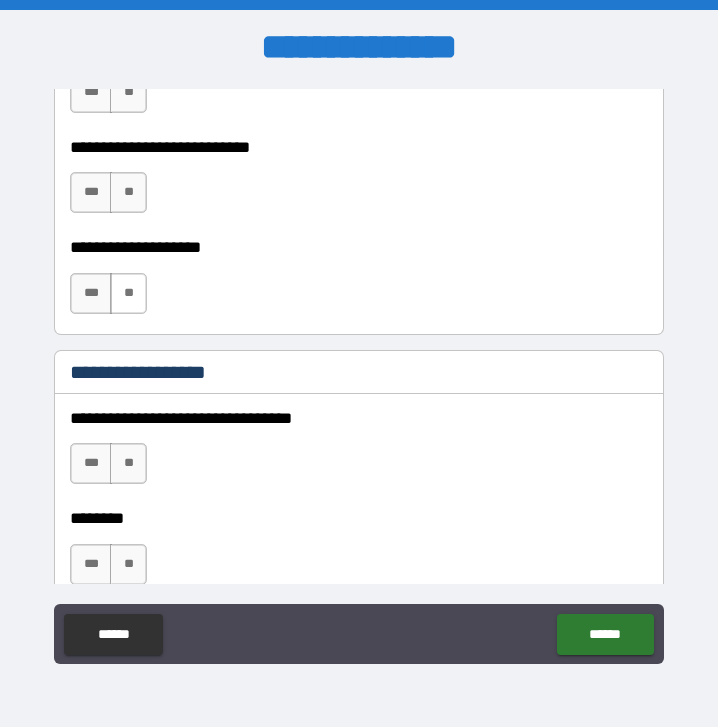 click on "**" at bounding box center [128, 293] 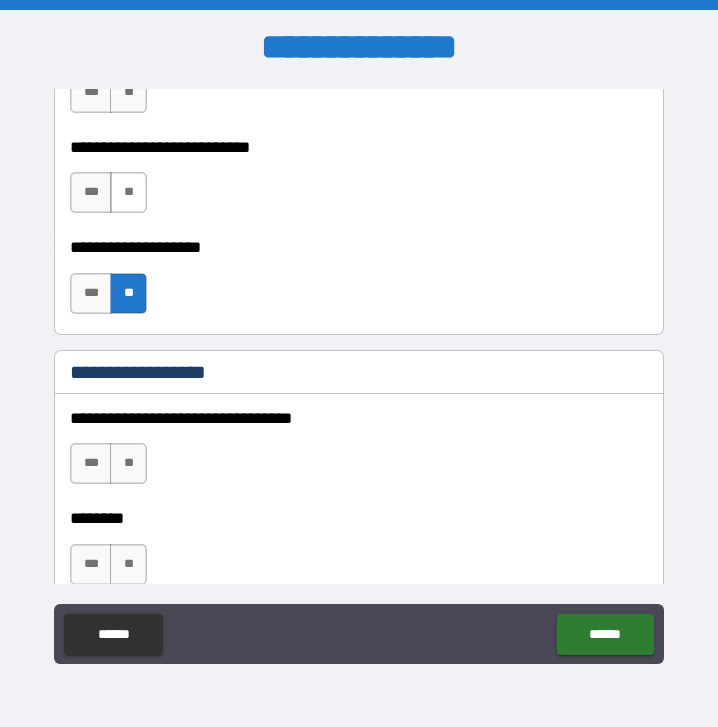 click on "**" at bounding box center [128, 192] 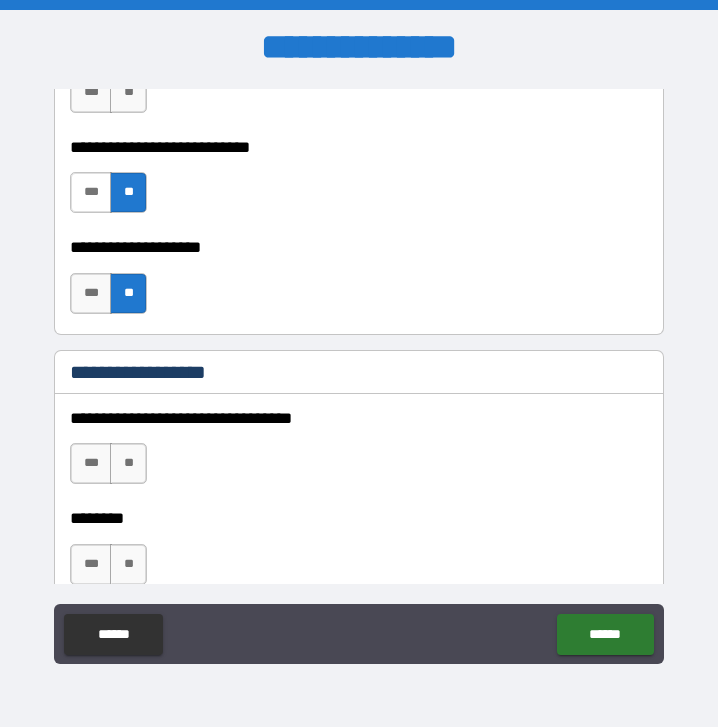 click on "***" at bounding box center [91, 192] 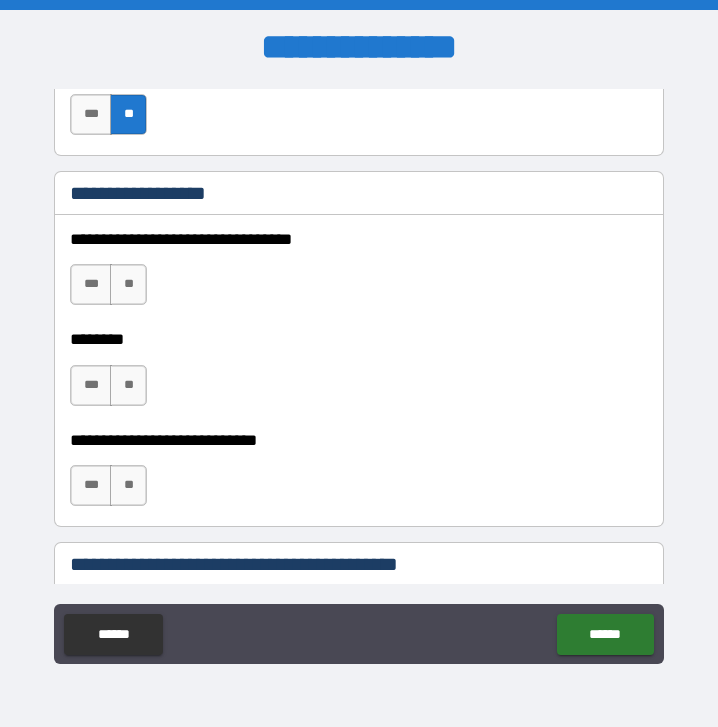 scroll, scrollTop: 1155, scrollLeft: 0, axis: vertical 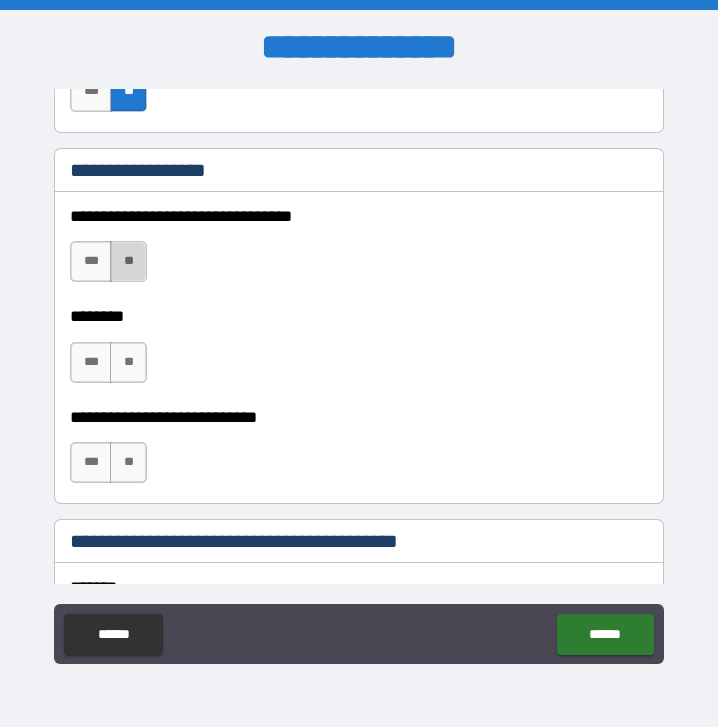 click on "**" at bounding box center [128, 261] 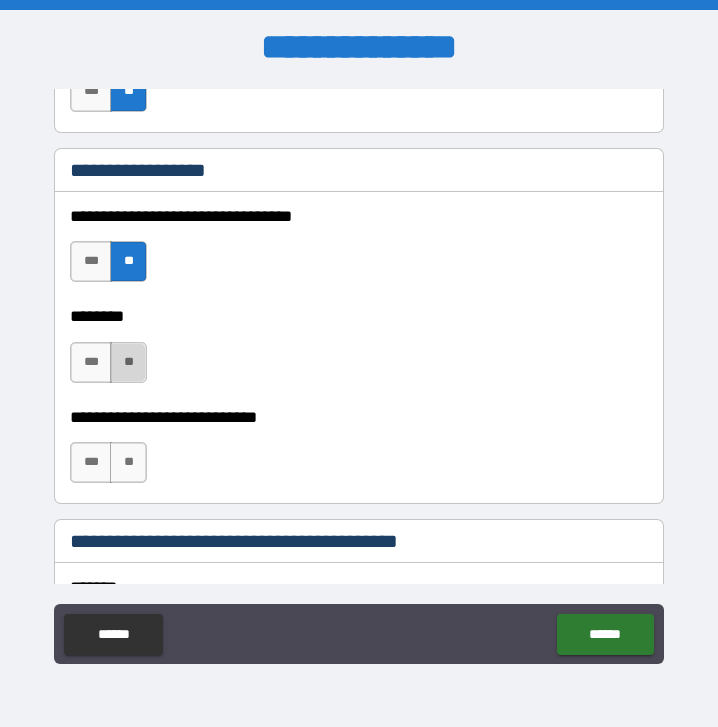 click on "**" at bounding box center [128, 362] 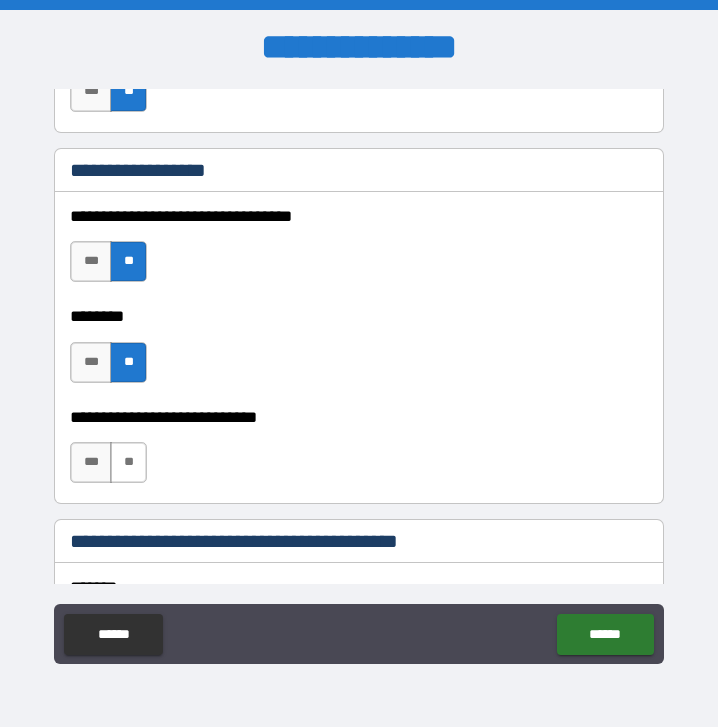 click on "**" at bounding box center [128, 462] 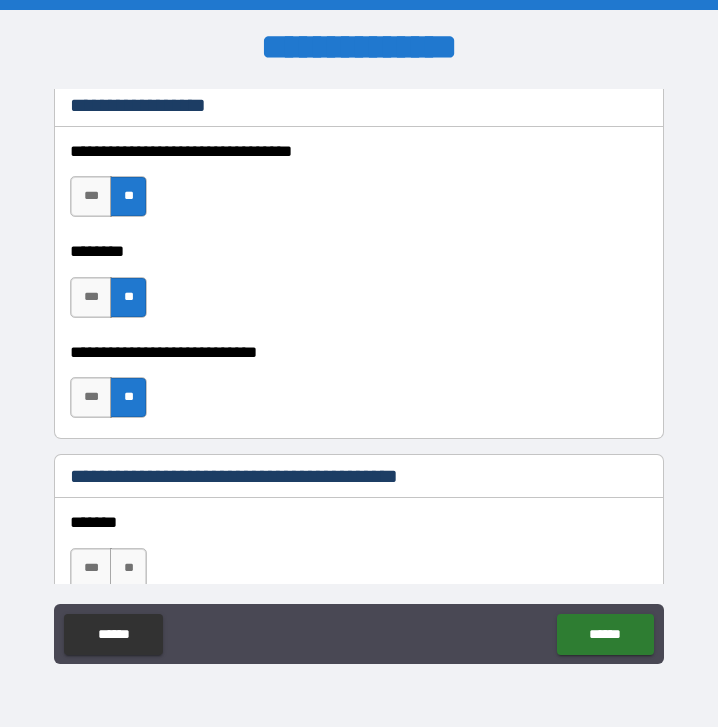 scroll, scrollTop: 1221, scrollLeft: 0, axis: vertical 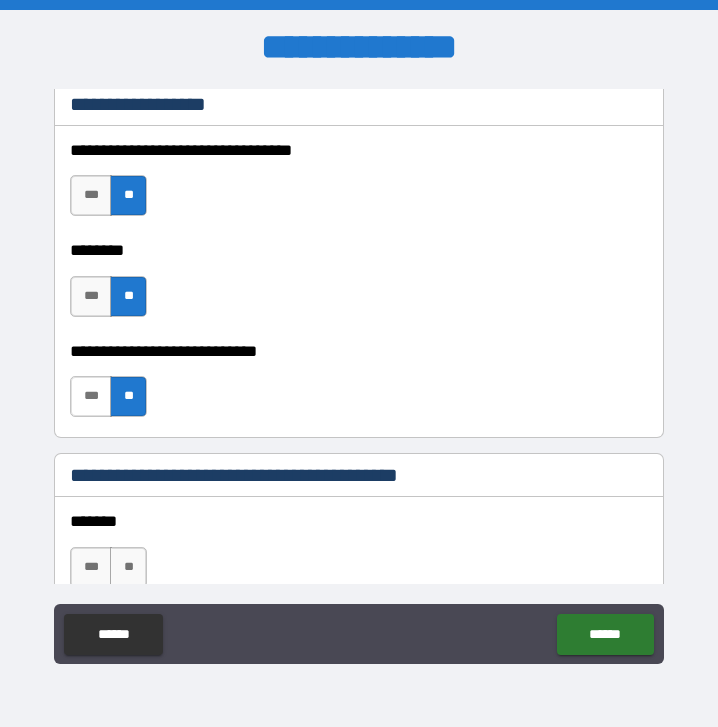 click on "***" at bounding box center [91, 396] 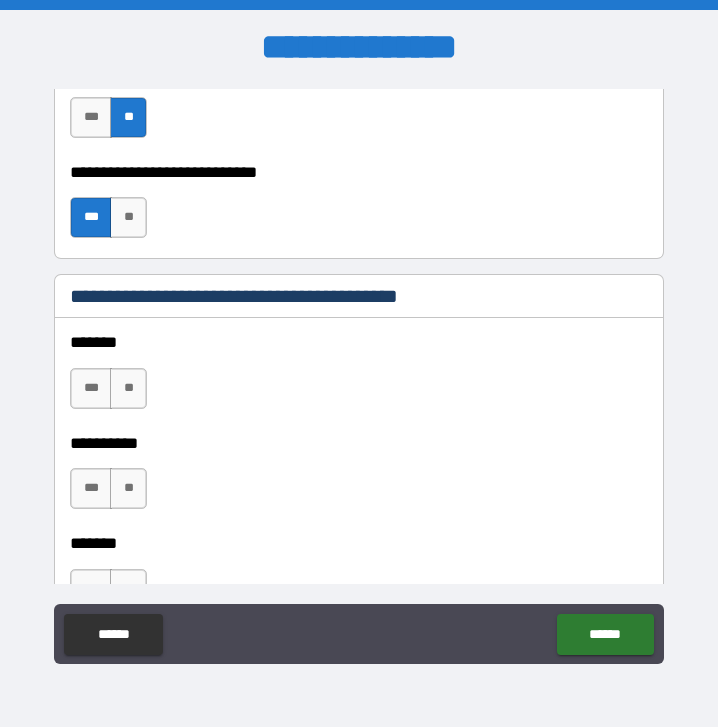 scroll, scrollTop: 1398, scrollLeft: 0, axis: vertical 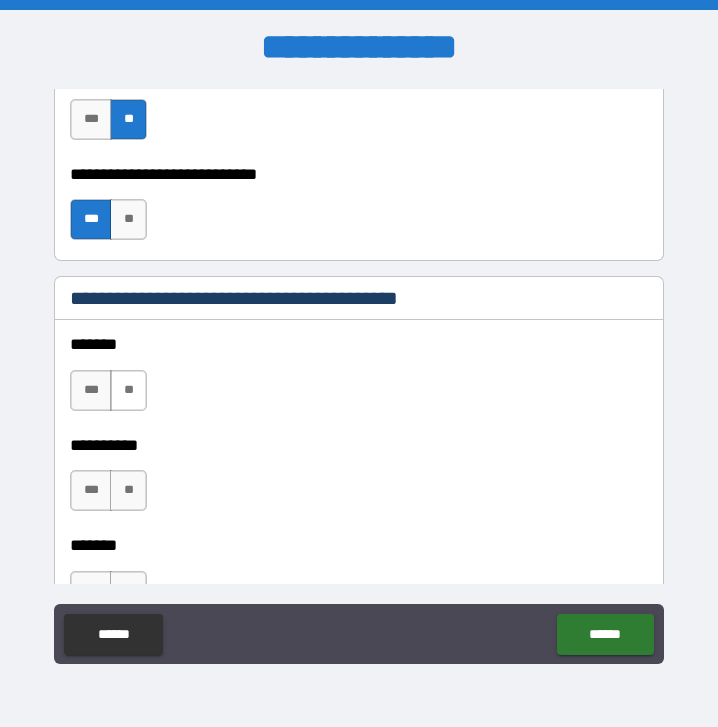 click on "**" at bounding box center [128, 390] 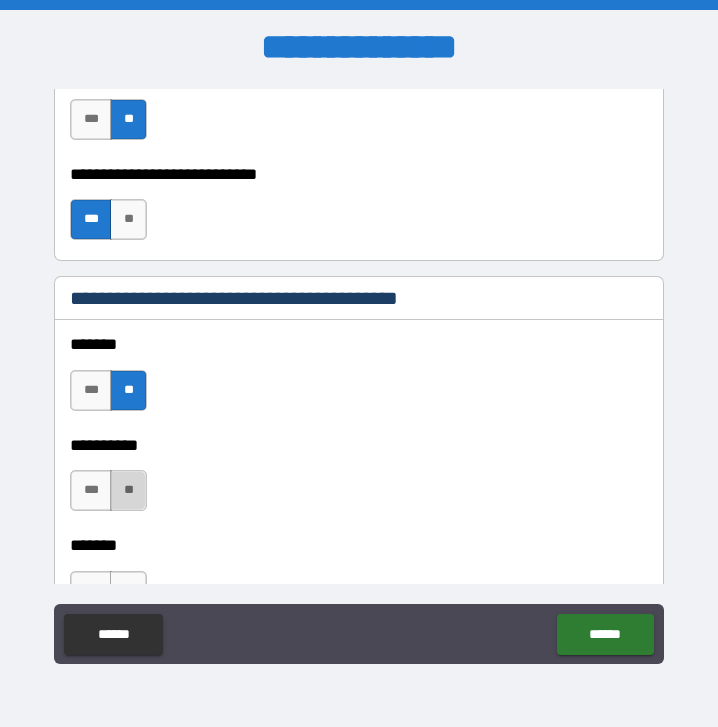click on "**" at bounding box center [128, 490] 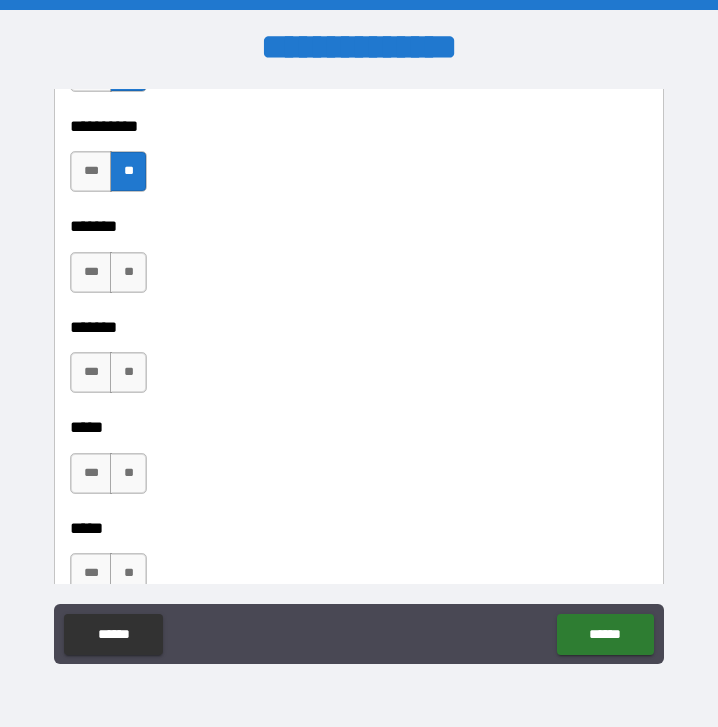scroll, scrollTop: 1722, scrollLeft: 0, axis: vertical 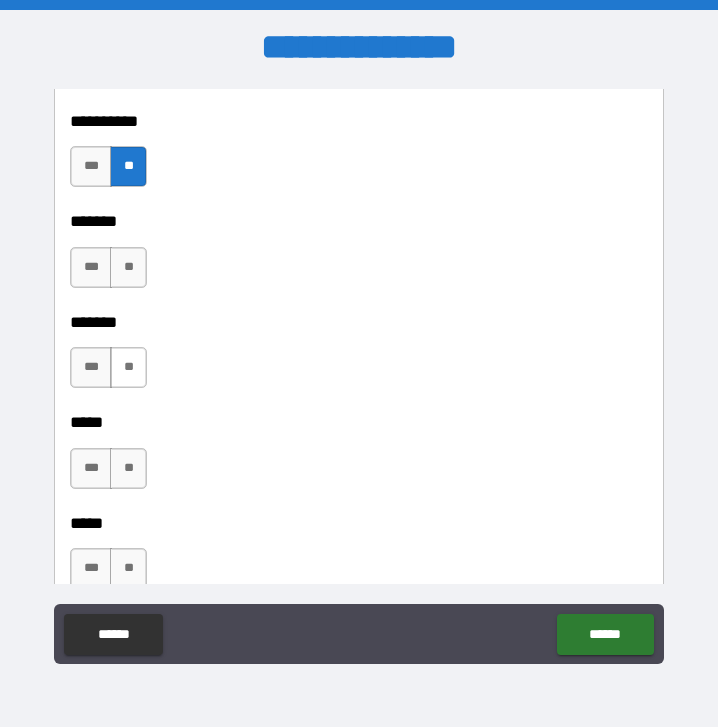 click on "**" at bounding box center [128, 367] 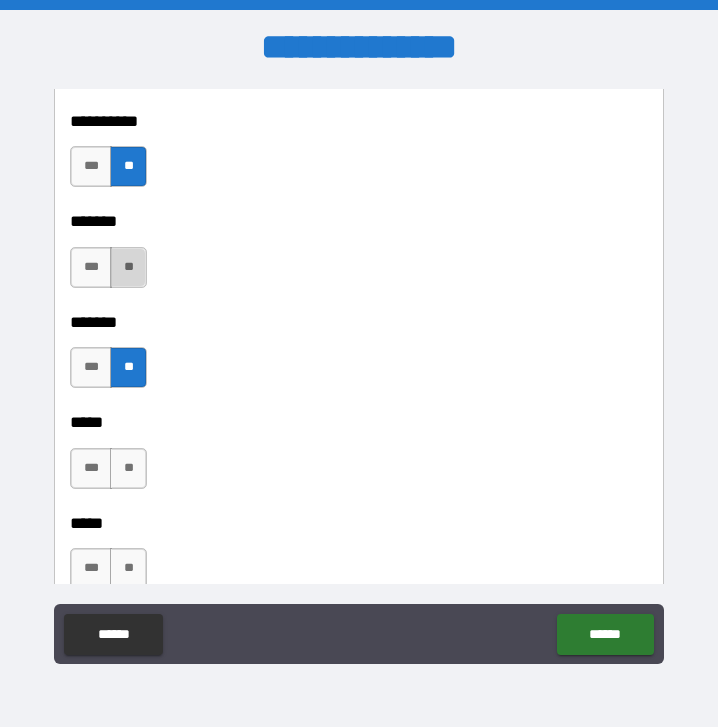 click on "**" at bounding box center (128, 267) 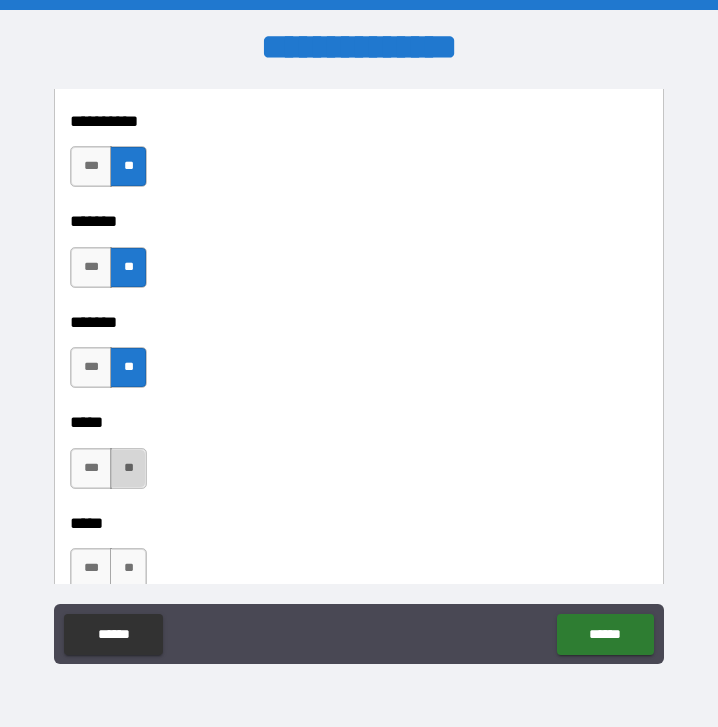click on "**" at bounding box center [128, 468] 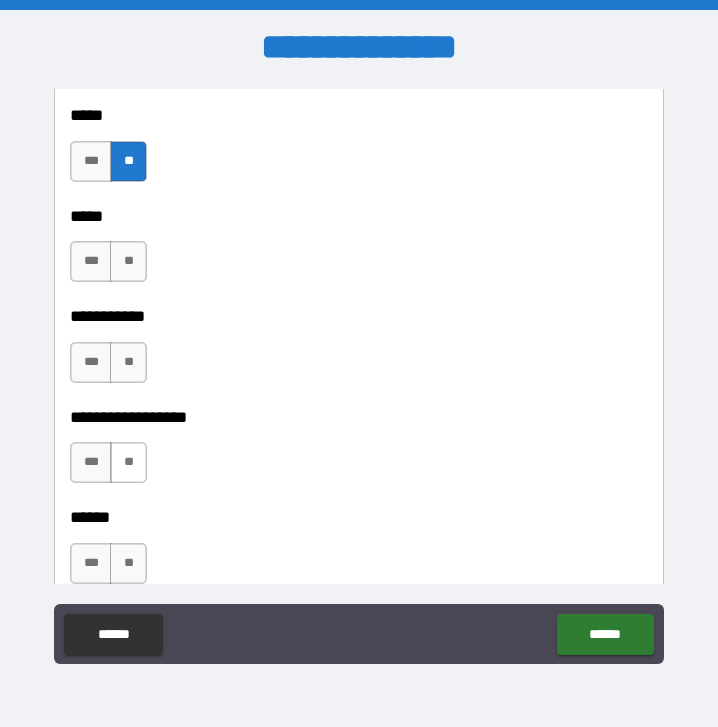 scroll, scrollTop: 2059, scrollLeft: 0, axis: vertical 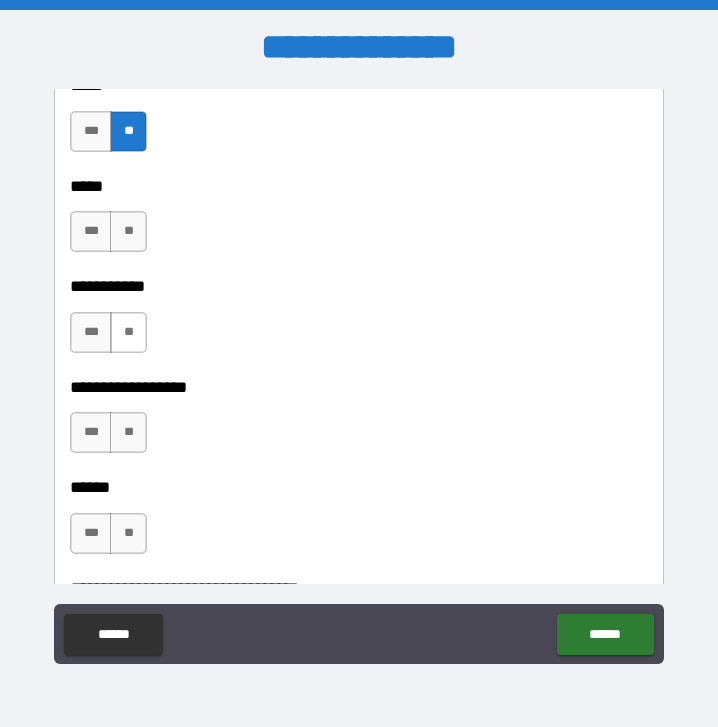 click on "**" at bounding box center (128, 332) 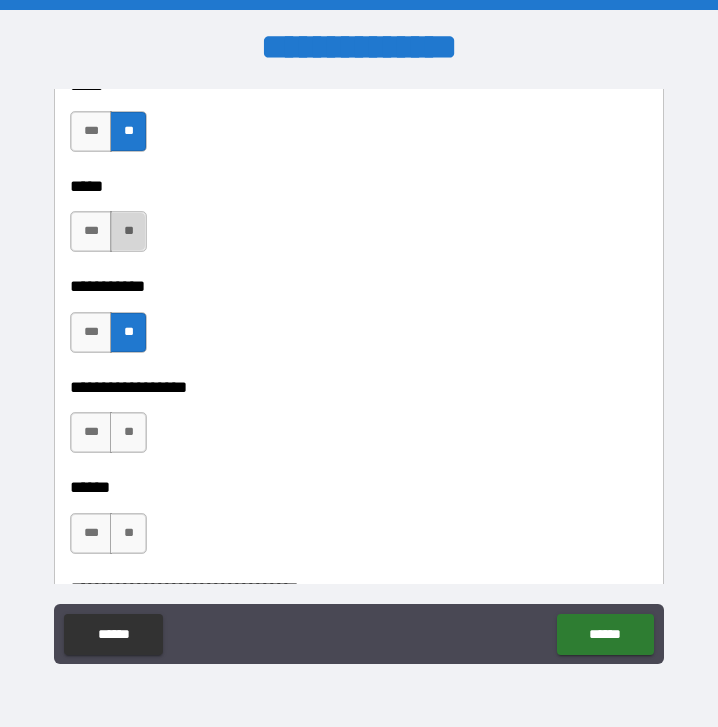 click on "**" at bounding box center [128, 231] 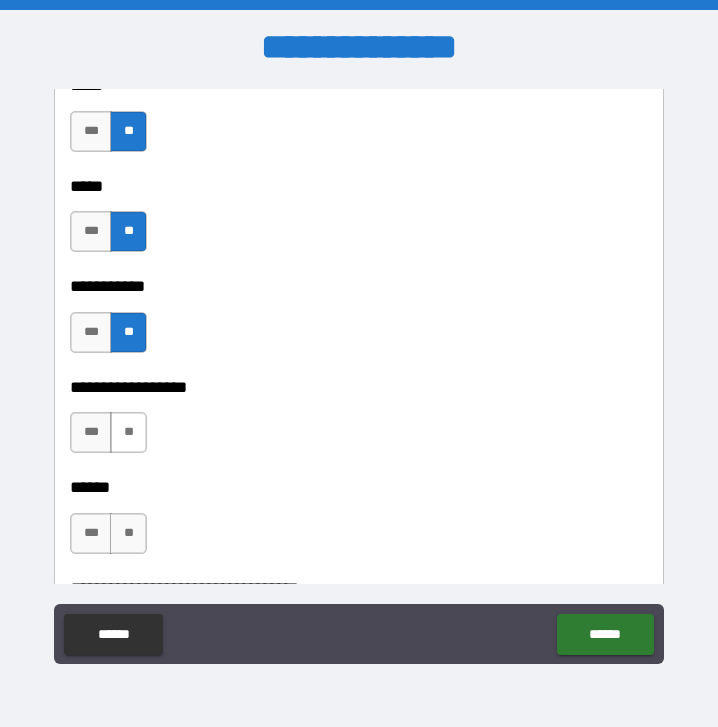 click on "**" at bounding box center (128, 432) 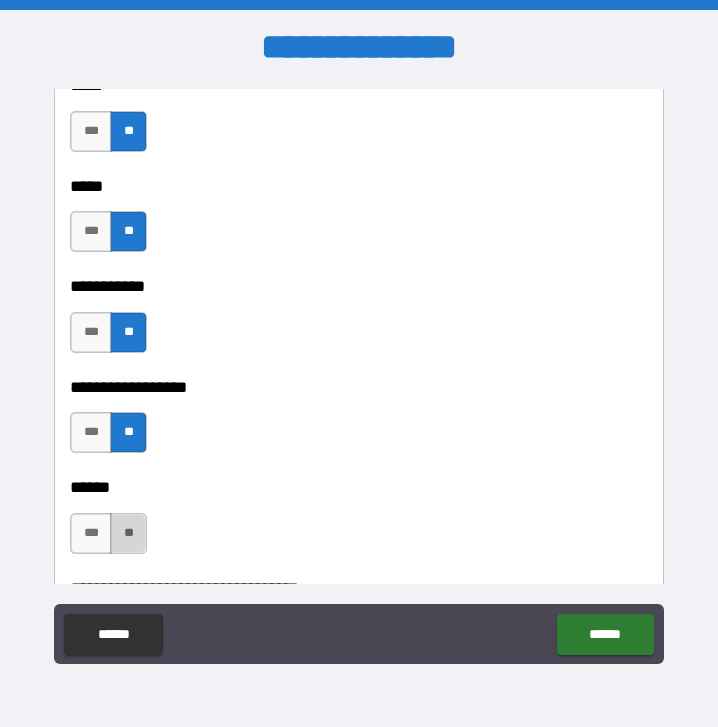 click on "**" at bounding box center [128, 533] 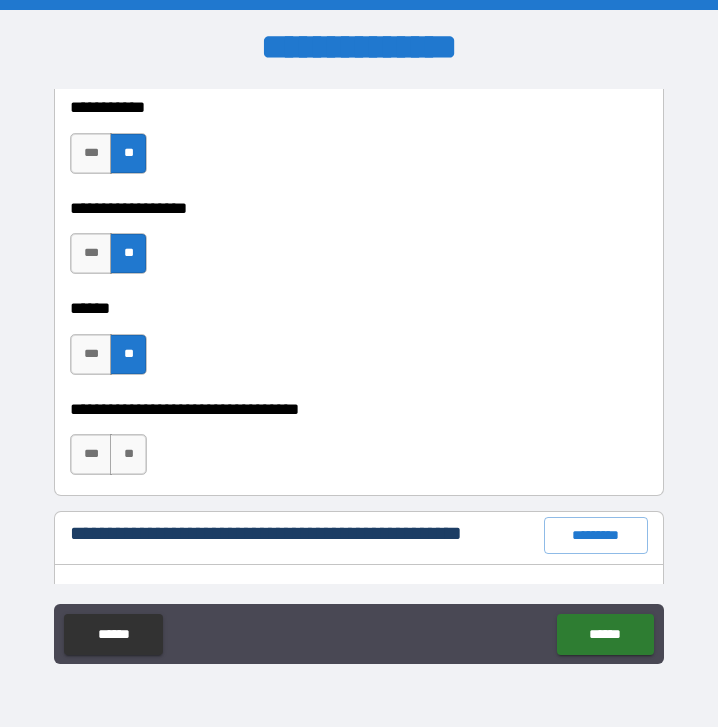 scroll, scrollTop: 2272, scrollLeft: 0, axis: vertical 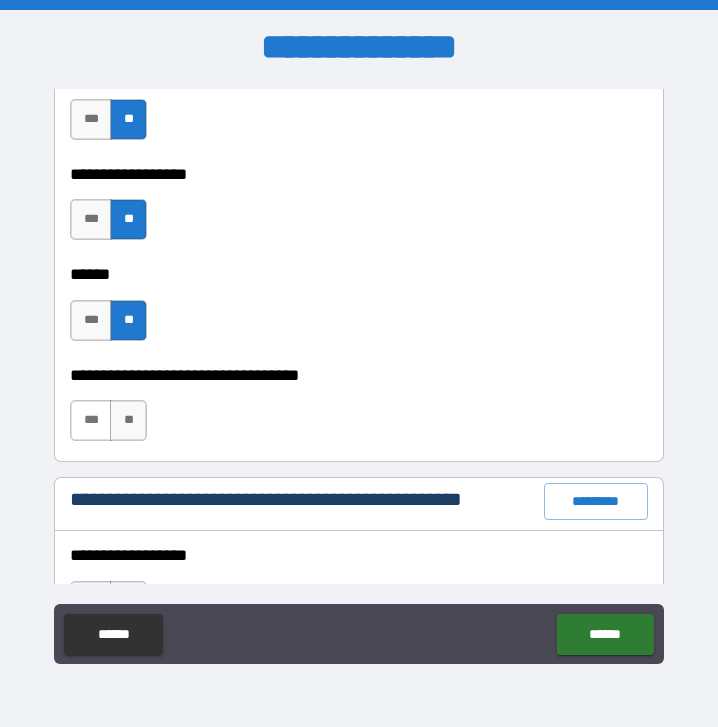 click on "***" at bounding box center (91, 420) 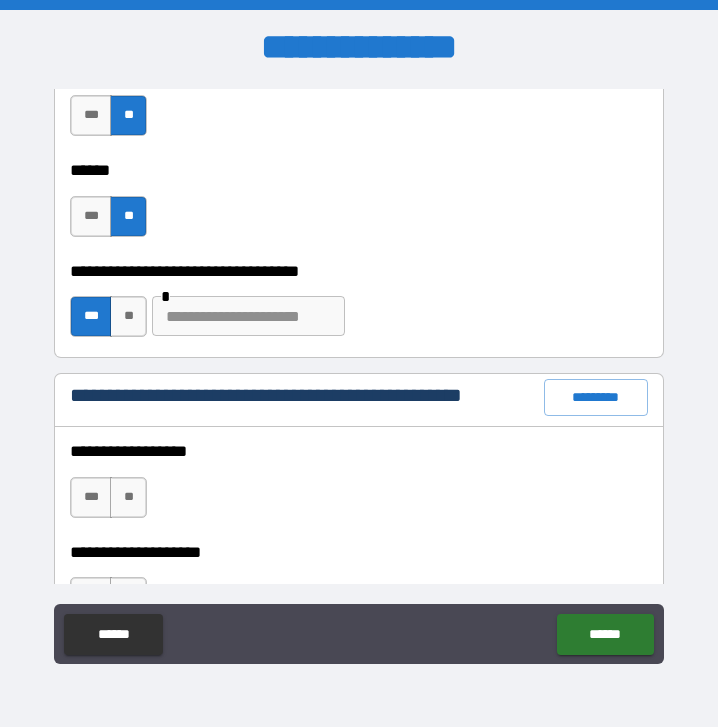 scroll, scrollTop: 2373, scrollLeft: 0, axis: vertical 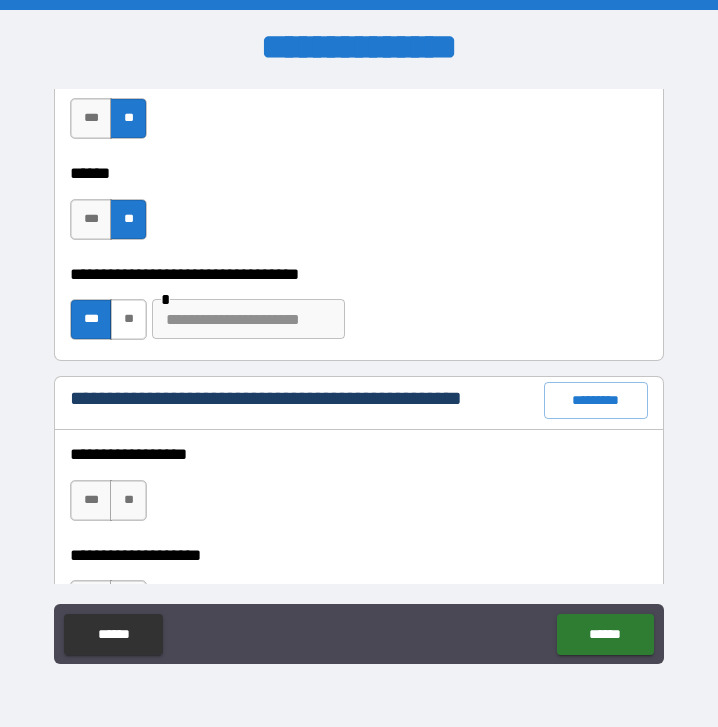 click on "**" at bounding box center (128, 319) 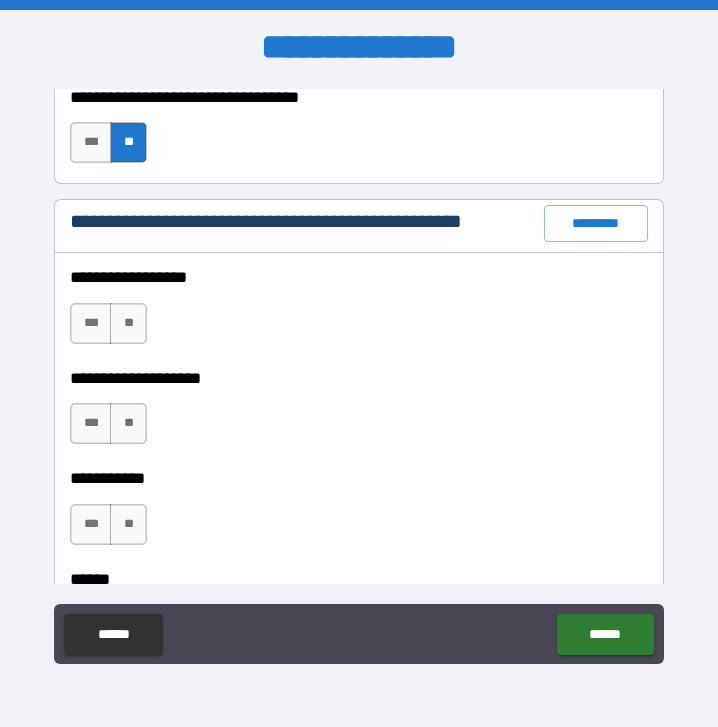 scroll, scrollTop: 2558, scrollLeft: 0, axis: vertical 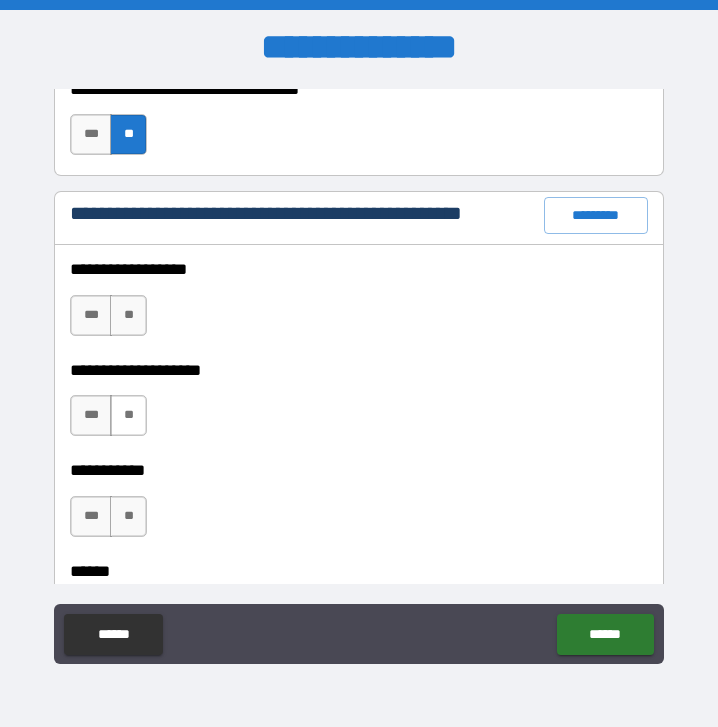 click on "**" at bounding box center [128, 415] 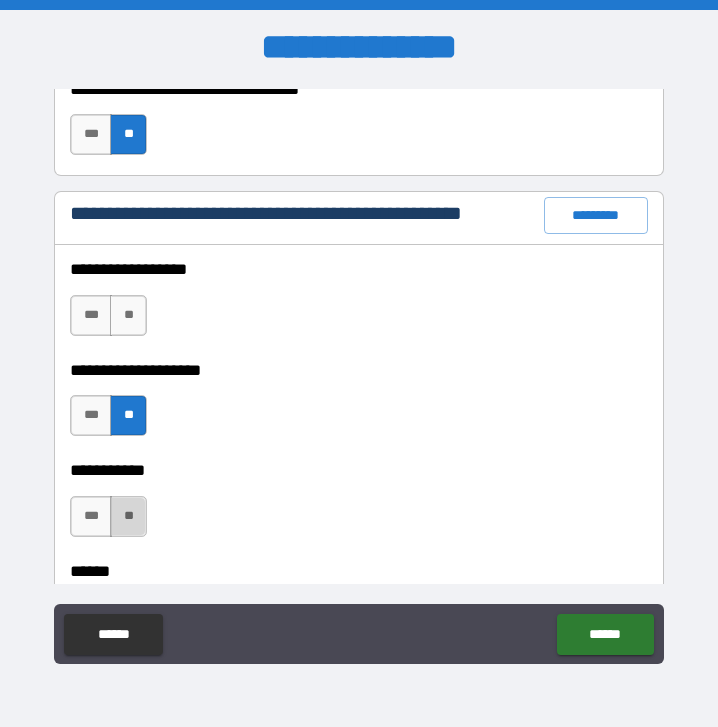click on "**" at bounding box center (128, 516) 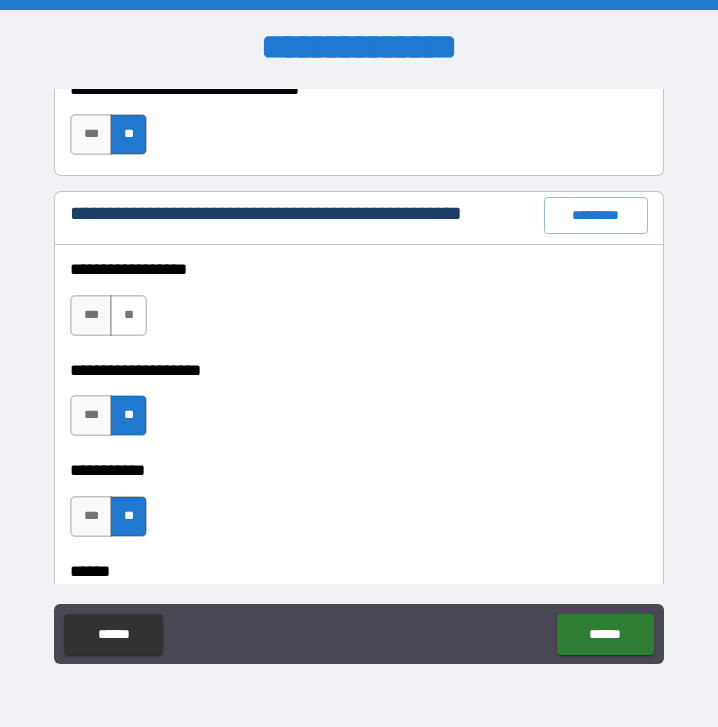 click on "**" at bounding box center [128, 315] 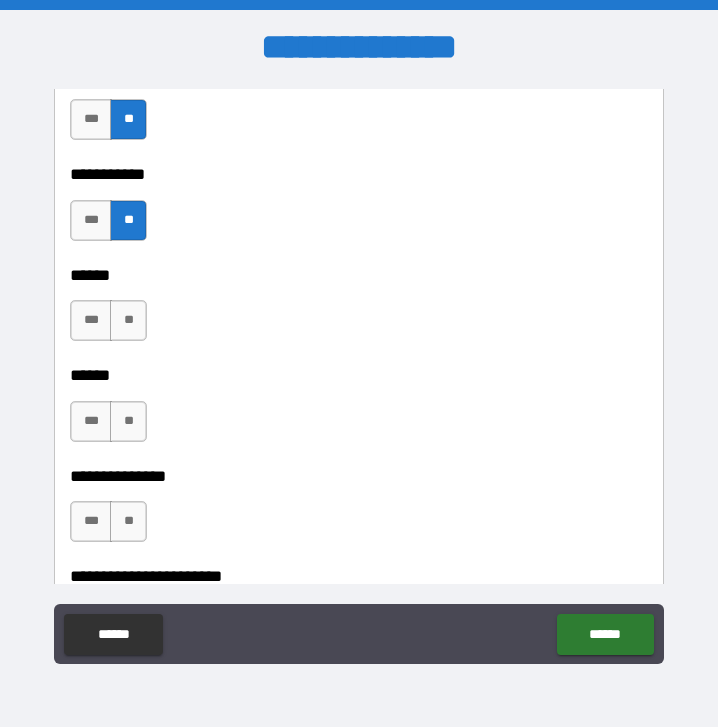 scroll, scrollTop: 2875, scrollLeft: 0, axis: vertical 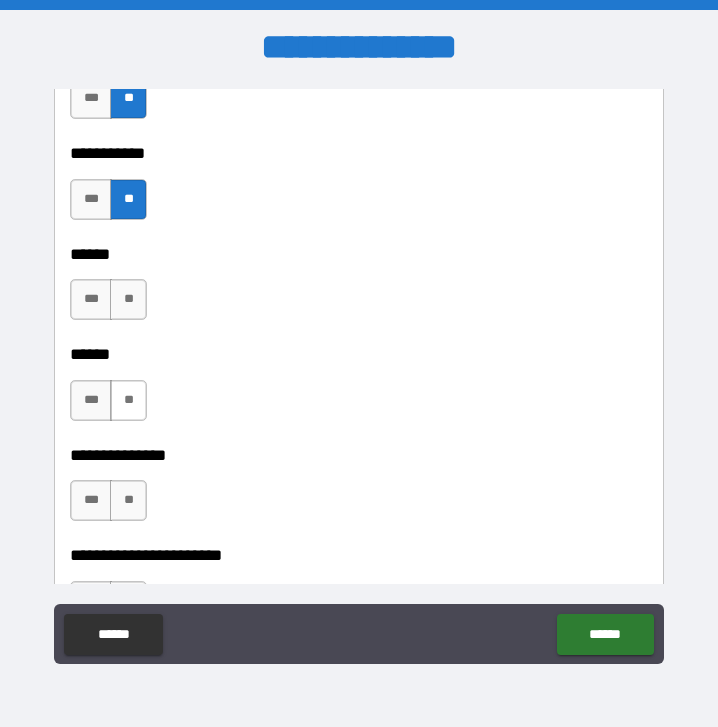 click on "**" at bounding box center [128, 400] 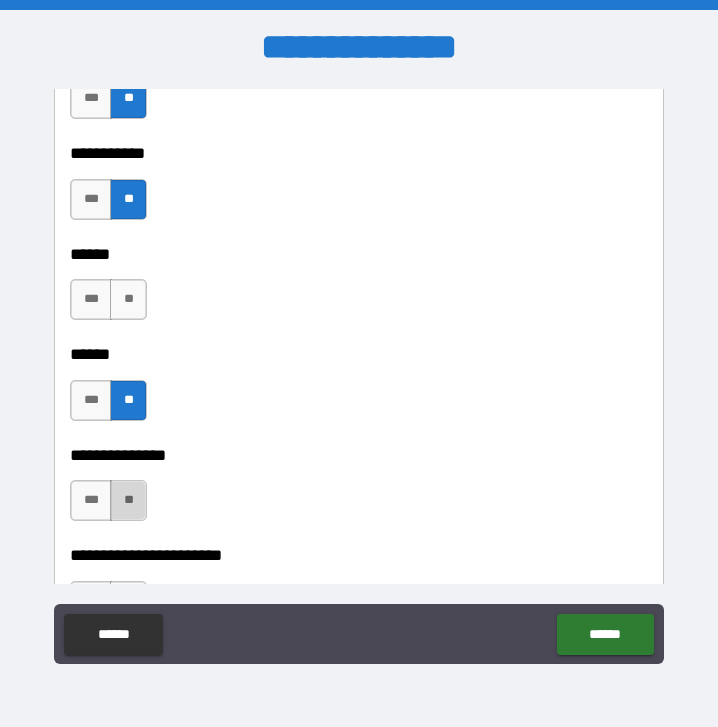 click on "**" at bounding box center (128, 500) 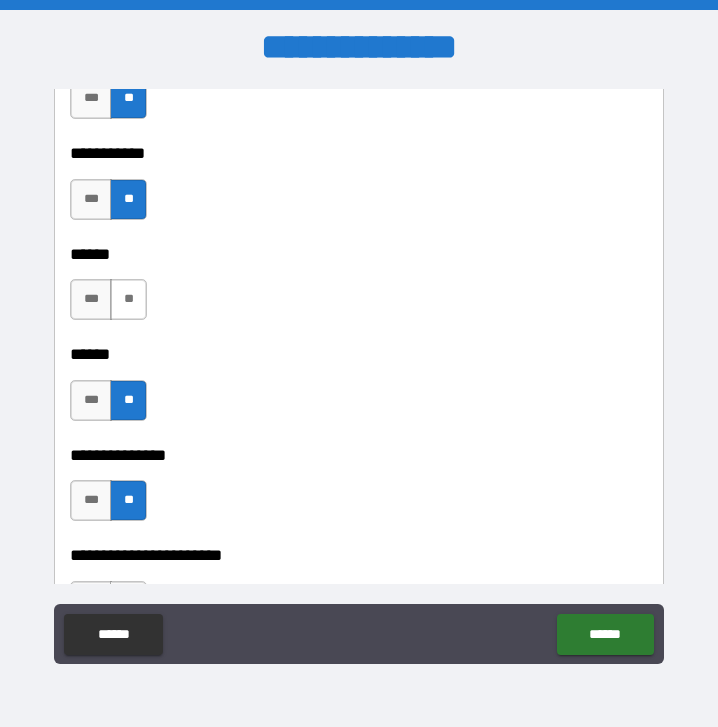 click on "**" at bounding box center (128, 299) 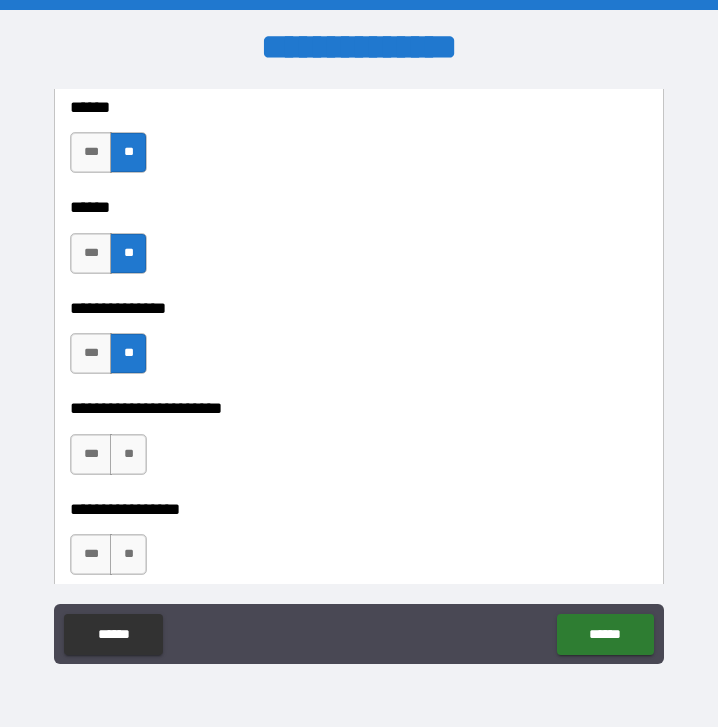 scroll, scrollTop: 3042, scrollLeft: 0, axis: vertical 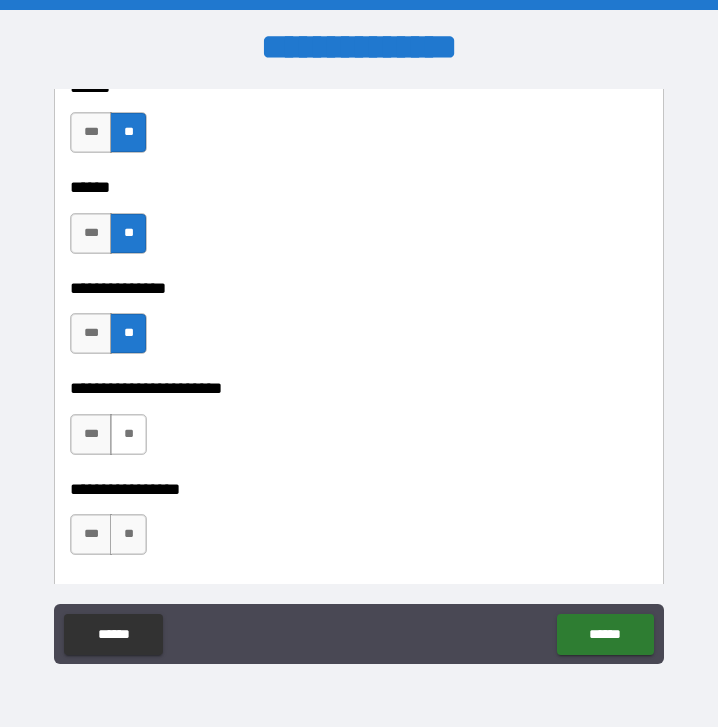 click on "**" at bounding box center [128, 434] 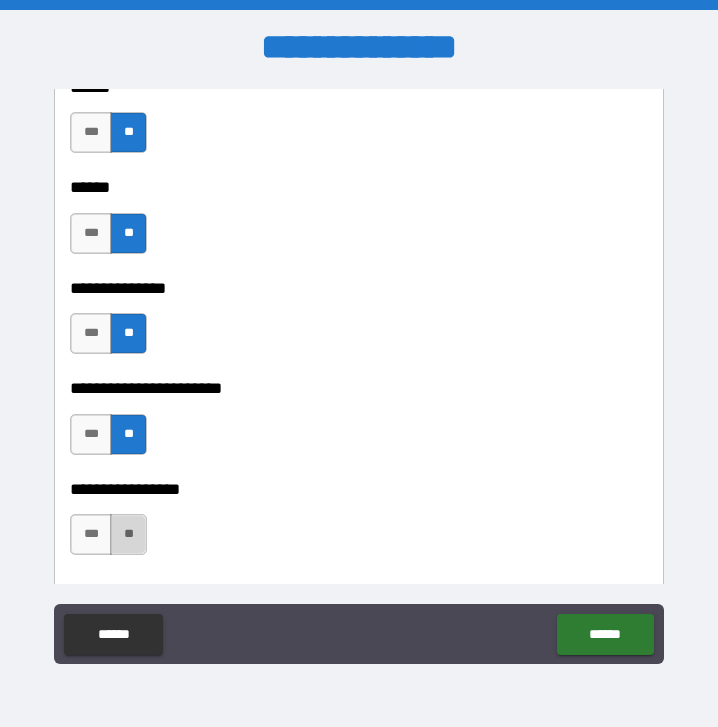 click on "**" at bounding box center (128, 534) 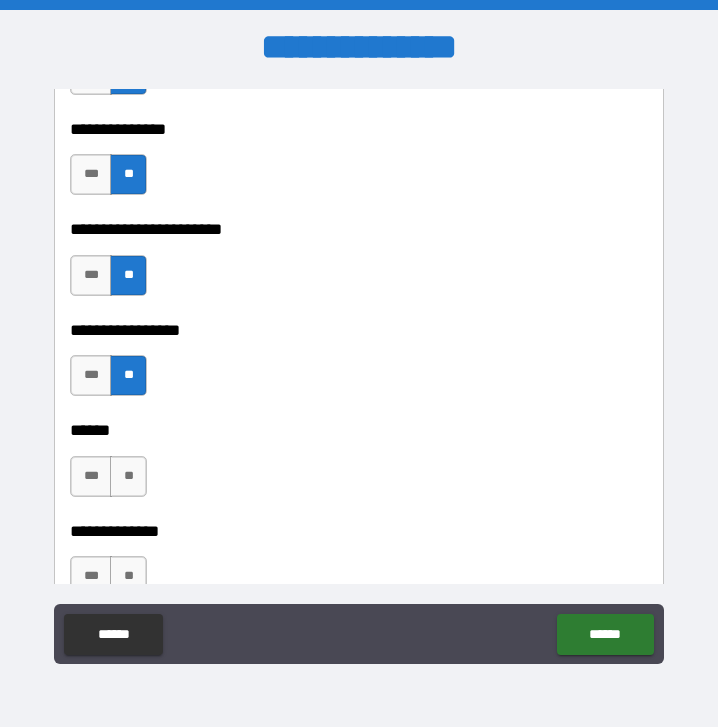 scroll, scrollTop: 3207, scrollLeft: 0, axis: vertical 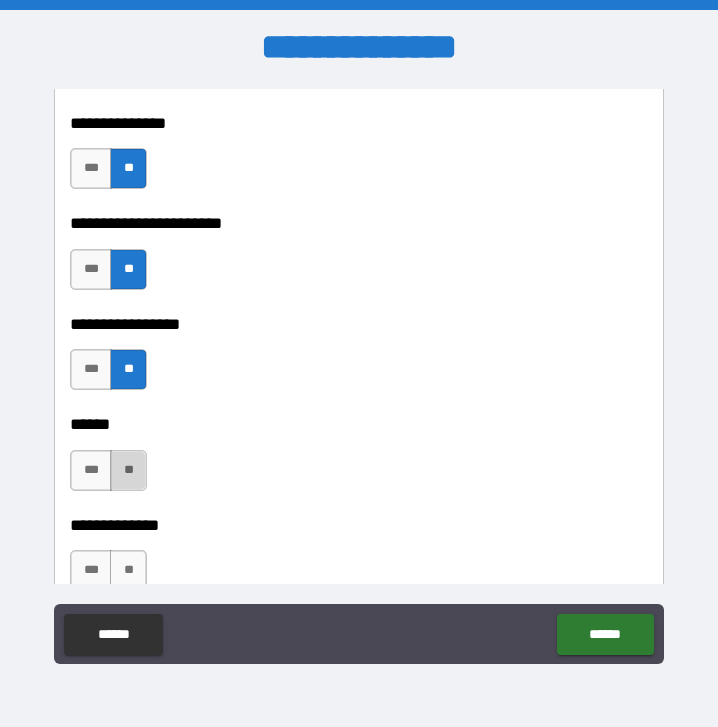 click on "**" at bounding box center [128, 470] 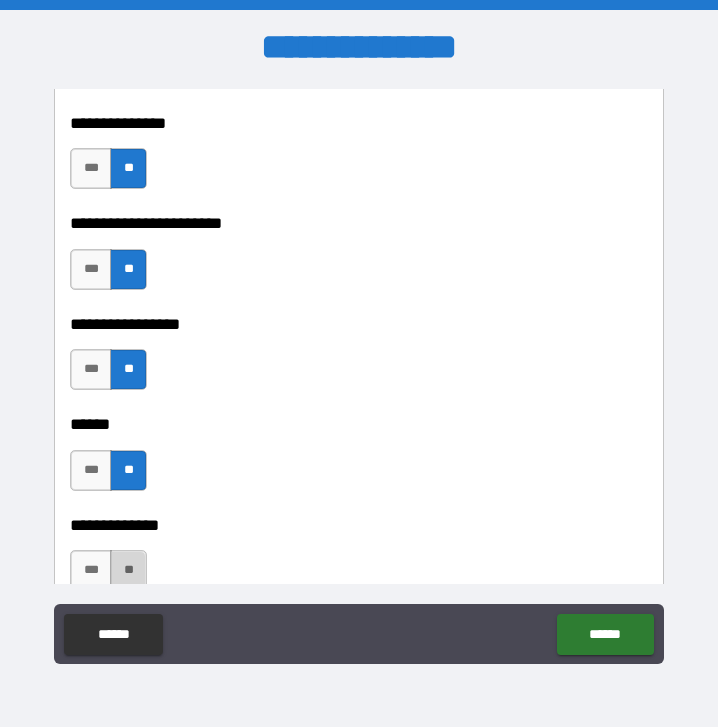 click on "**" at bounding box center [128, 570] 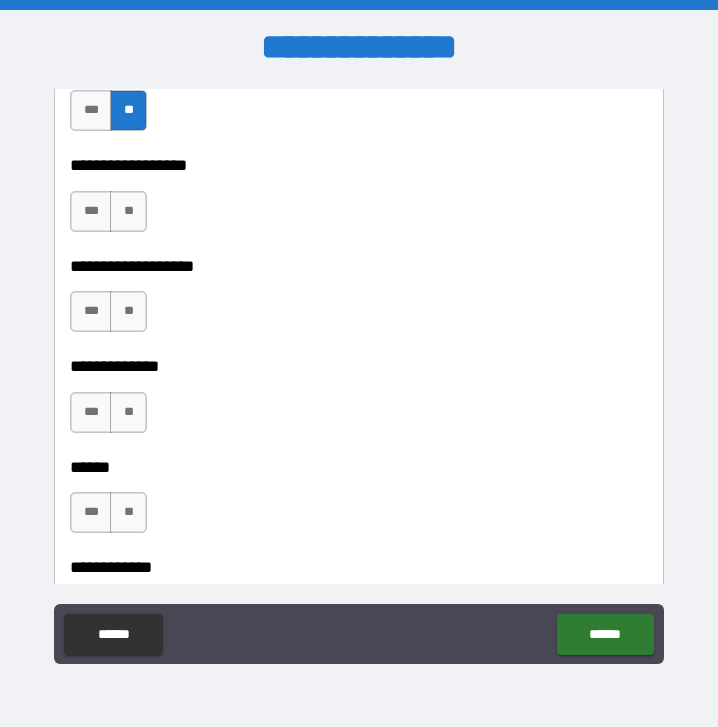 scroll, scrollTop: 3678, scrollLeft: 0, axis: vertical 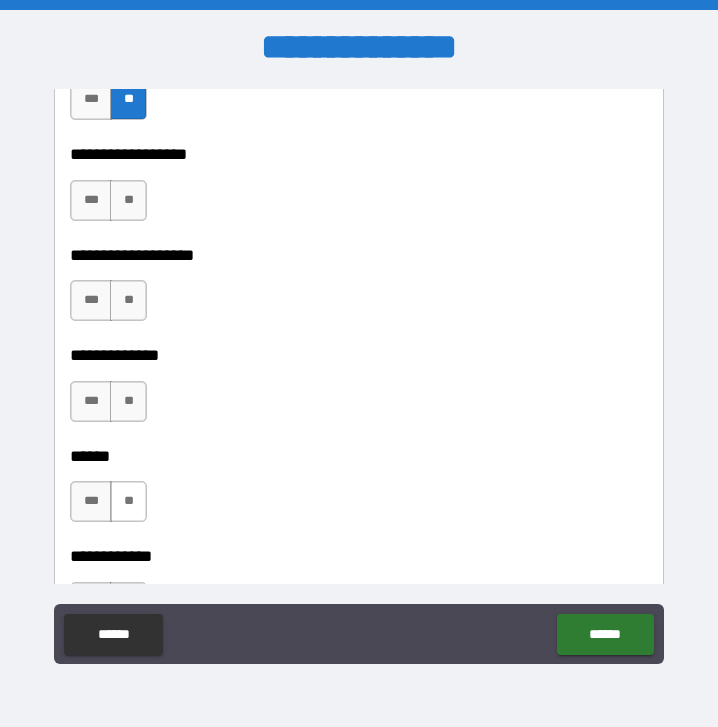 click on "**" at bounding box center [128, 501] 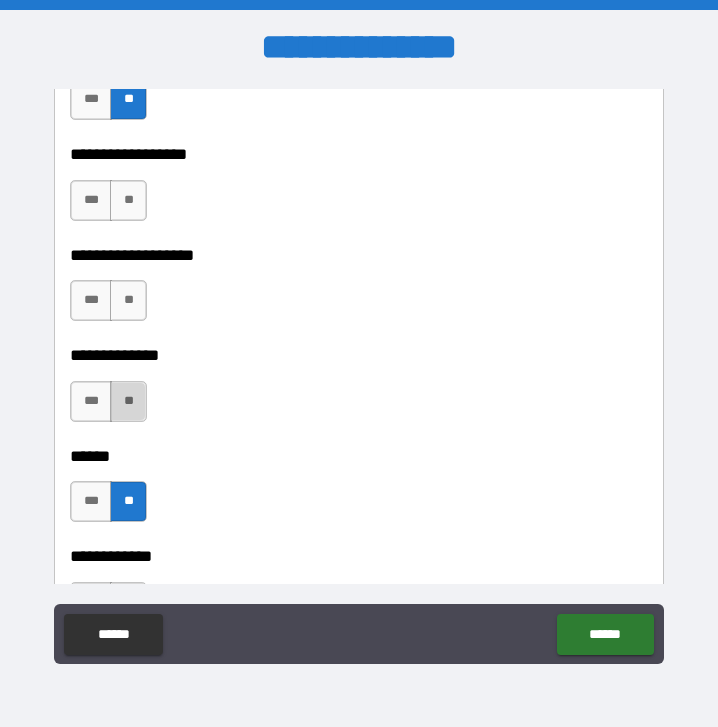 click on "**" at bounding box center (128, 401) 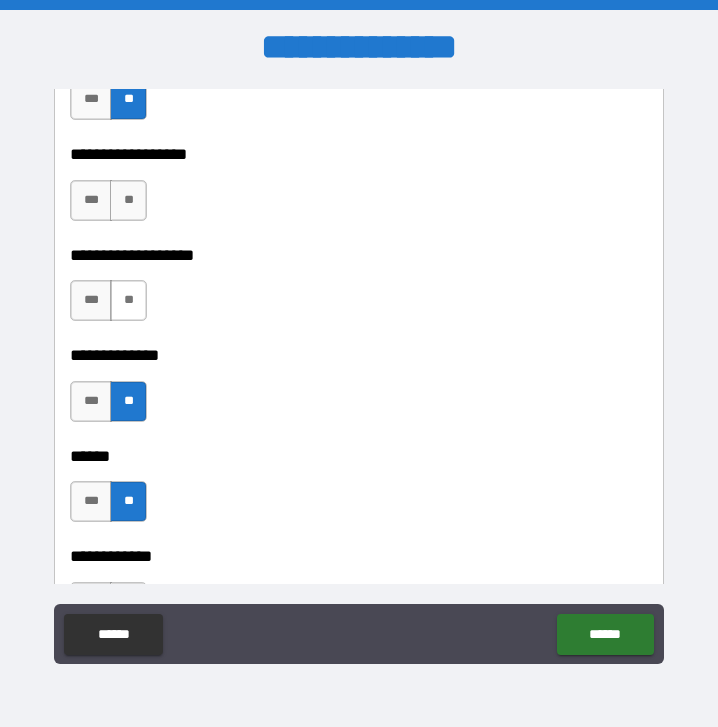 click on "**" at bounding box center [128, 300] 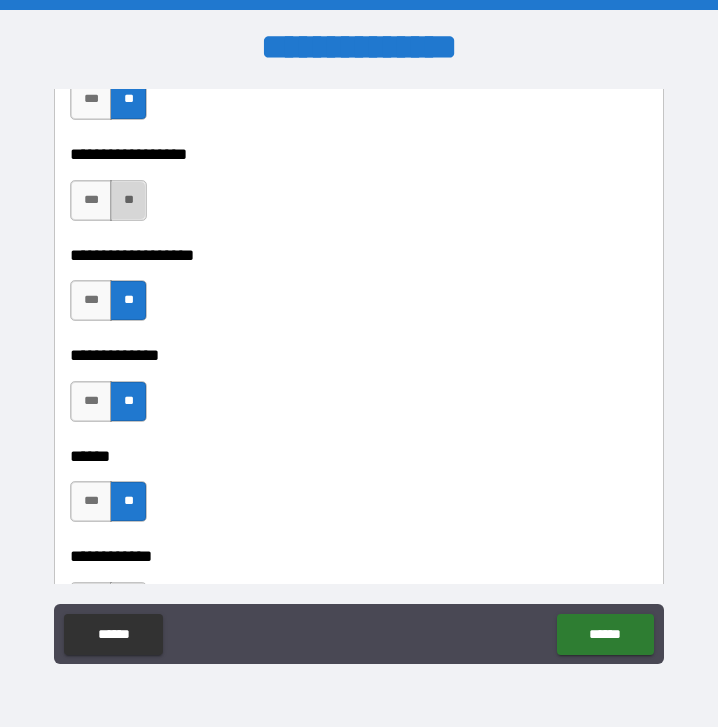click on "**" at bounding box center [128, 200] 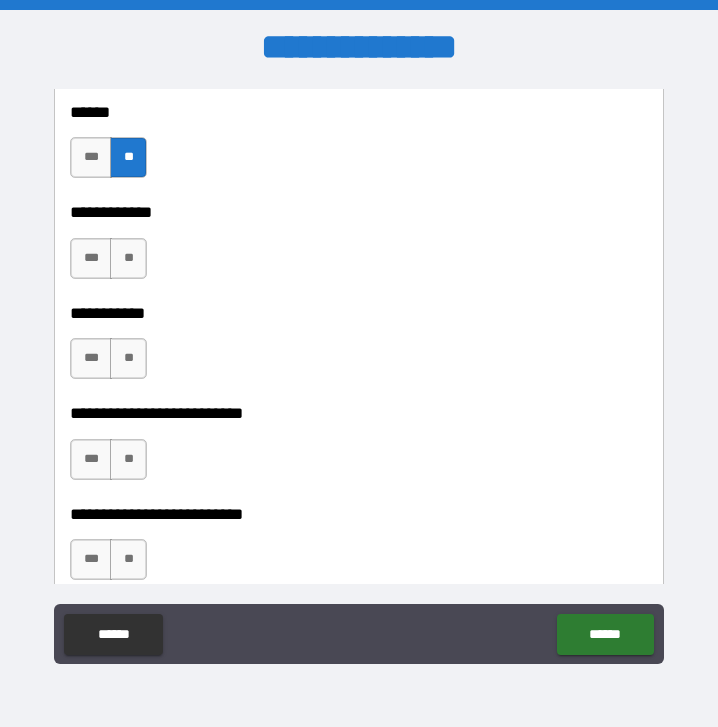 scroll, scrollTop: 4082, scrollLeft: 0, axis: vertical 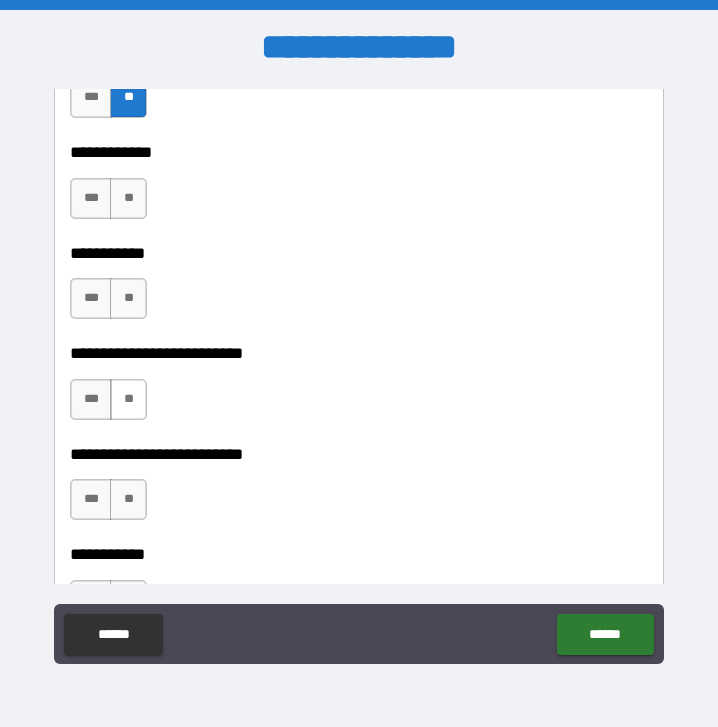 click on "**" at bounding box center (128, 399) 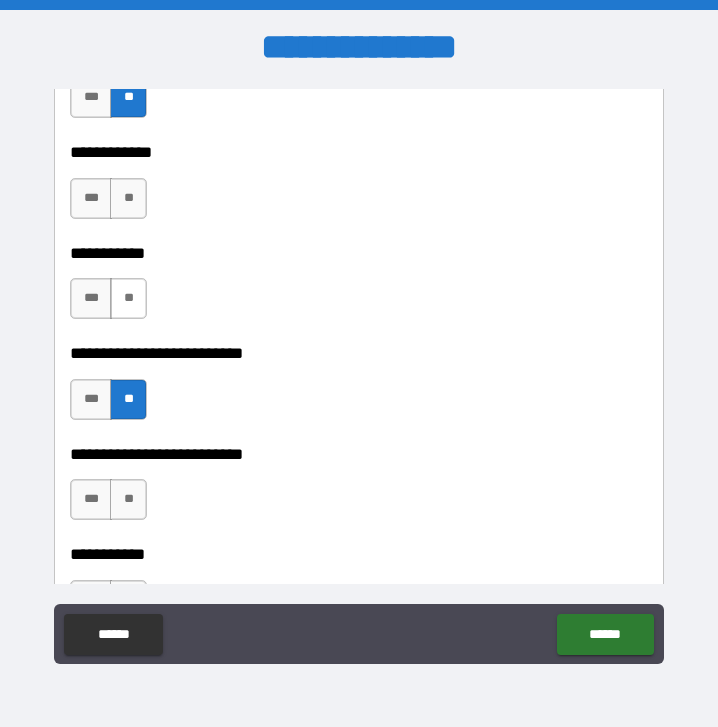 click on "**" at bounding box center (128, 298) 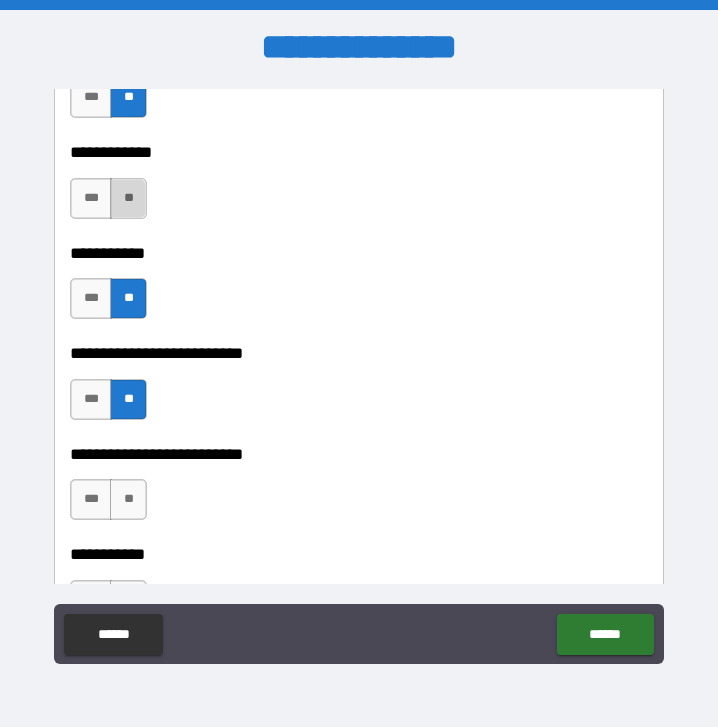 click on "**" at bounding box center (128, 198) 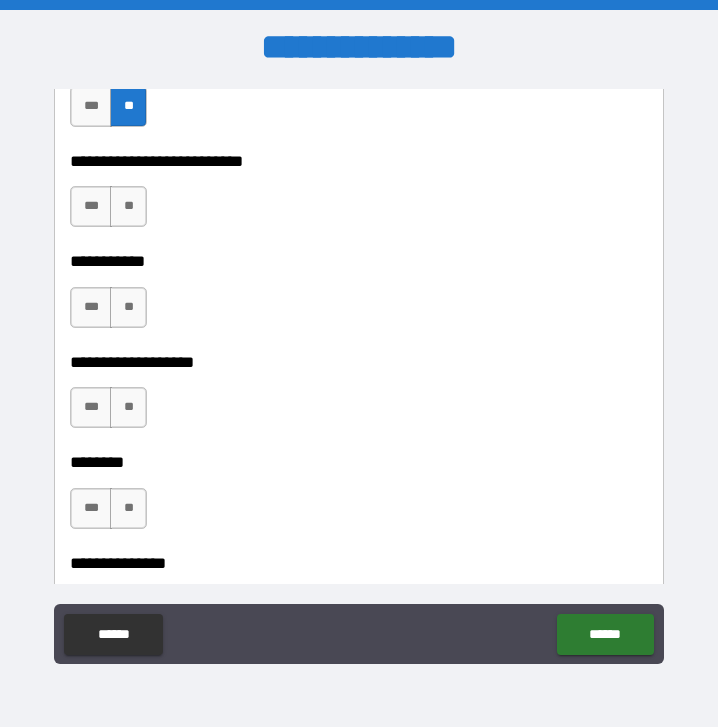 scroll, scrollTop: 4402, scrollLeft: 0, axis: vertical 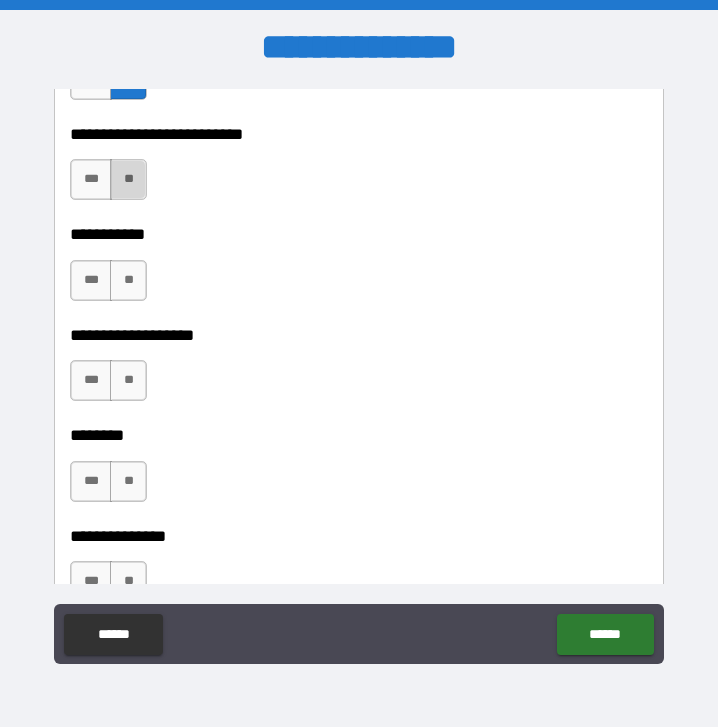 click on "**" at bounding box center [128, 179] 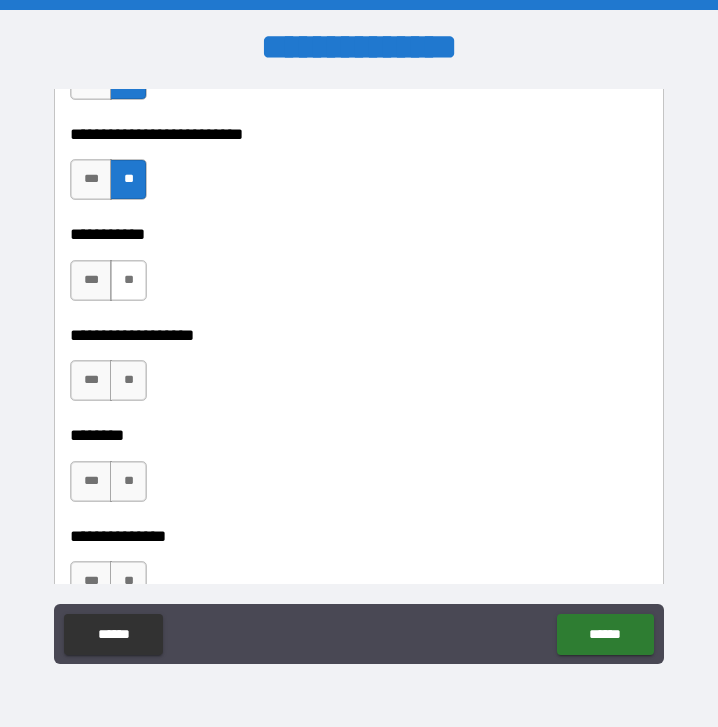 click on "**" at bounding box center [128, 280] 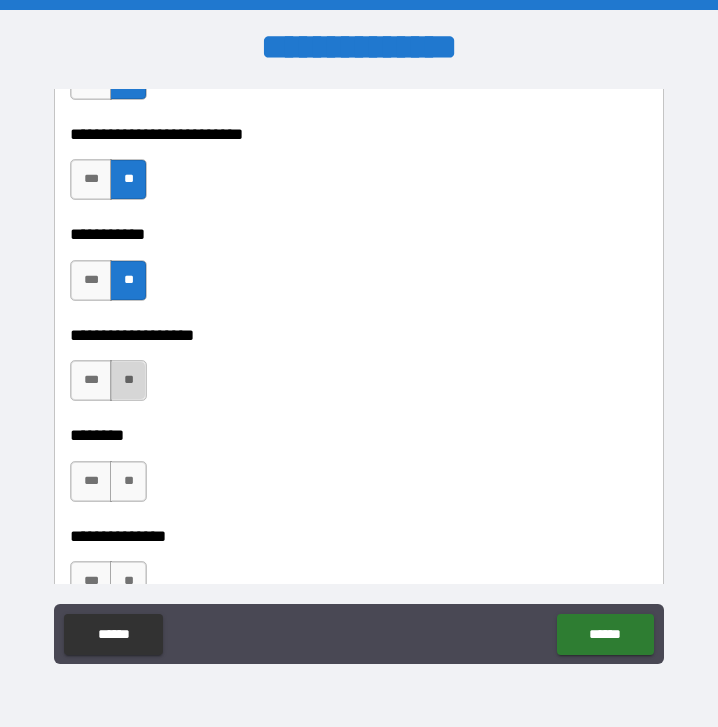 click on "**" at bounding box center (128, 380) 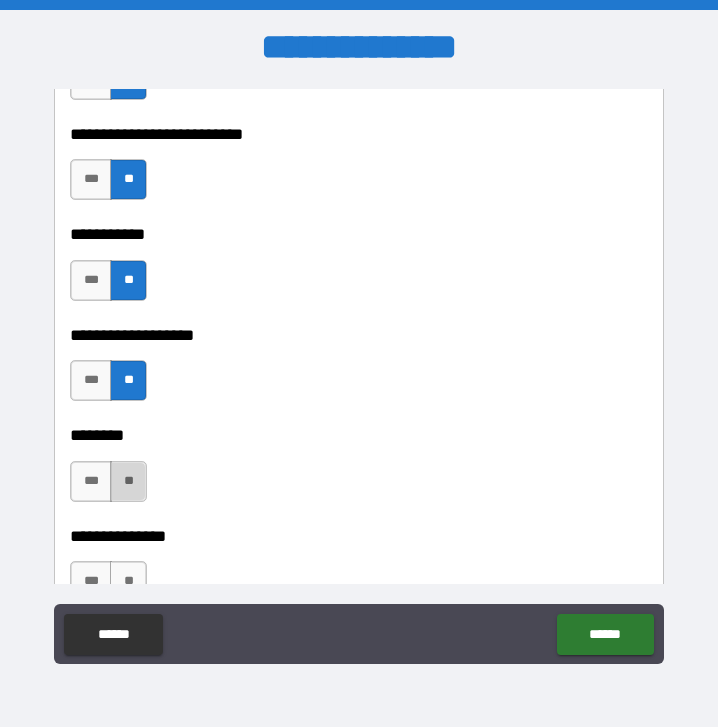 click on "**" at bounding box center [128, 481] 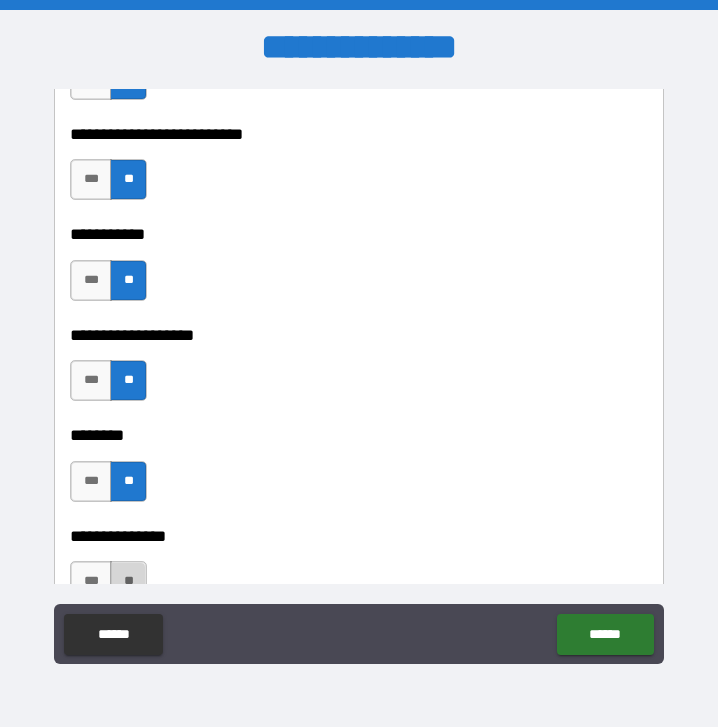 click on "**" at bounding box center [128, 581] 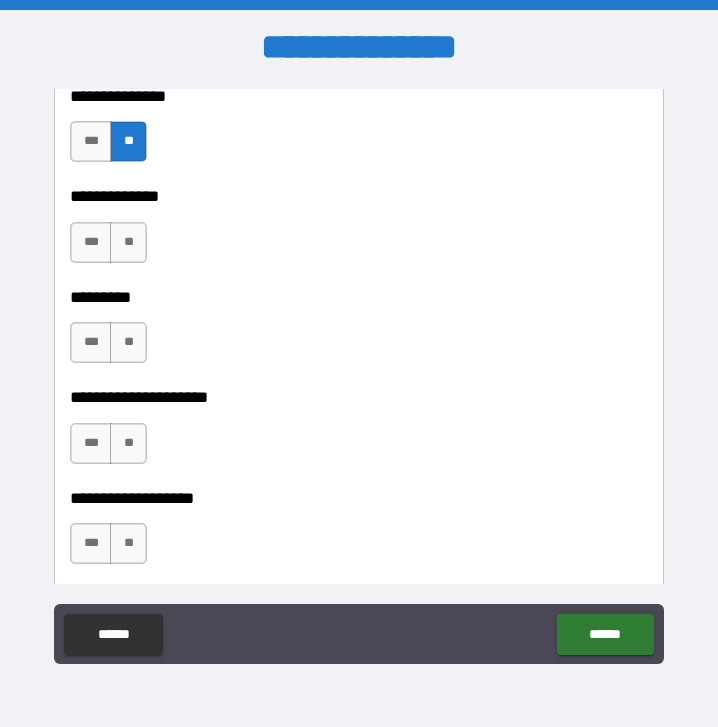 scroll, scrollTop: 4844, scrollLeft: 0, axis: vertical 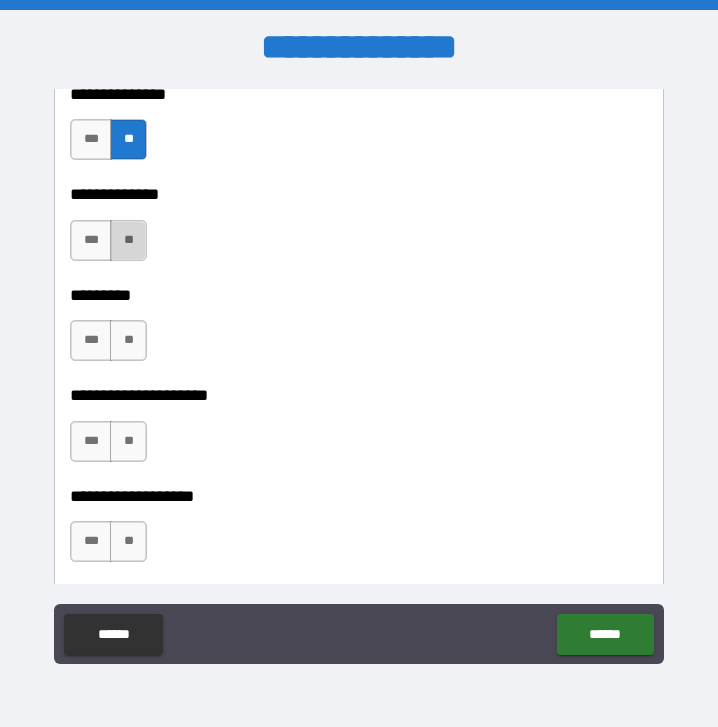 click on "**" at bounding box center [128, 240] 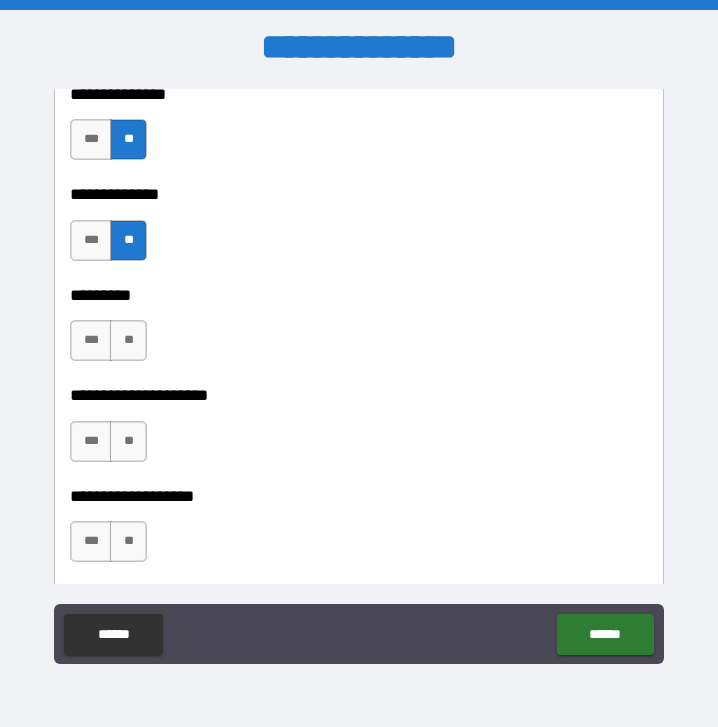 click on "**********" at bounding box center [353, 396] 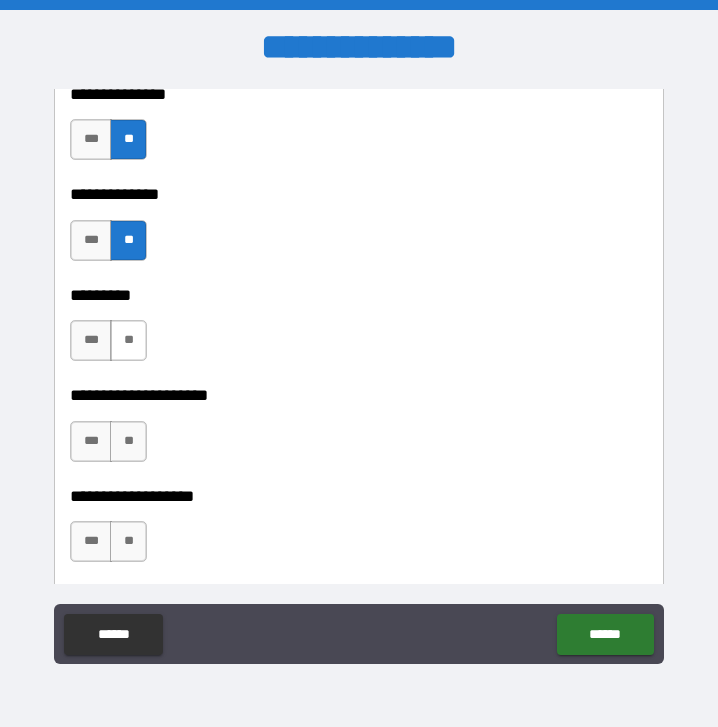 click on "**" at bounding box center (128, 340) 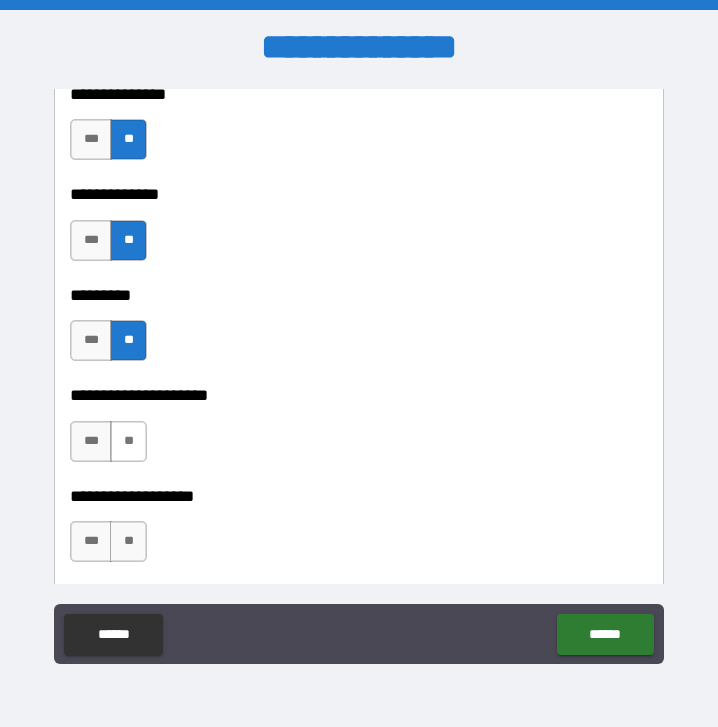 click on "**" at bounding box center [128, 441] 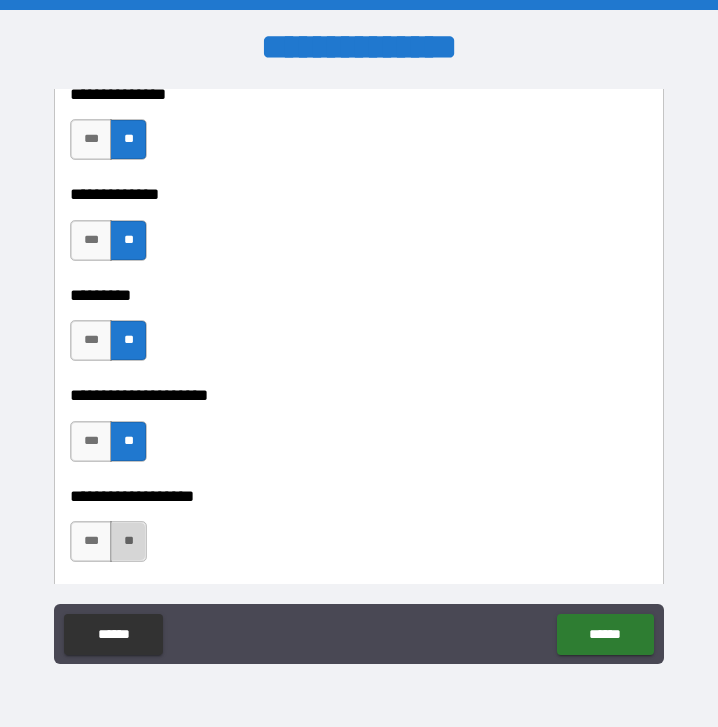 click on "**" at bounding box center [128, 541] 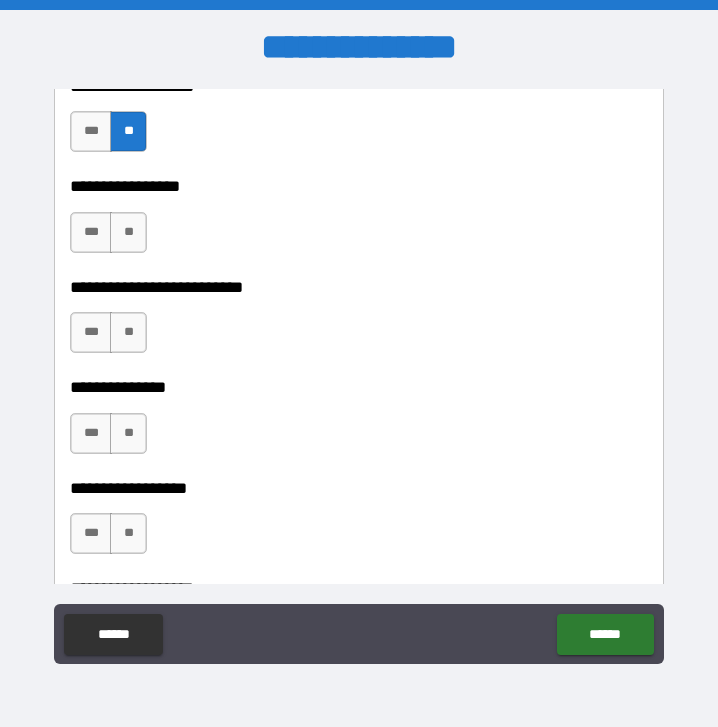 scroll, scrollTop: 5259, scrollLeft: 0, axis: vertical 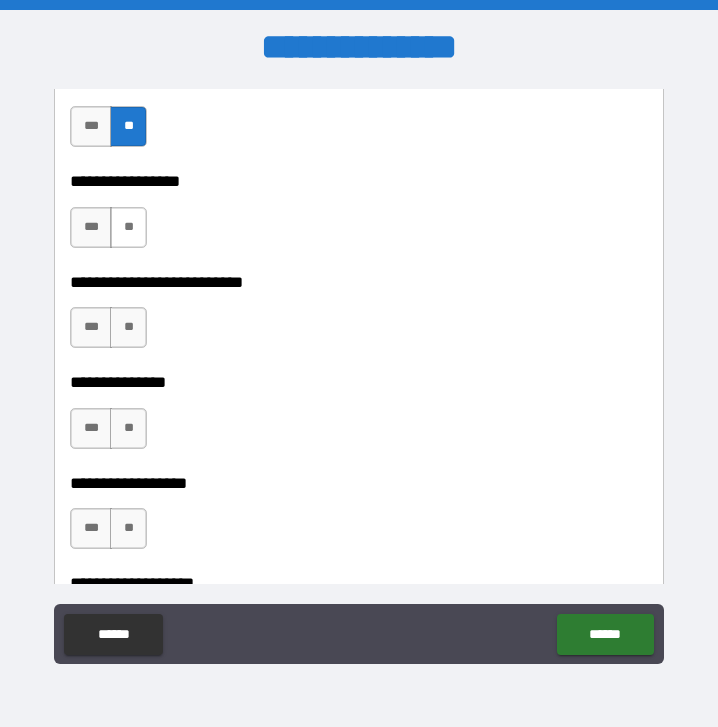 click on "**" at bounding box center (128, 227) 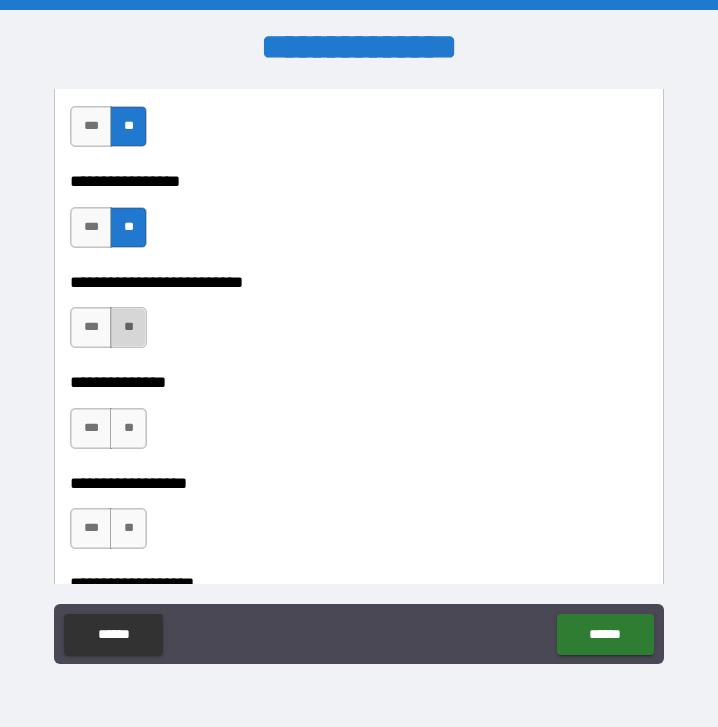 click on "**" at bounding box center (128, 327) 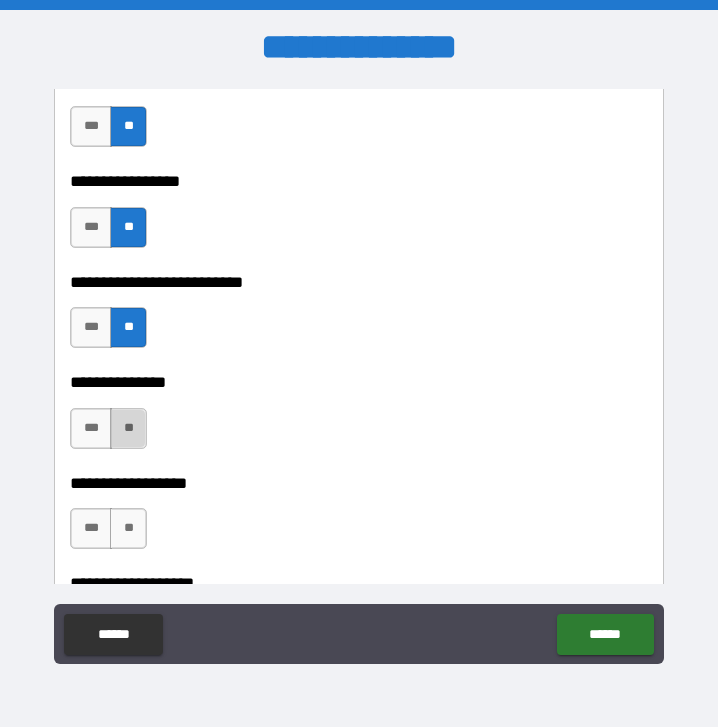 click on "**" at bounding box center [128, 428] 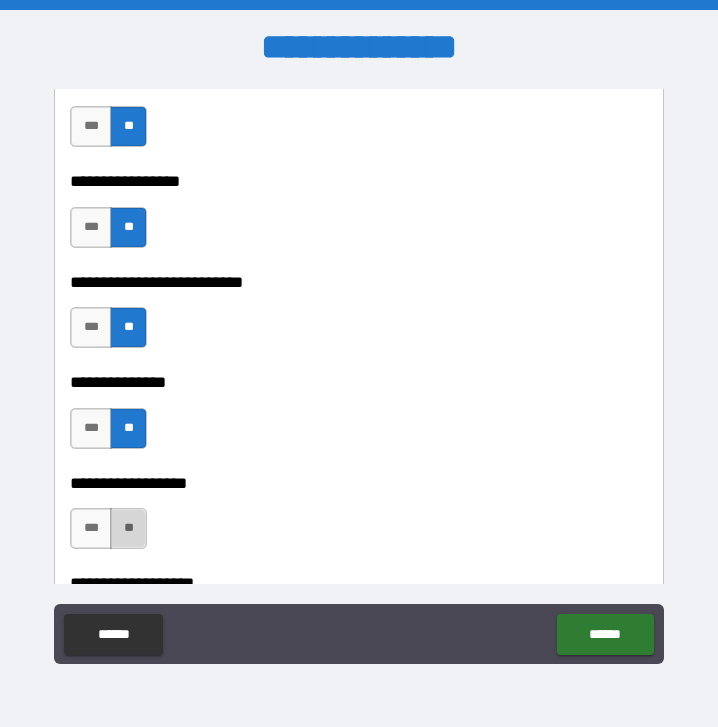 click on "**" at bounding box center [128, 528] 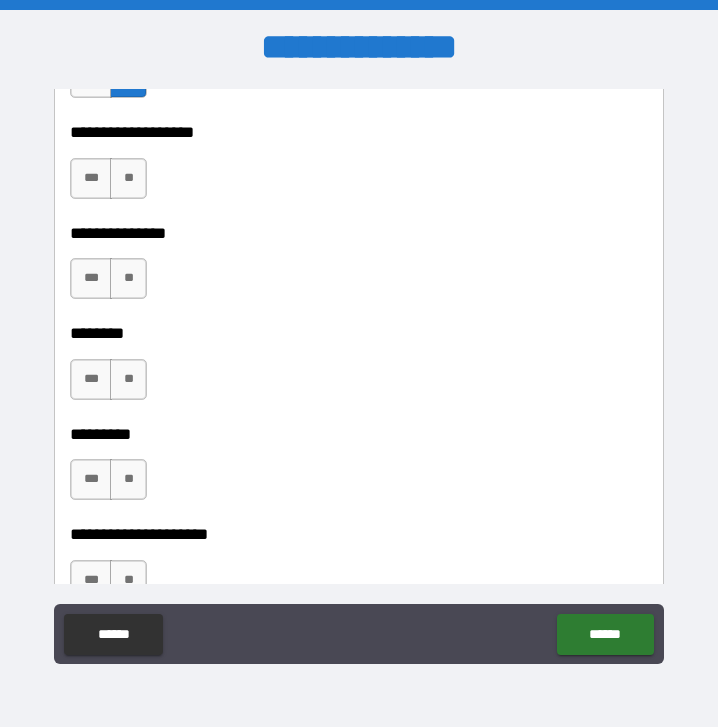 scroll, scrollTop: 5713, scrollLeft: 0, axis: vertical 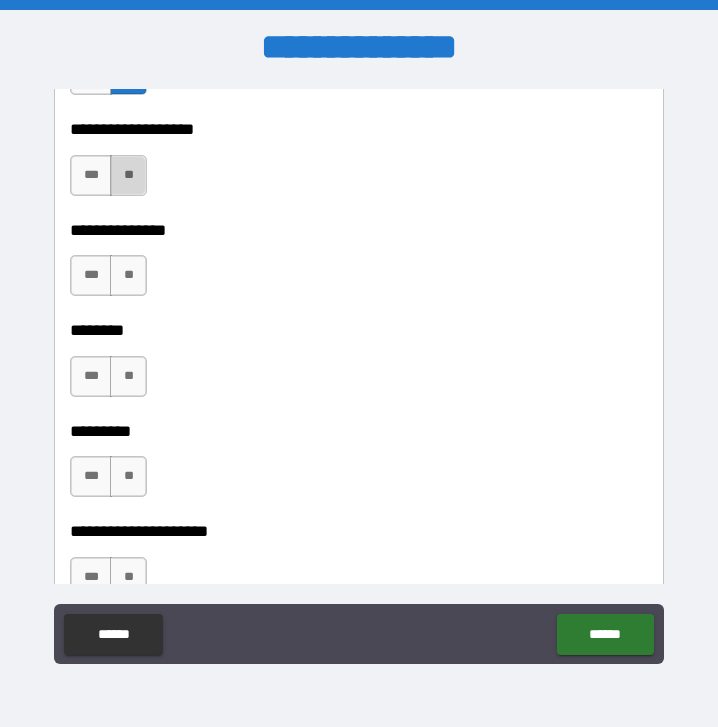 click on "**" at bounding box center [128, 175] 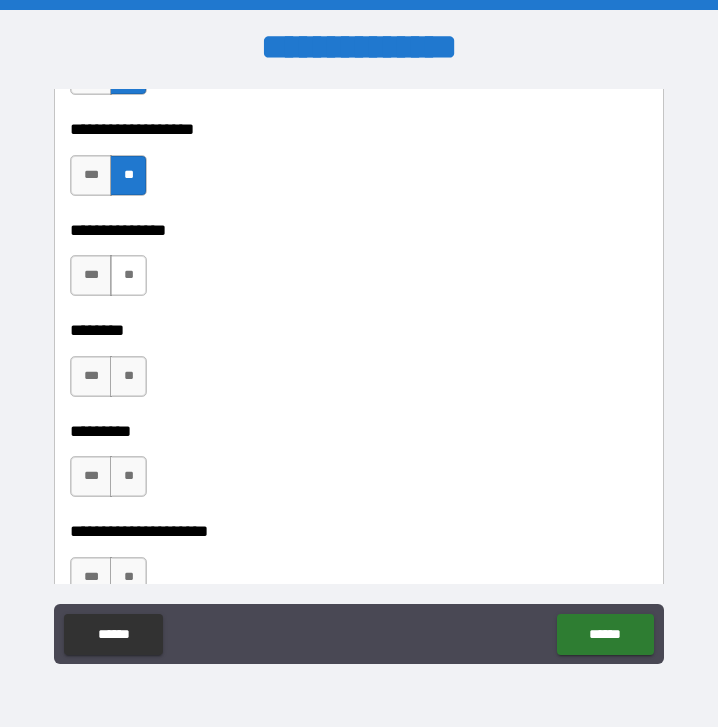 click on "**" at bounding box center [128, 275] 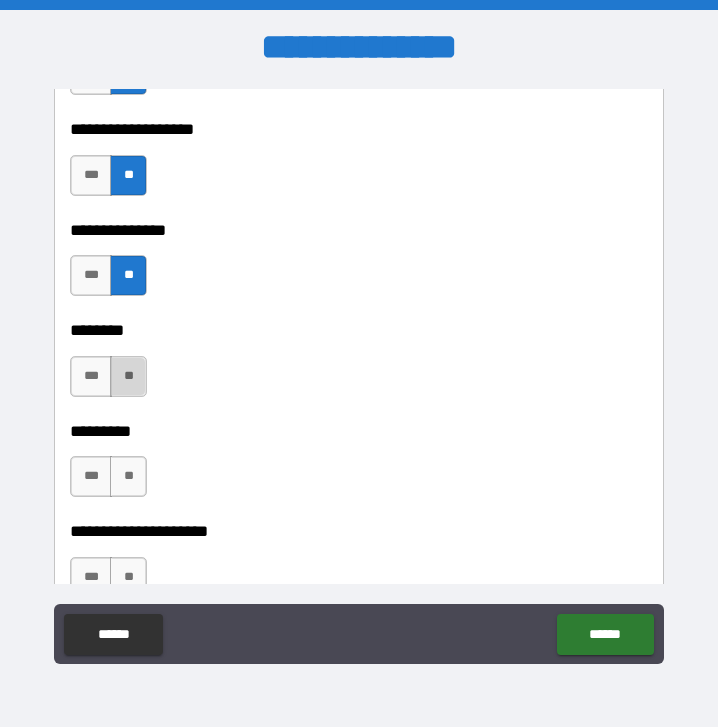 click on "**" at bounding box center (128, 376) 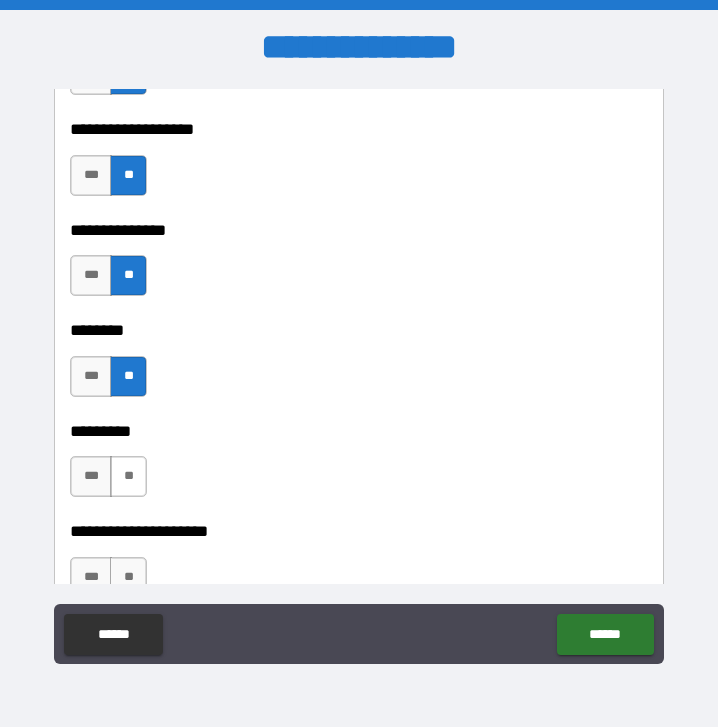 click on "**" at bounding box center [128, 476] 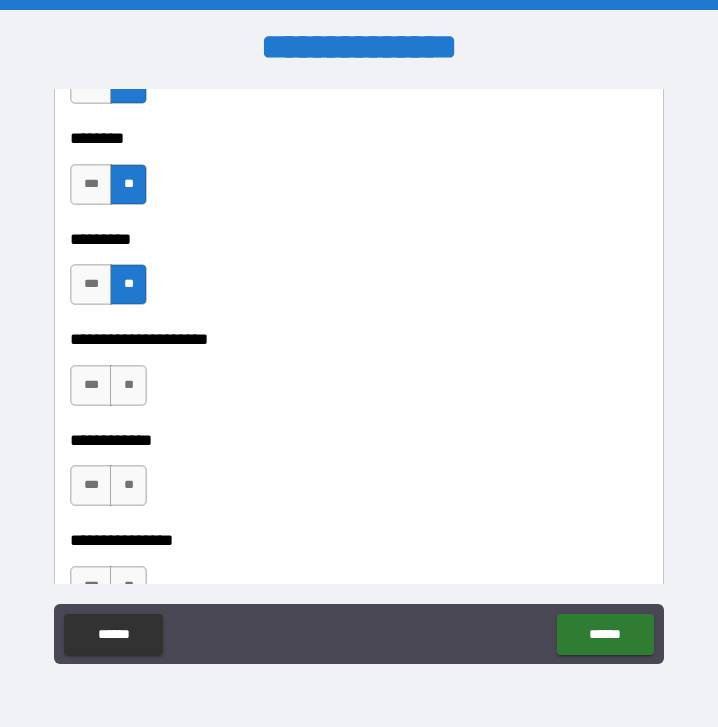 scroll, scrollTop: 5925, scrollLeft: 0, axis: vertical 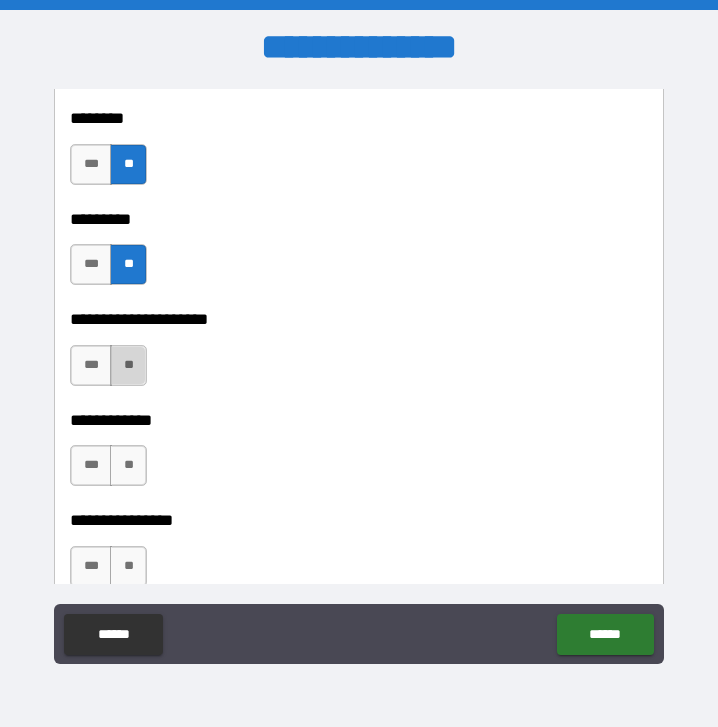 click on "**" at bounding box center (128, 365) 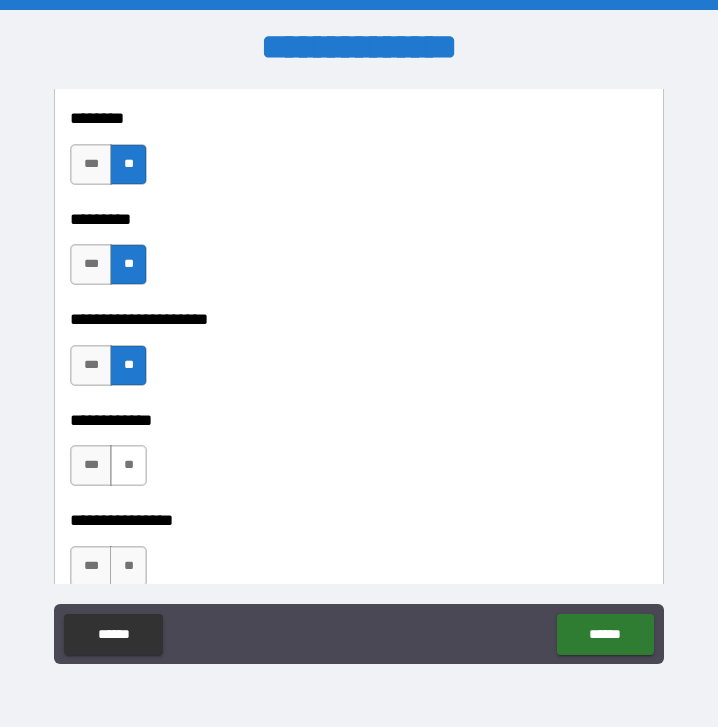 click on "**" at bounding box center (128, 465) 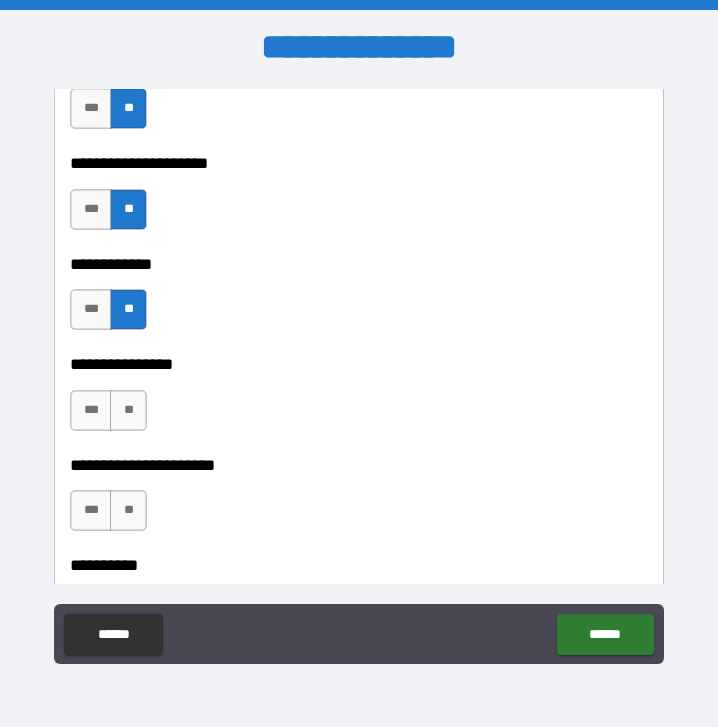 scroll, scrollTop: 6107, scrollLeft: 0, axis: vertical 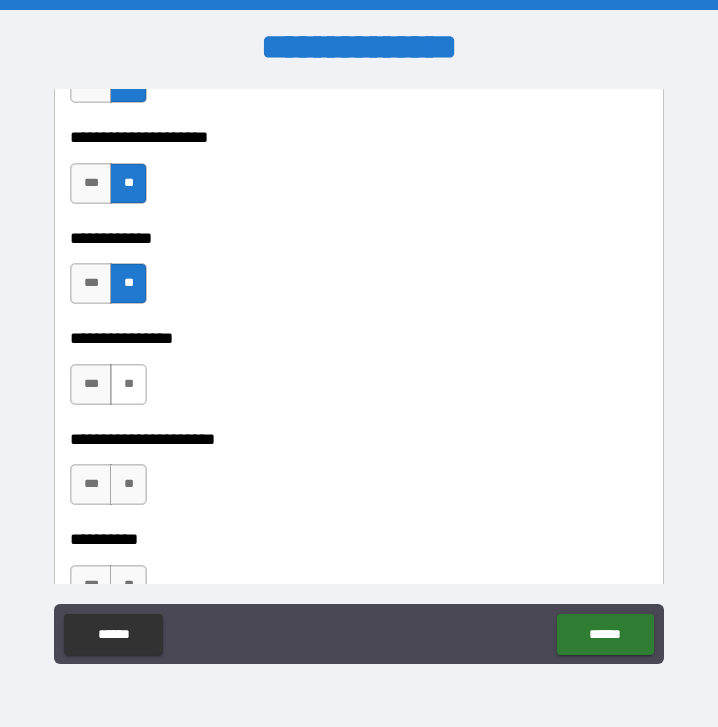 click on "**" at bounding box center (128, 384) 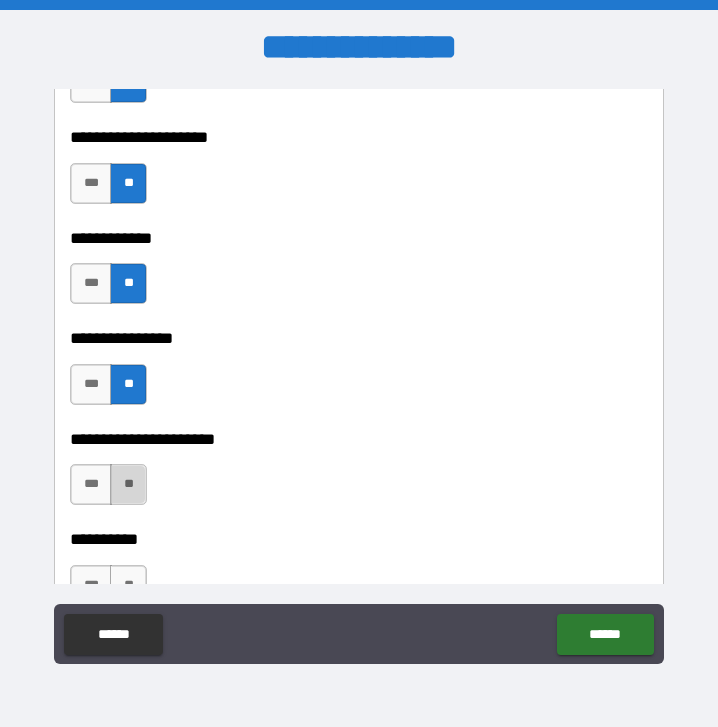 click on "**" at bounding box center [128, 484] 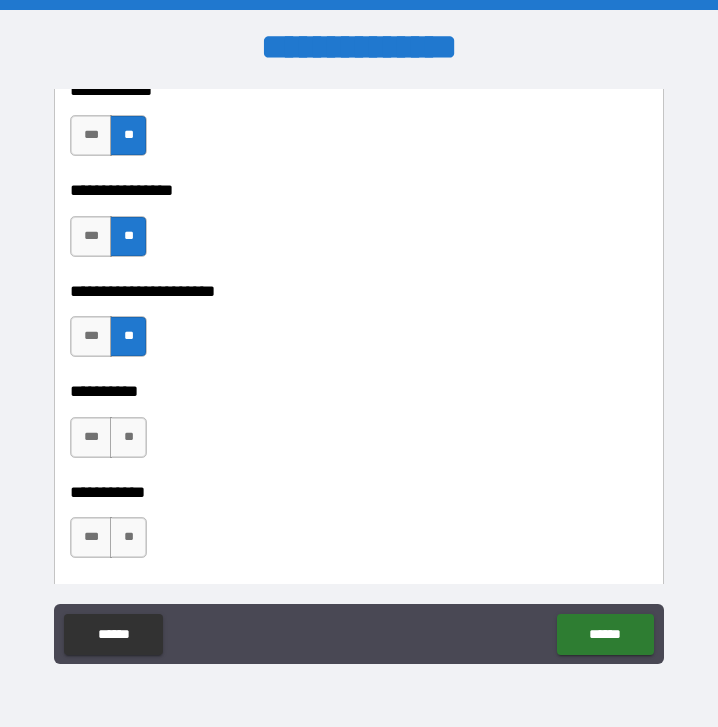 scroll, scrollTop: 6256, scrollLeft: 0, axis: vertical 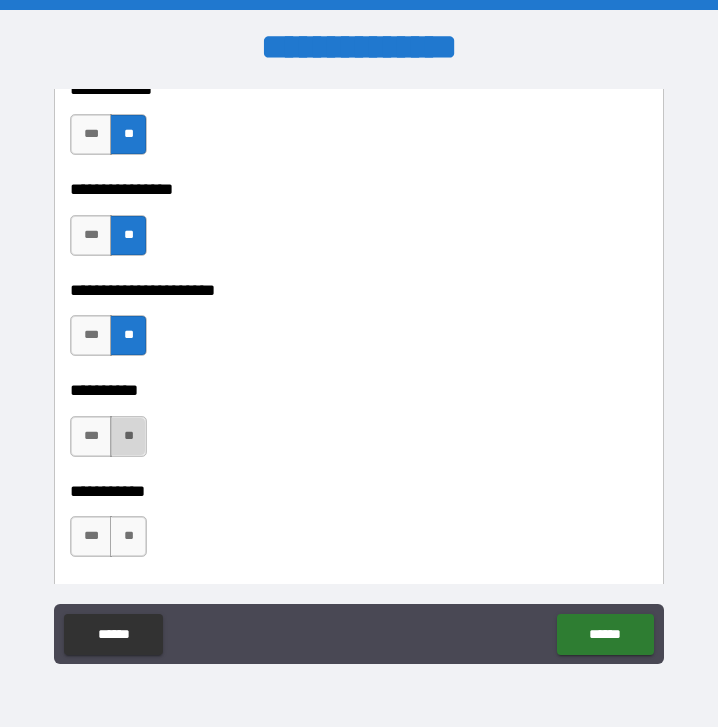 click on "**" at bounding box center [128, 436] 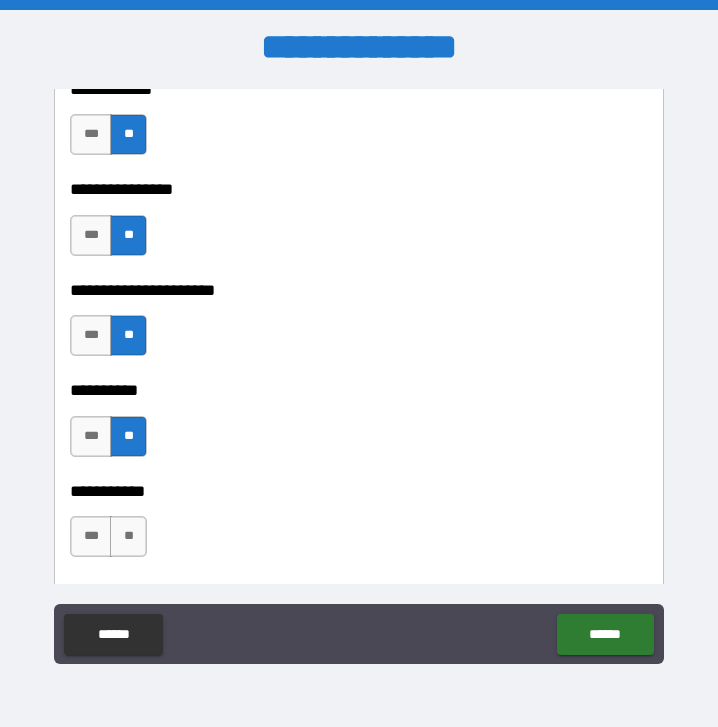 click on "**********" at bounding box center [359, 476] 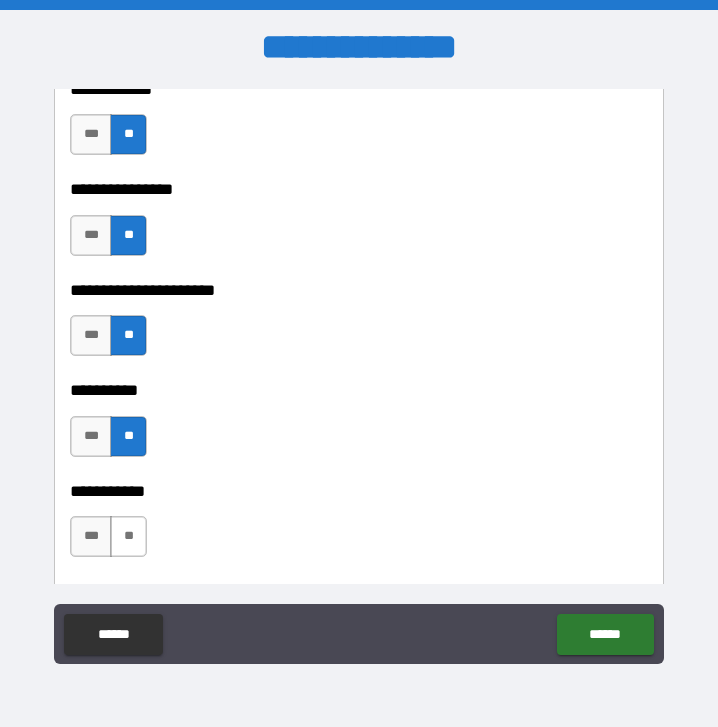 click on "**" at bounding box center (128, 536) 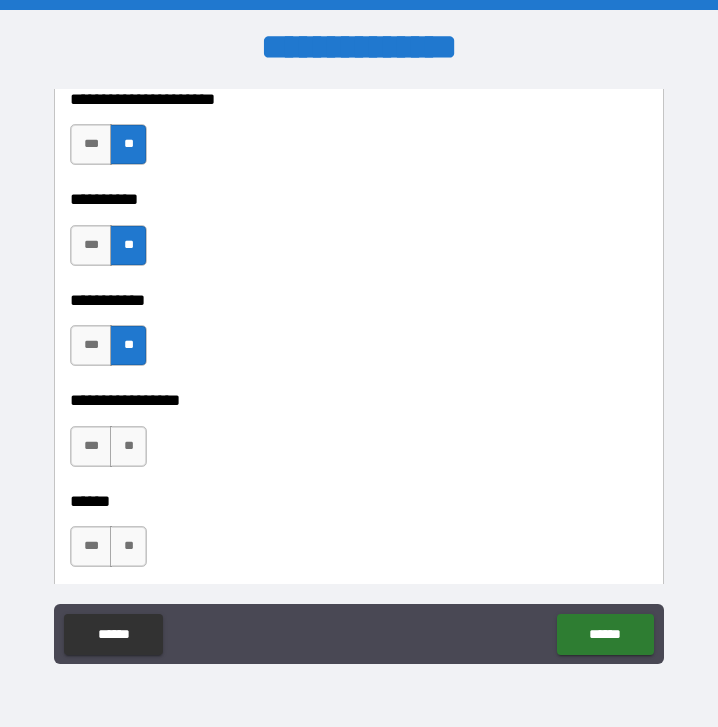 scroll, scrollTop: 6463, scrollLeft: 0, axis: vertical 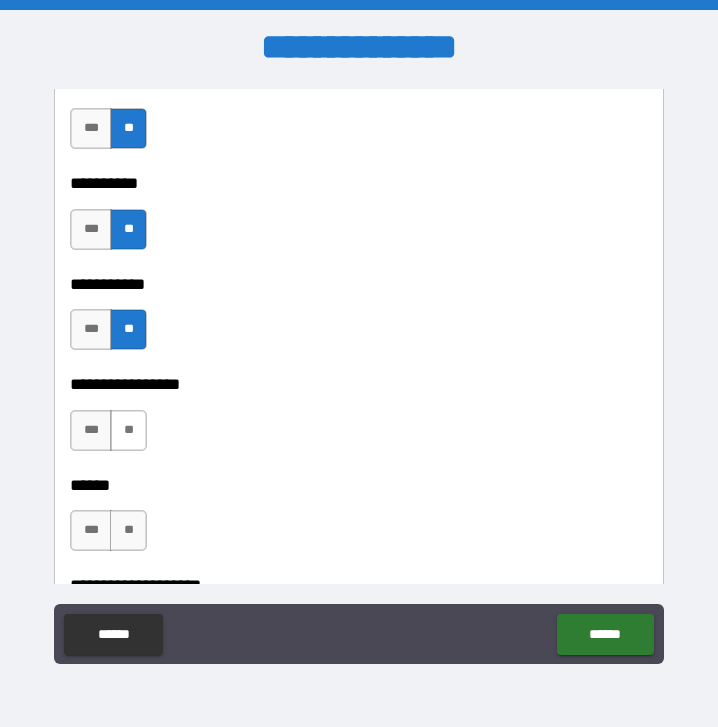 click on "**" at bounding box center [128, 430] 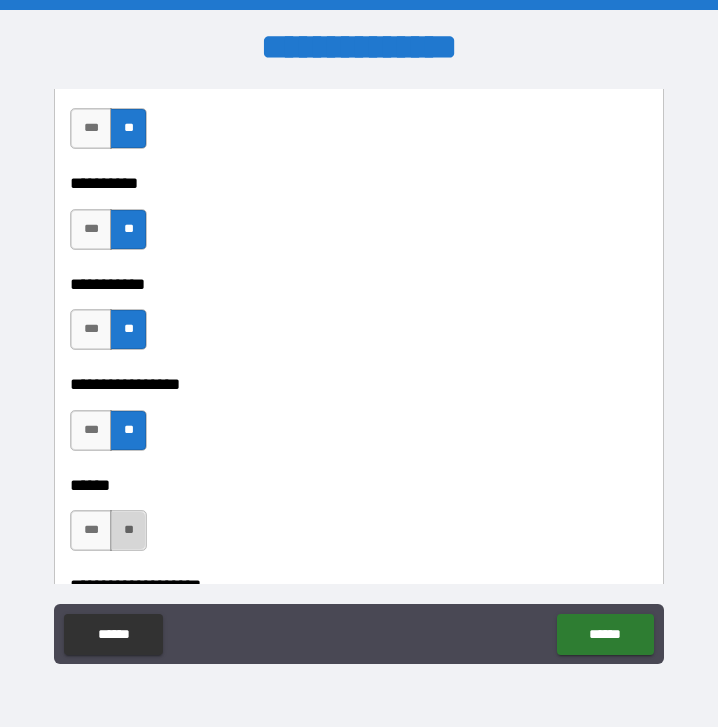 click on "**" at bounding box center (128, 530) 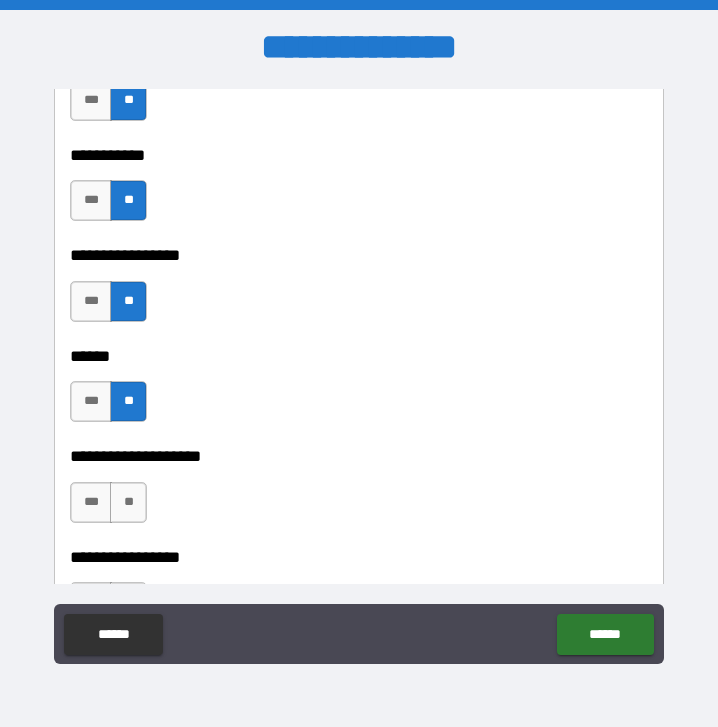 scroll, scrollTop: 6619, scrollLeft: 0, axis: vertical 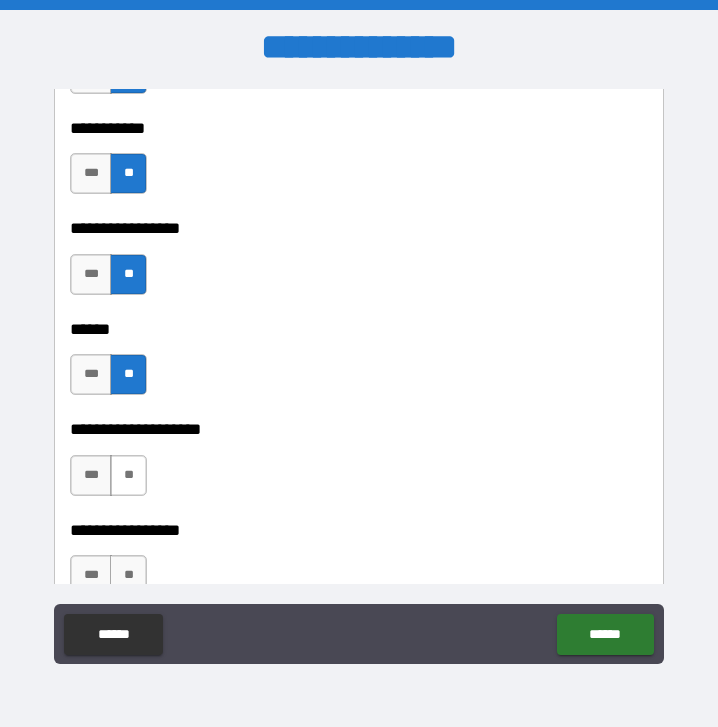 click on "**" at bounding box center [128, 475] 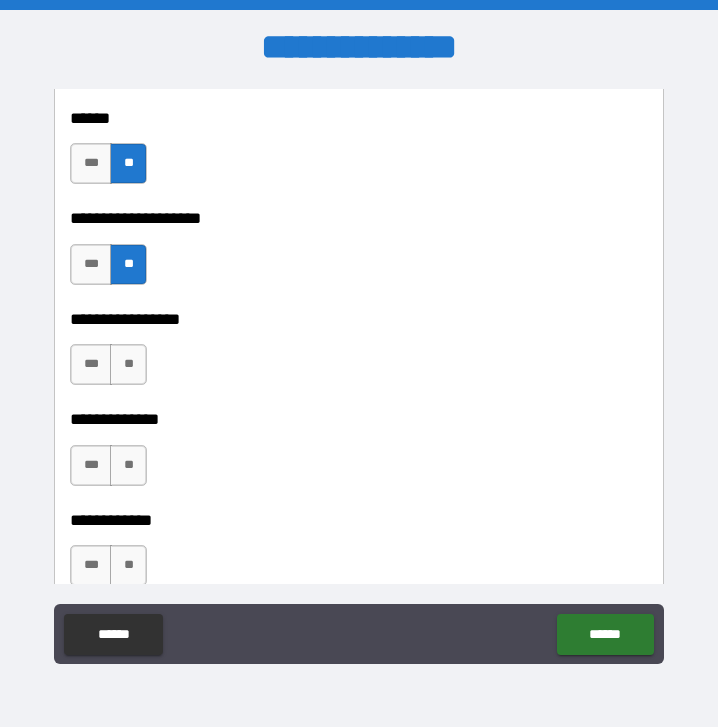 scroll, scrollTop: 6843, scrollLeft: 0, axis: vertical 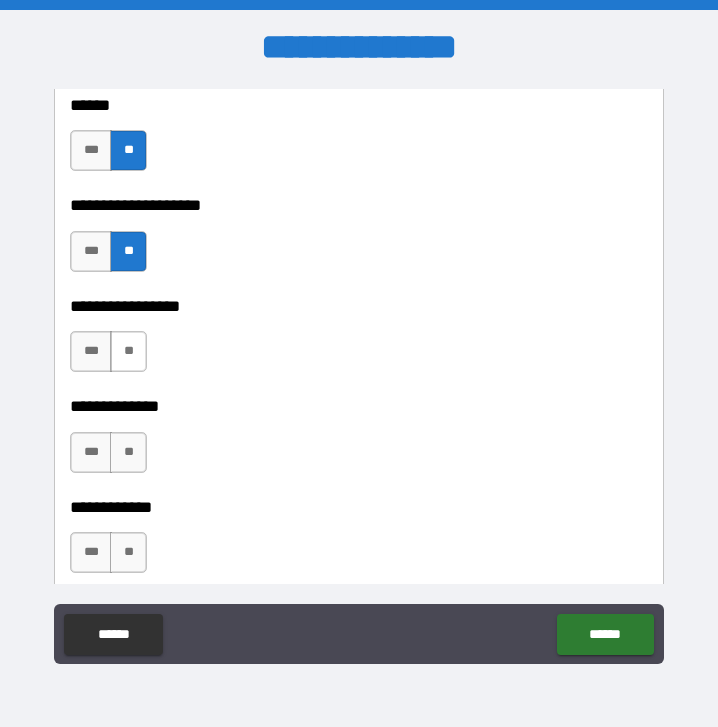 click on "**" at bounding box center (128, 351) 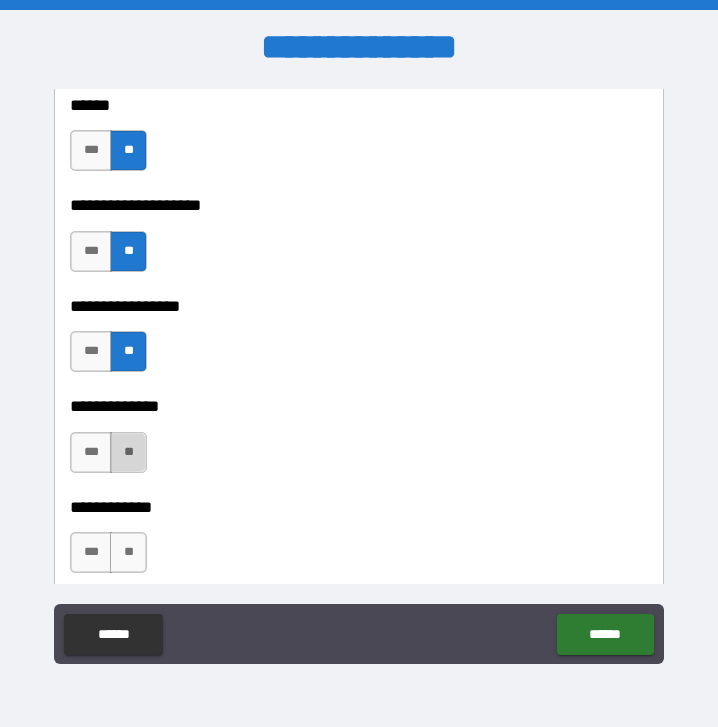 click on "**" at bounding box center (128, 452) 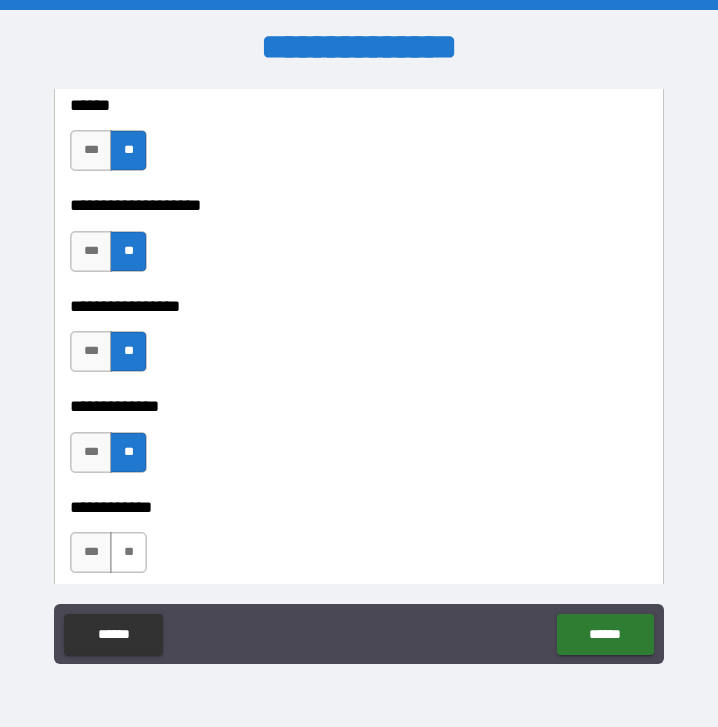 click on "**" at bounding box center (128, 552) 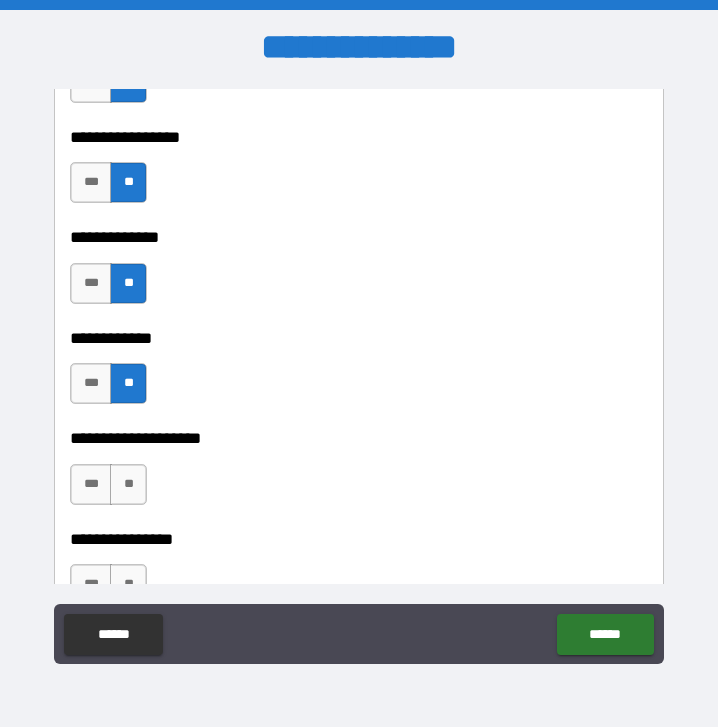 scroll, scrollTop: 7029, scrollLeft: 0, axis: vertical 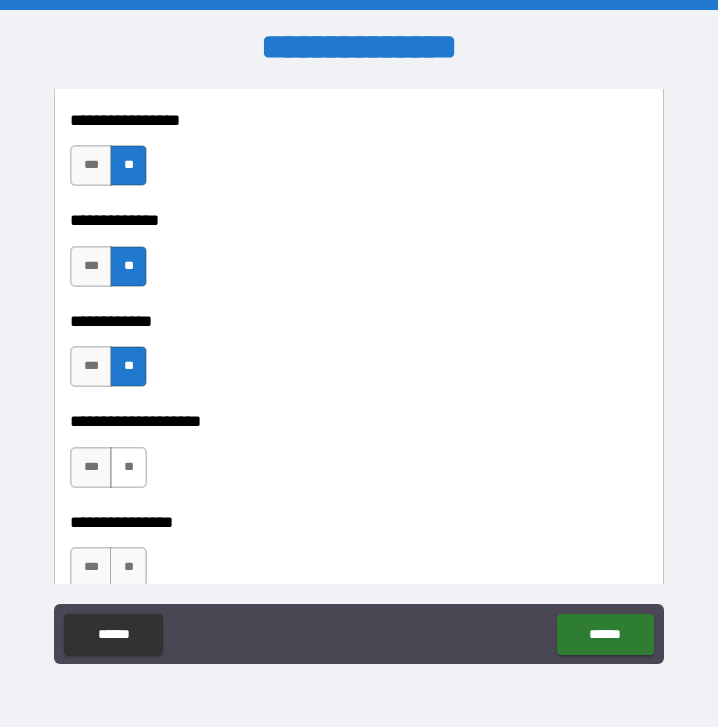 click on "**" at bounding box center (128, 467) 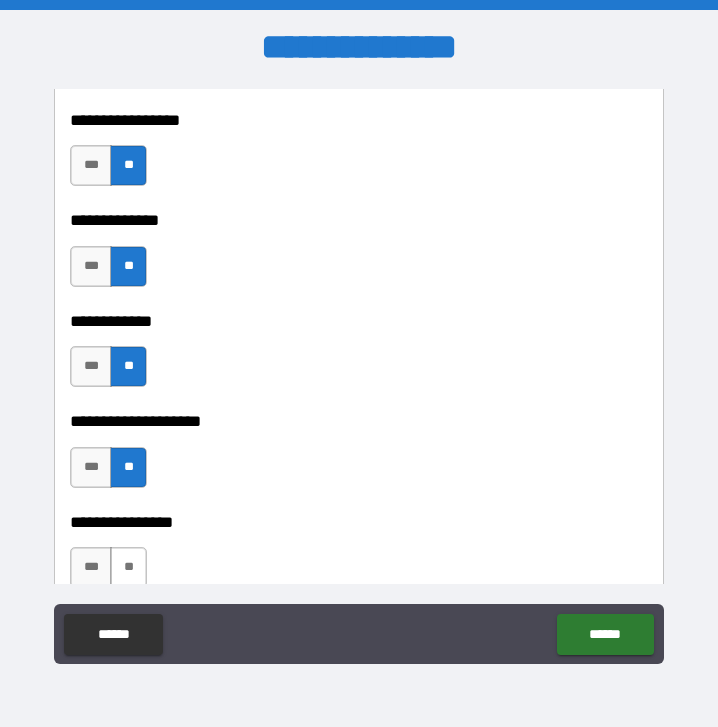click on "**" at bounding box center (128, 567) 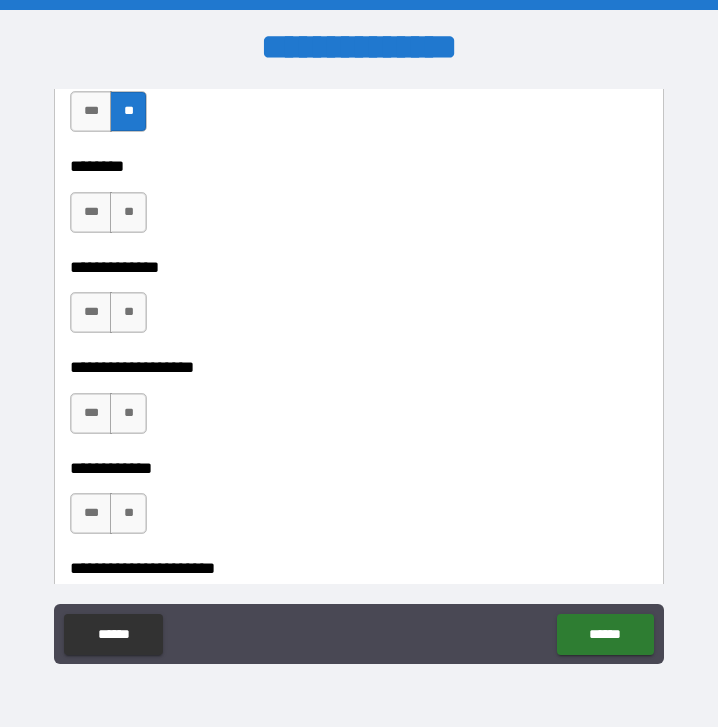 scroll, scrollTop: 7489, scrollLeft: 0, axis: vertical 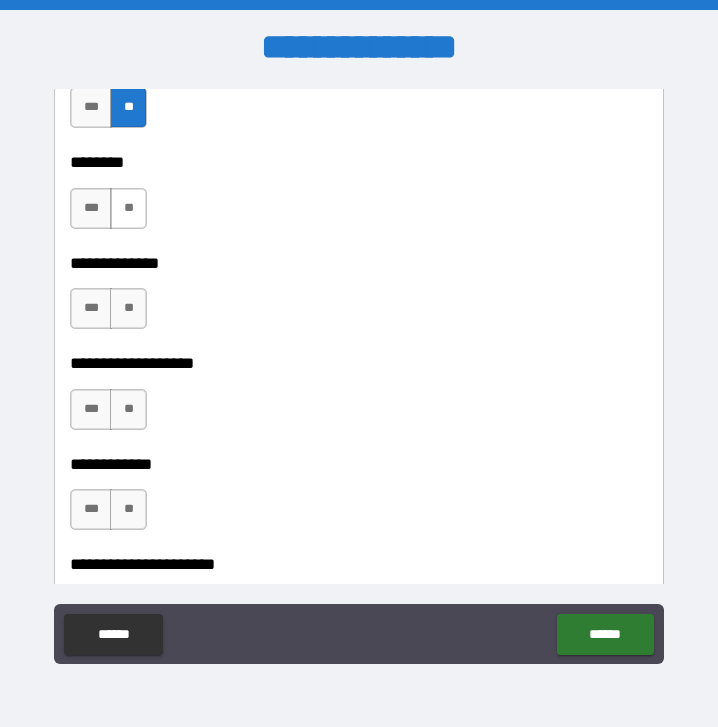 click on "**" at bounding box center (128, 208) 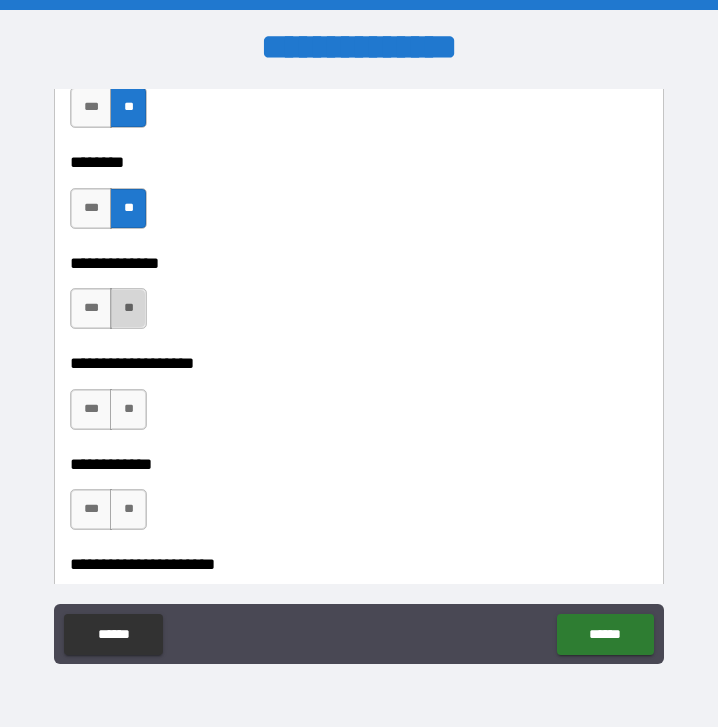 click on "**" at bounding box center (128, 308) 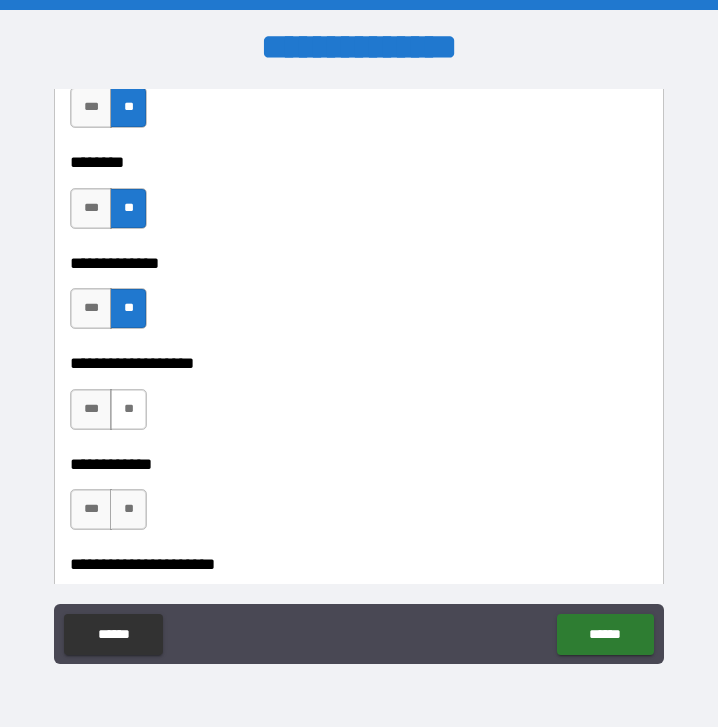 click on "**" at bounding box center [128, 409] 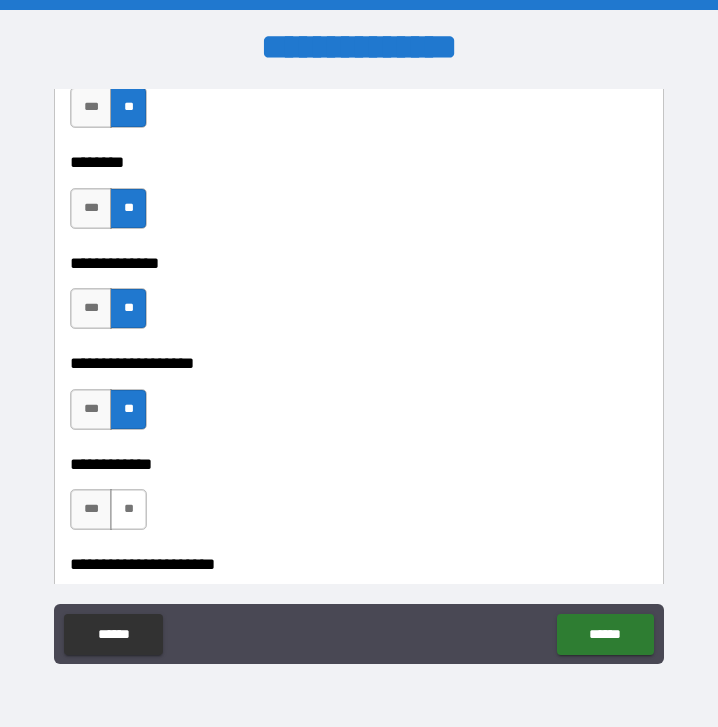click on "**" at bounding box center (128, 509) 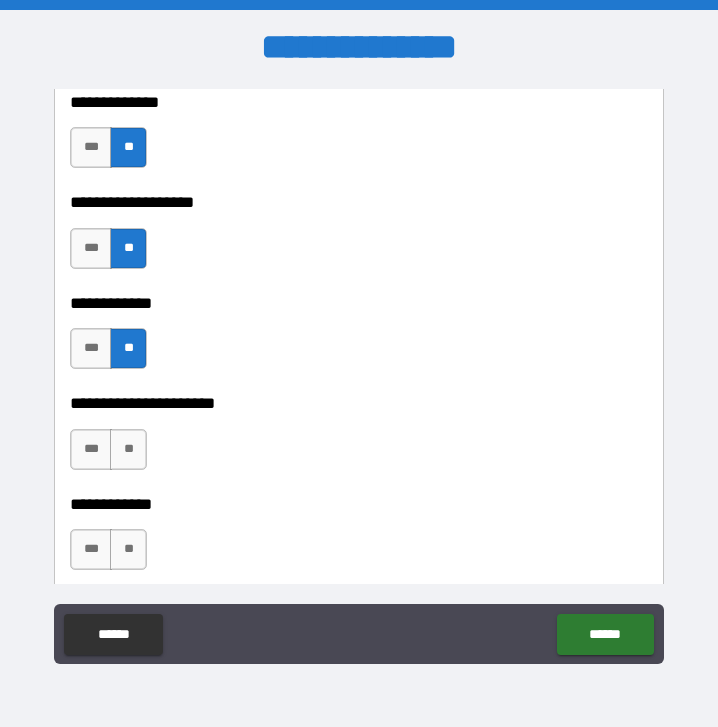 scroll, scrollTop: 7668, scrollLeft: 0, axis: vertical 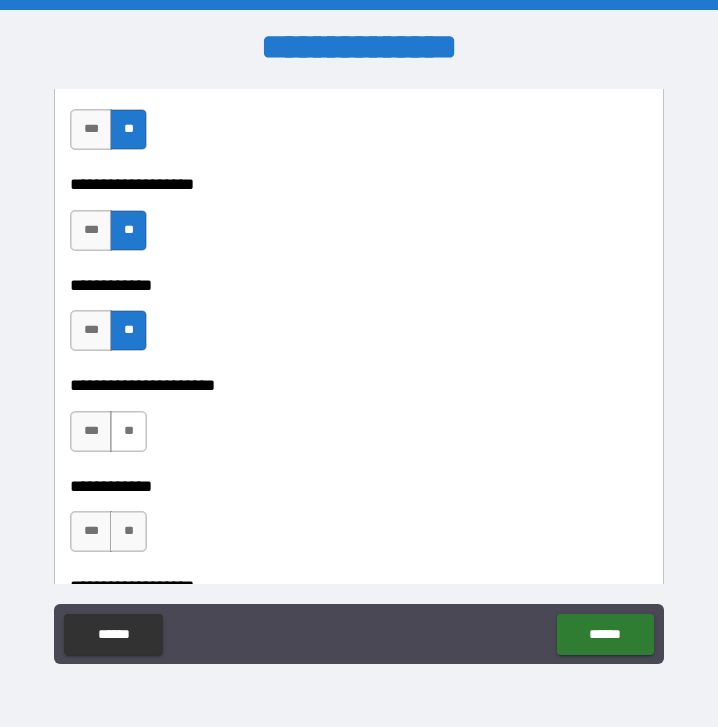 click on "**" at bounding box center [128, 431] 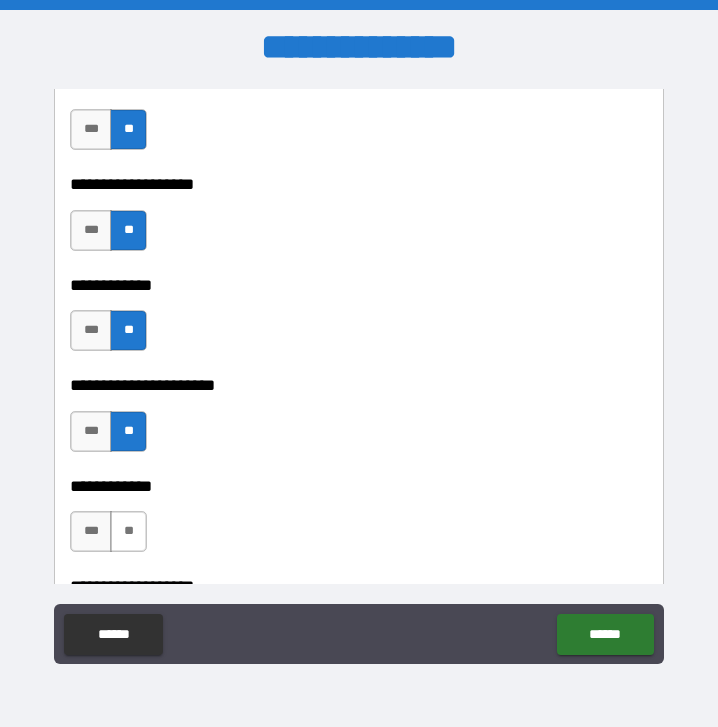 click on "**" at bounding box center (128, 531) 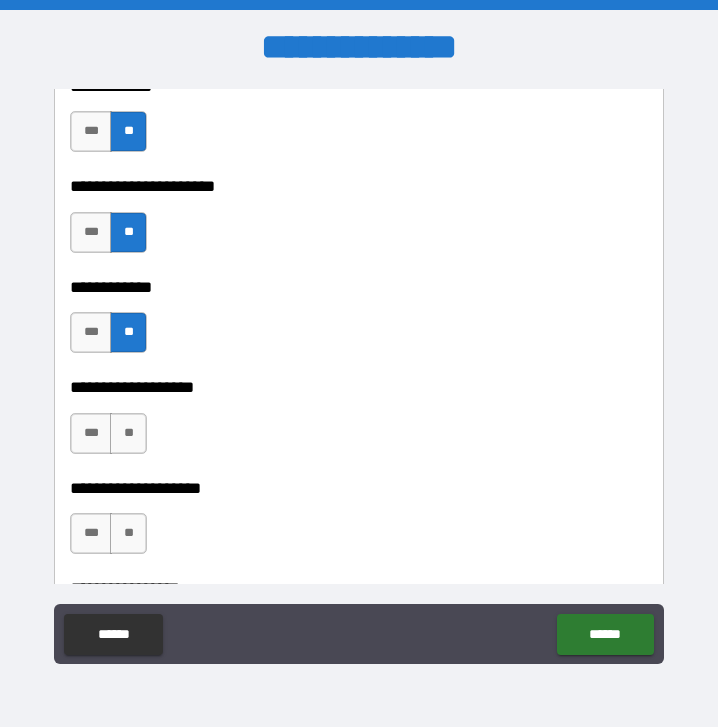 scroll, scrollTop: 7881, scrollLeft: 0, axis: vertical 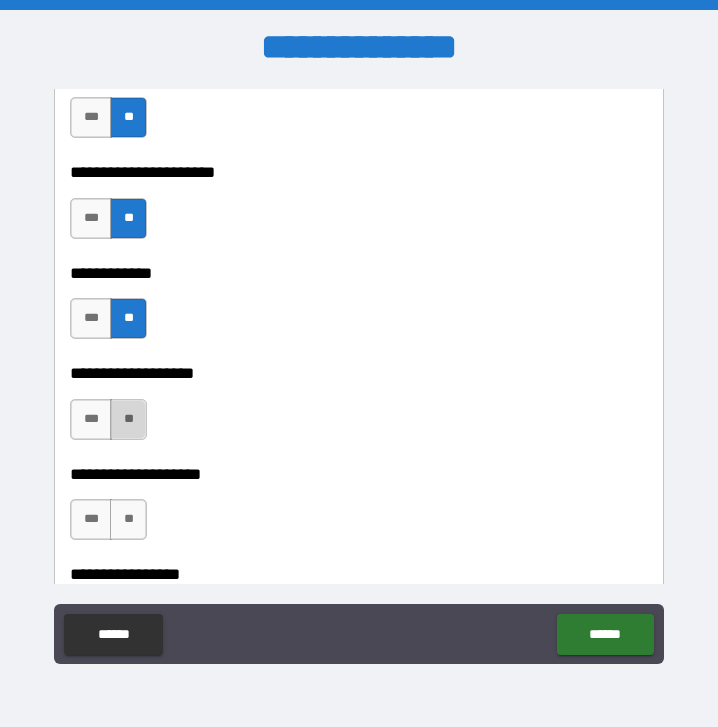 click on "**" at bounding box center [128, 419] 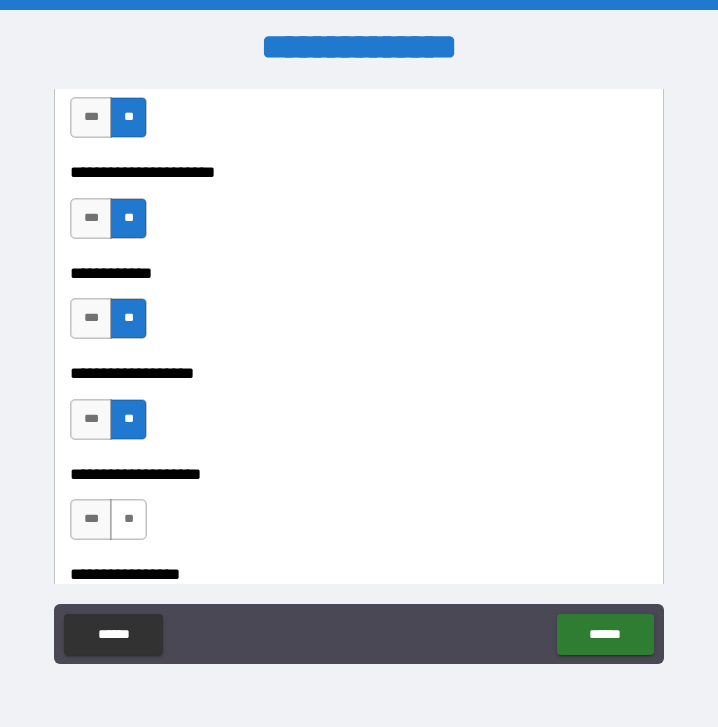 click on "**" at bounding box center (128, 519) 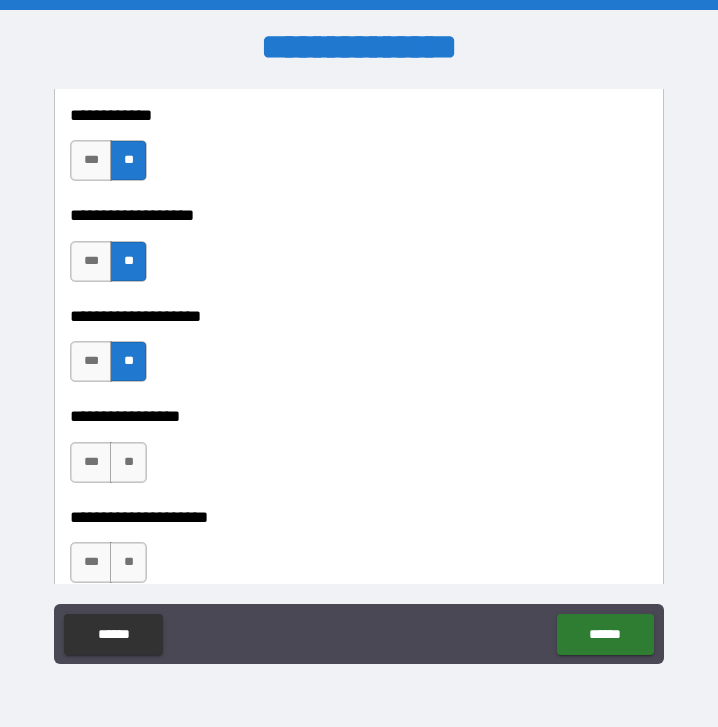 scroll, scrollTop: 8051, scrollLeft: 0, axis: vertical 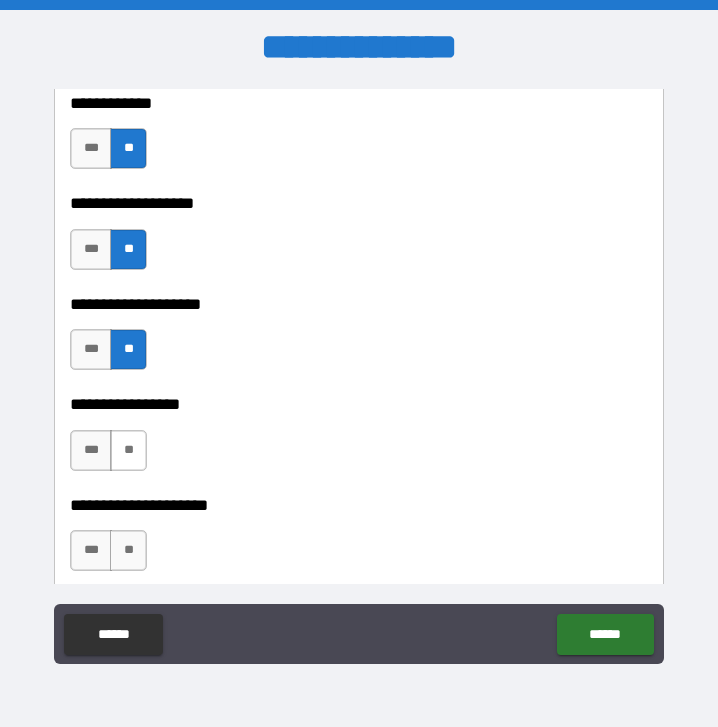 click on "**" at bounding box center (128, 450) 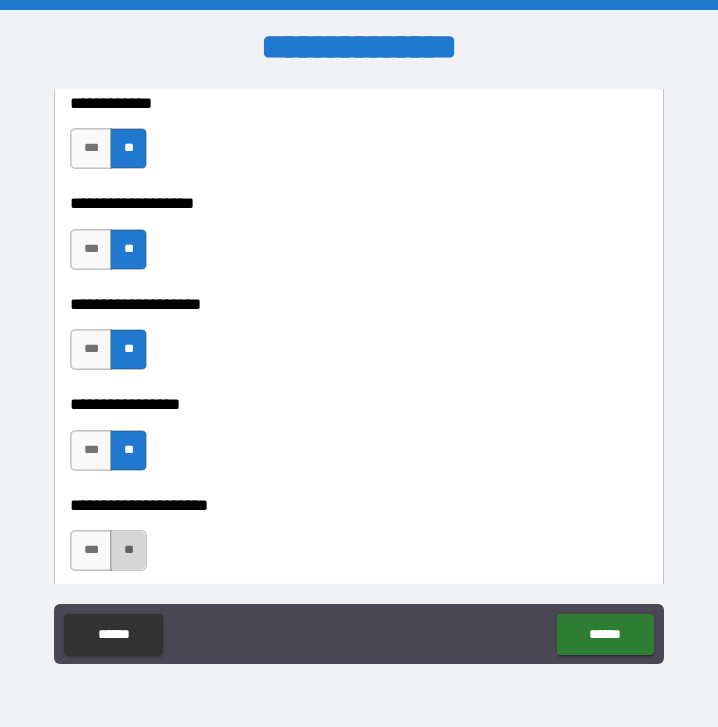 click on "**" at bounding box center [128, 550] 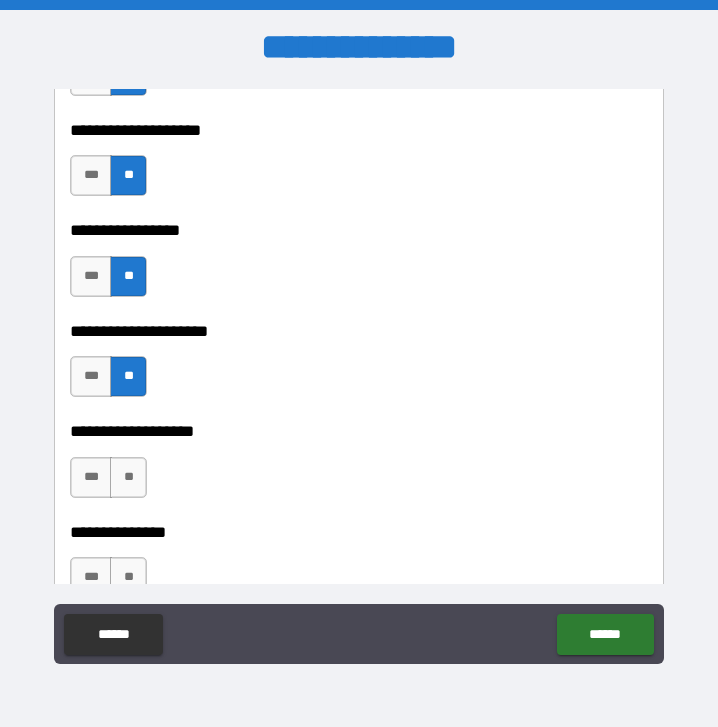 scroll, scrollTop: 8235, scrollLeft: 0, axis: vertical 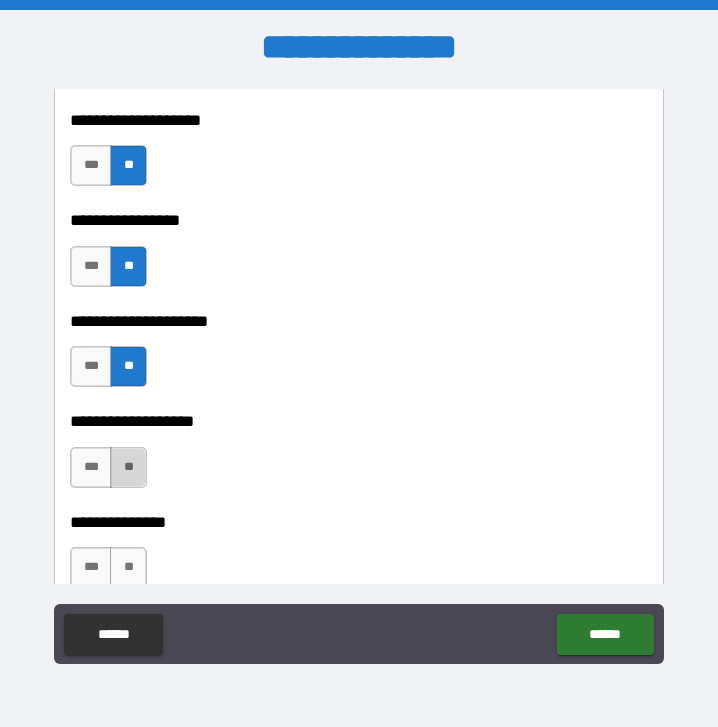 click on "**" at bounding box center [128, 467] 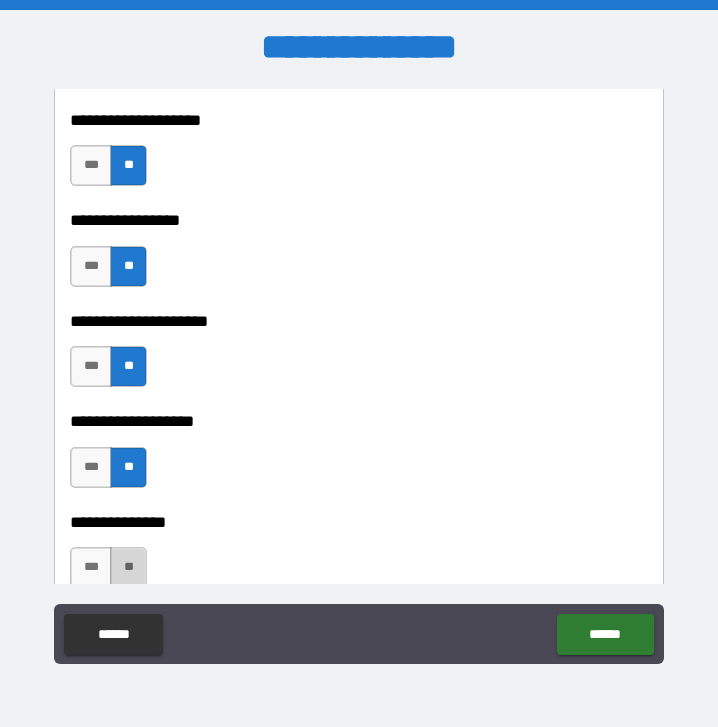 click on "**" at bounding box center [128, 567] 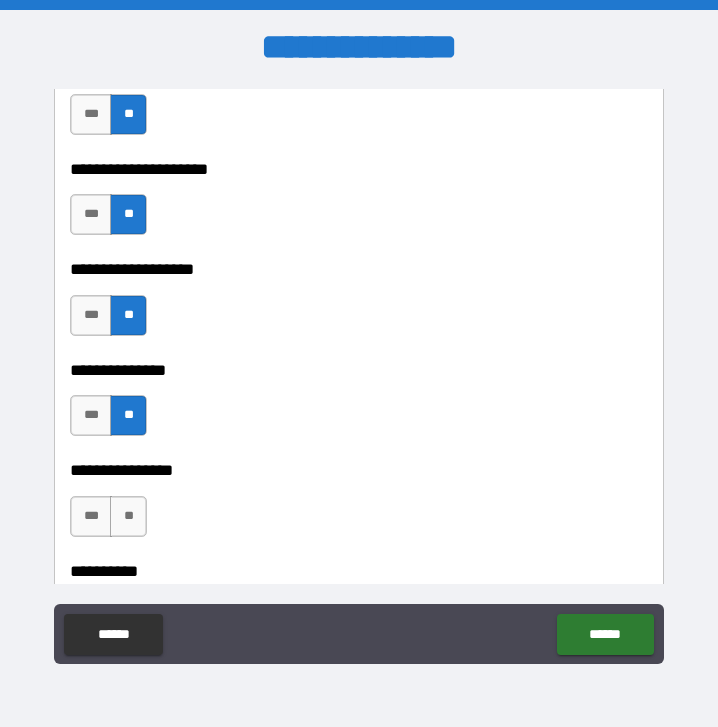scroll, scrollTop: 8396, scrollLeft: 0, axis: vertical 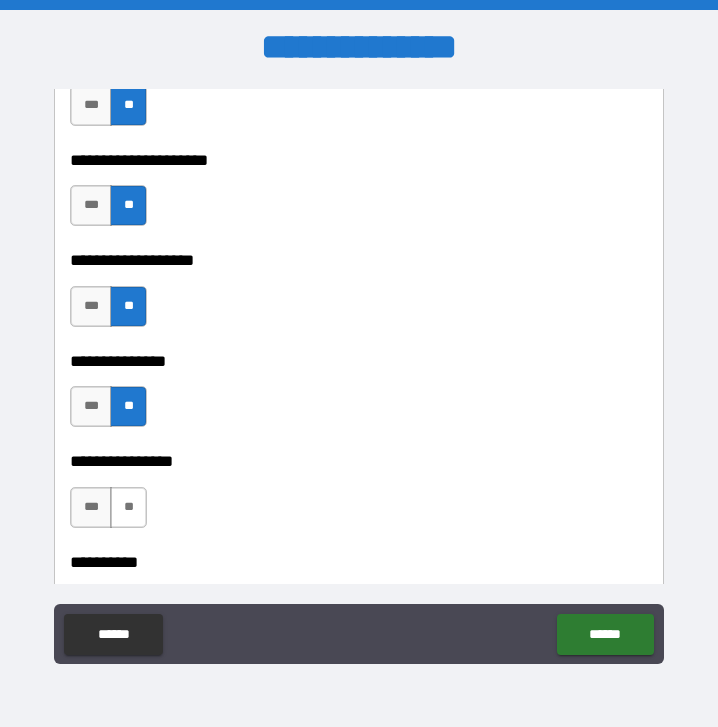 click on "**" at bounding box center [128, 507] 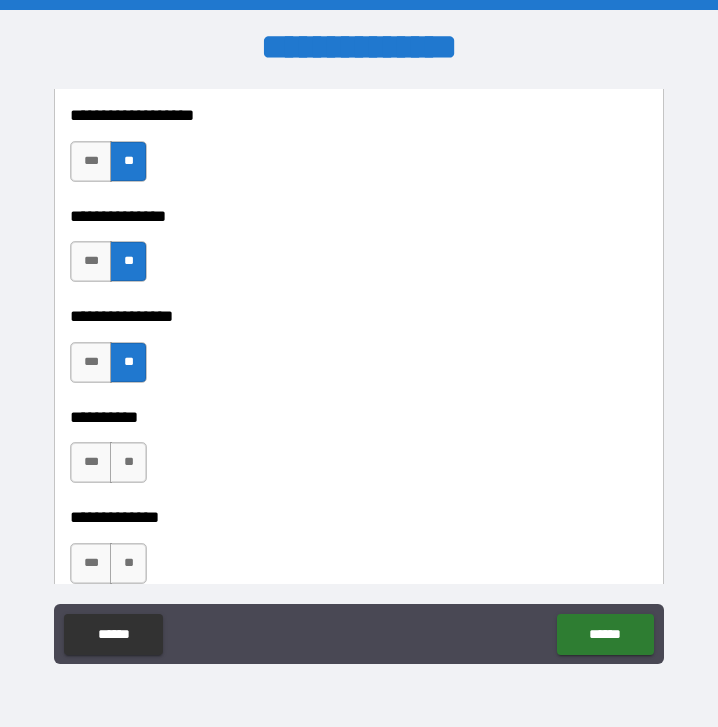 scroll, scrollTop: 8568, scrollLeft: 0, axis: vertical 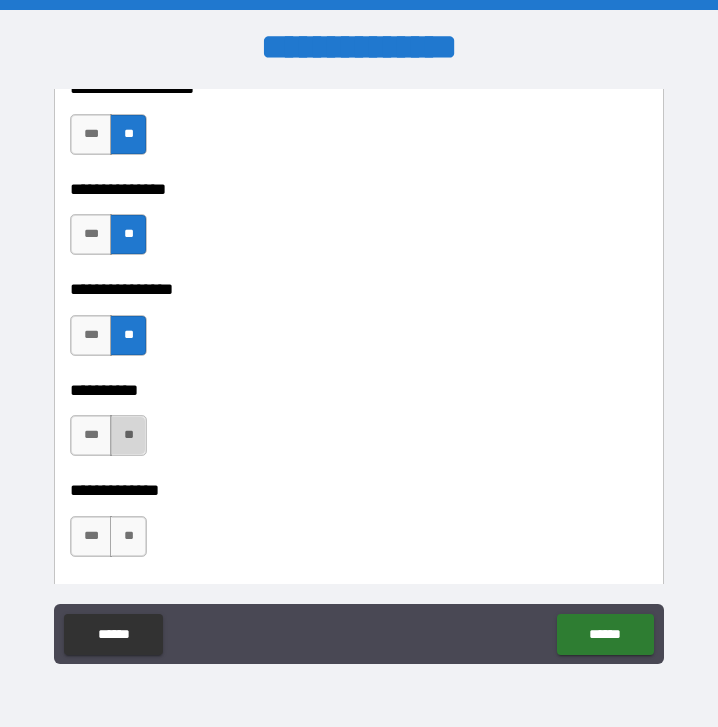 click on "**" at bounding box center (128, 435) 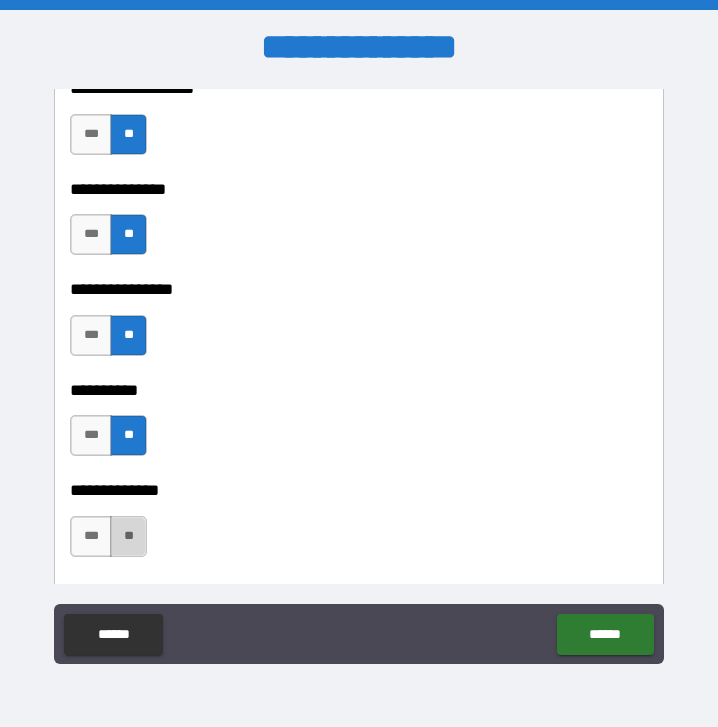 click on "**" at bounding box center (128, 536) 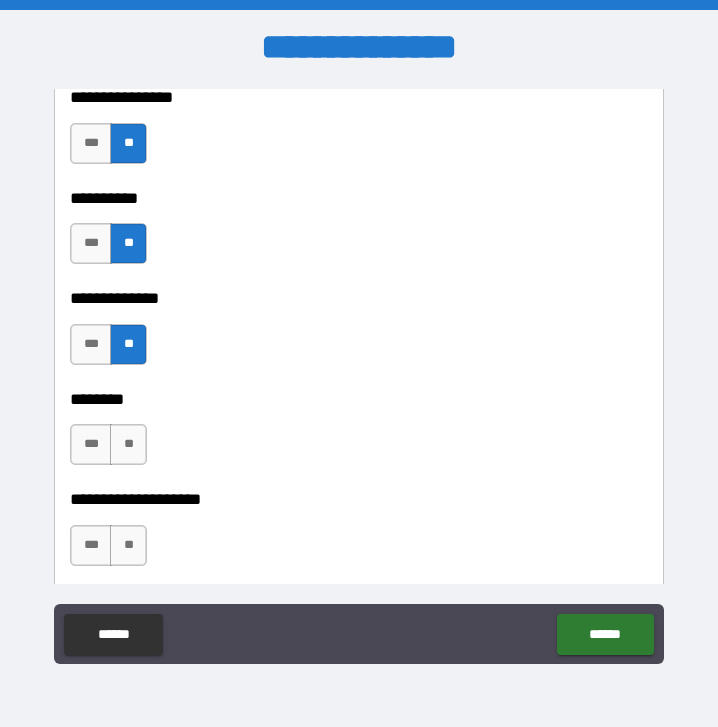 scroll, scrollTop: 8767, scrollLeft: 0, axis: vertical 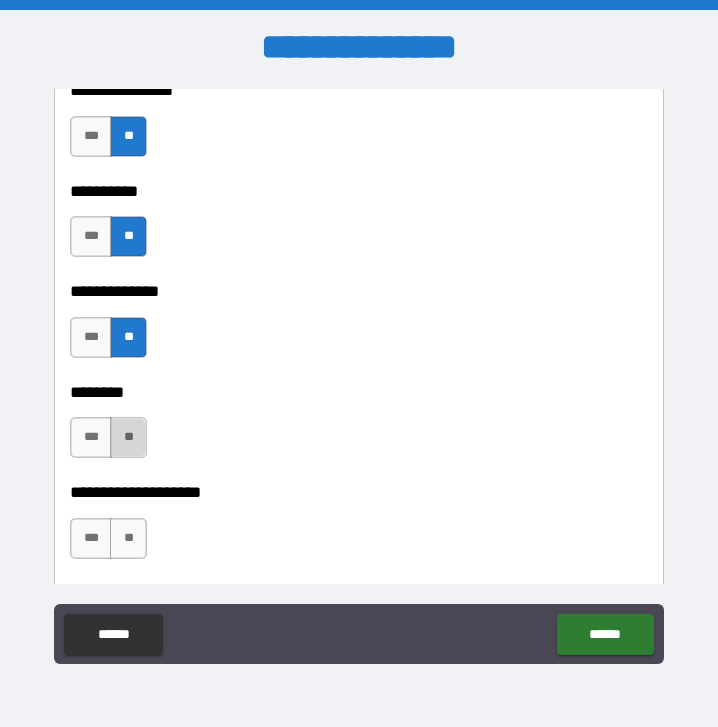 click on "**" at bounding box center [128, 437] 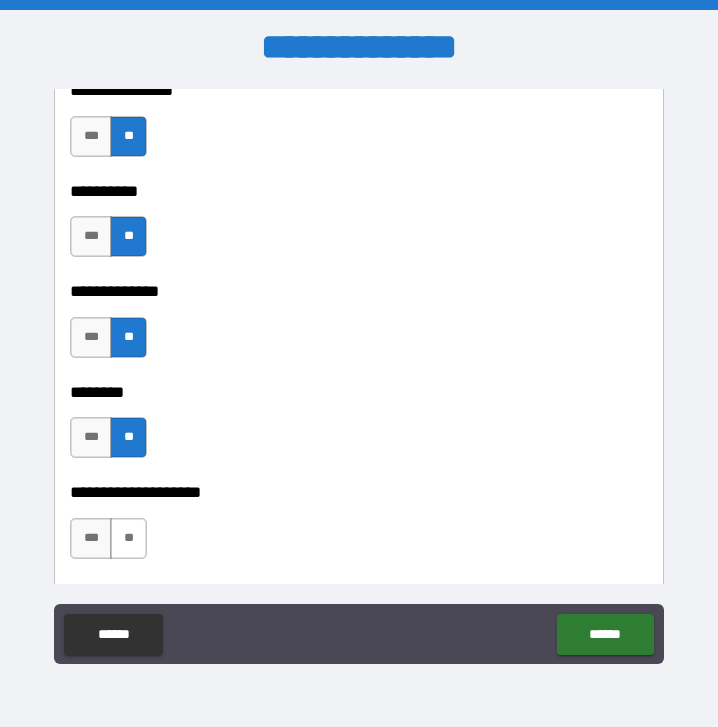 click on "**" at bounding box center [128, 538] 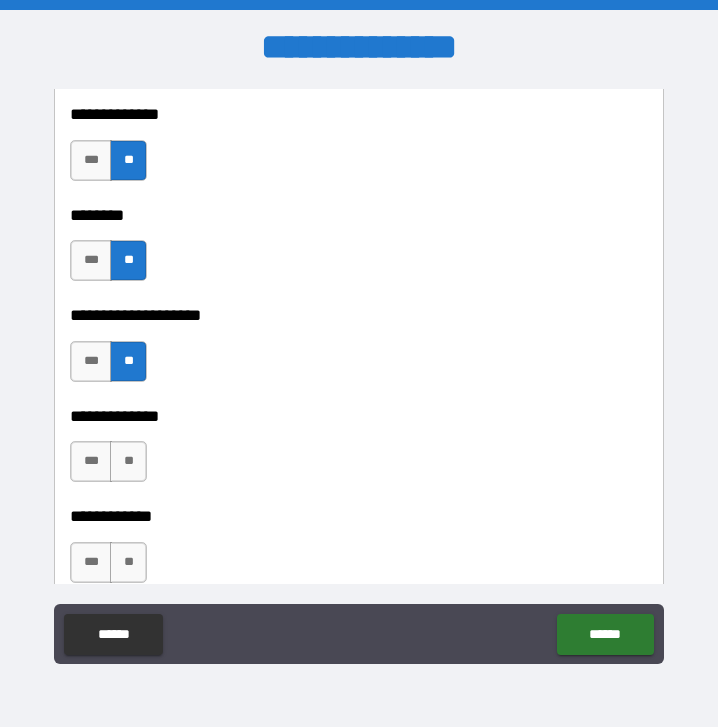 scroll, scrollTop: 8949, scrollLeft: 0, axis: vertical 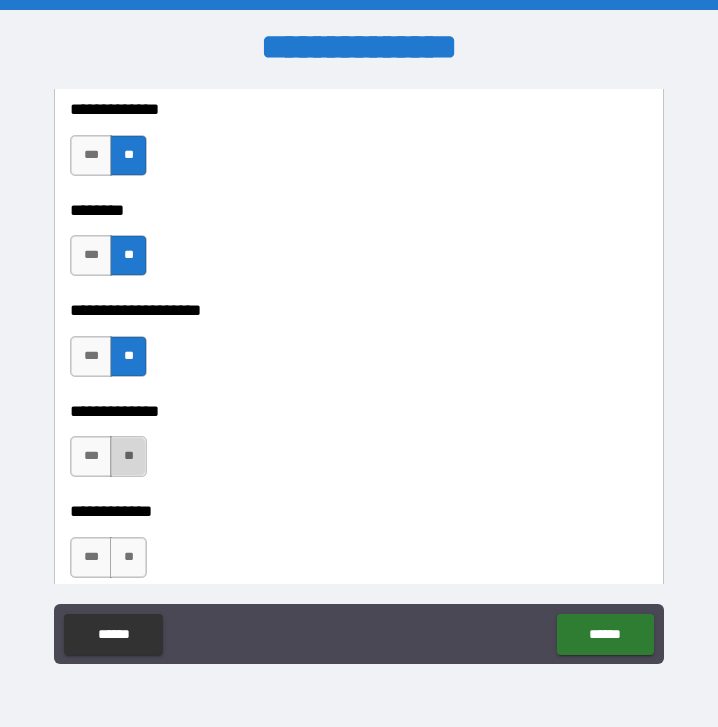 click on "**" at bounding box center [128, 456] 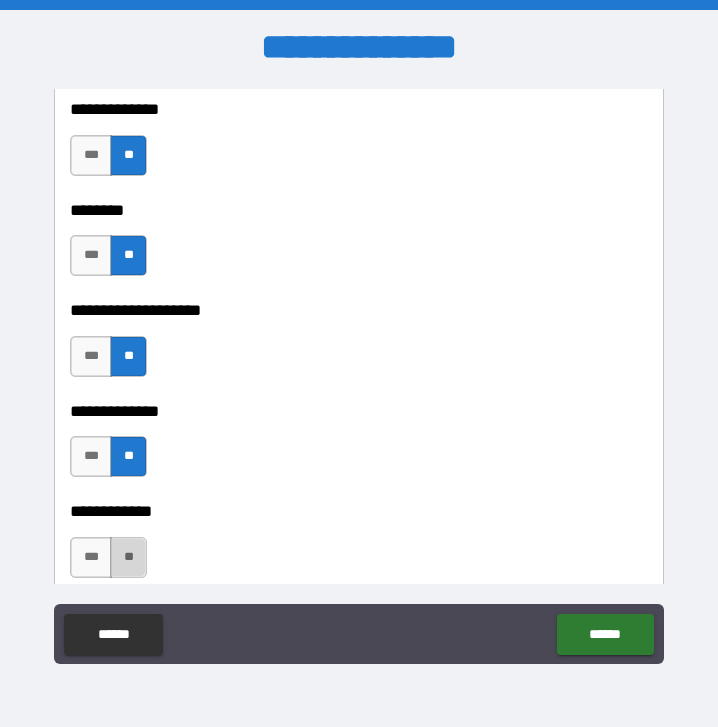 click on "**" at bounding box center (128, 557) 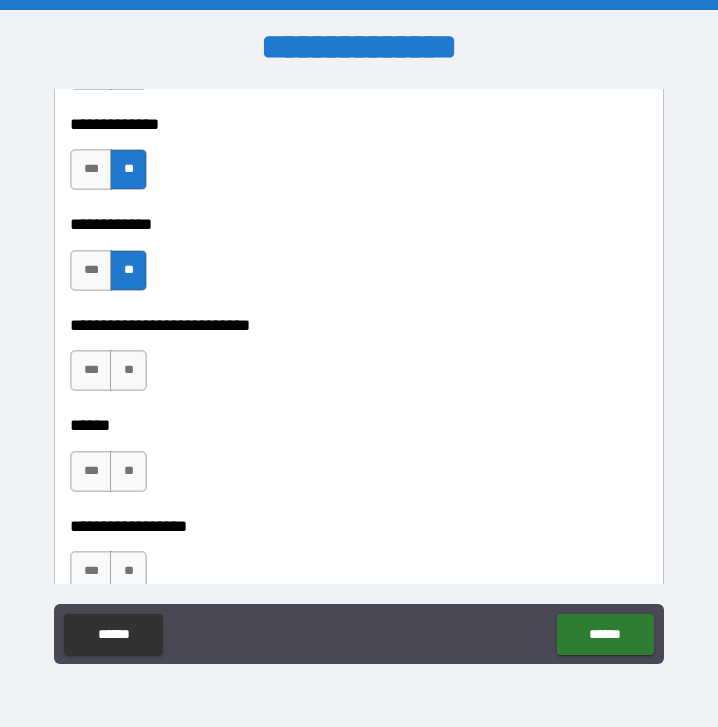 scroll, scrollTop: 9238, scrollLeft: 0, axis: vertical 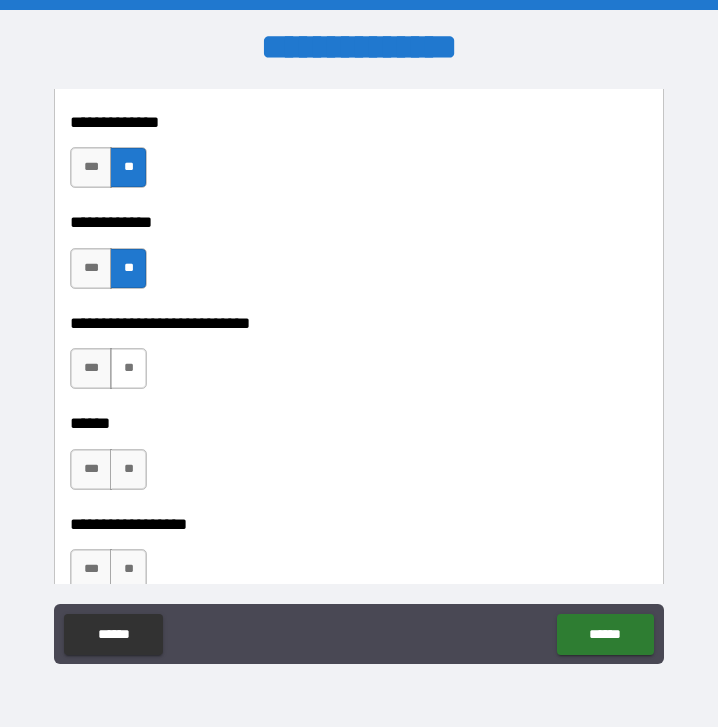 click on "**" at bounding box center [128, 368] 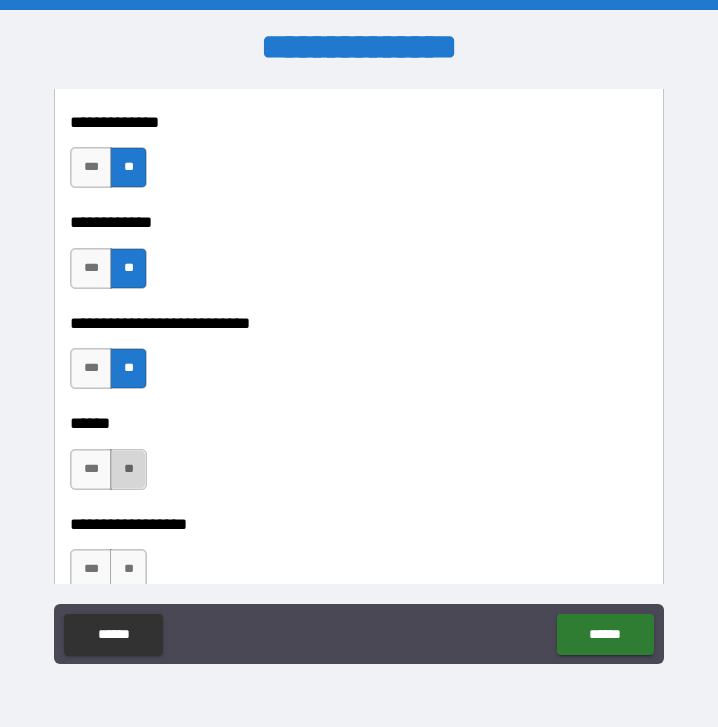 click on "**" at bounding box center (128, 469) 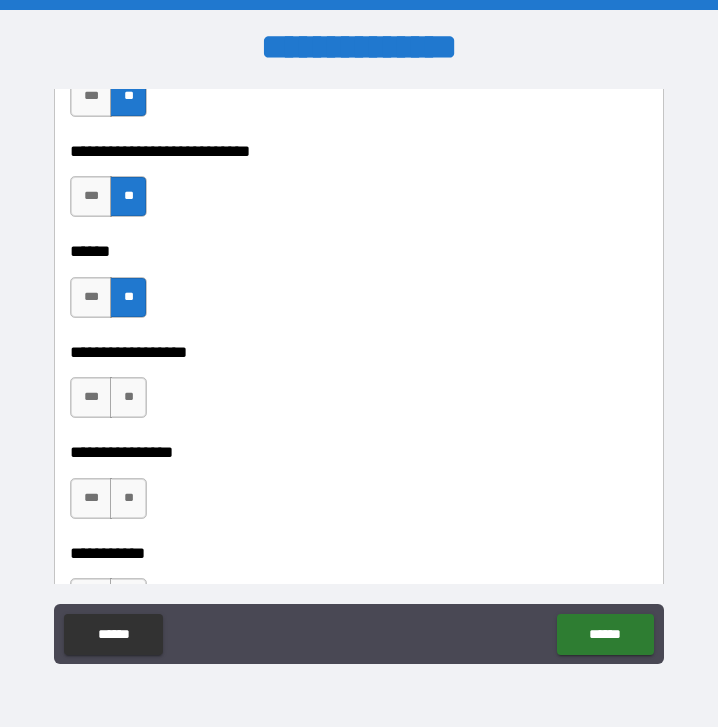 scroll, scrollTop: 9409, scrollLeft: 0, axis: vertical 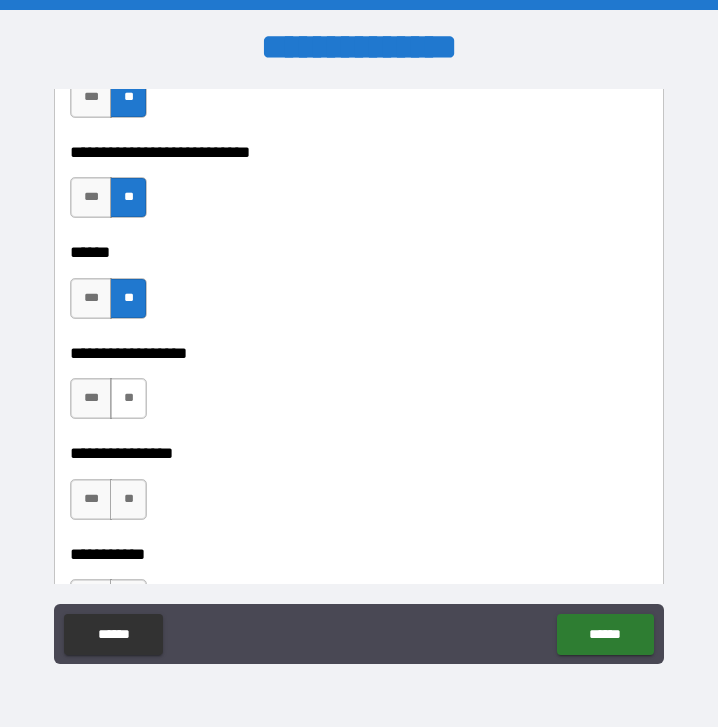 click on "**" at bounding box center [128, 398] 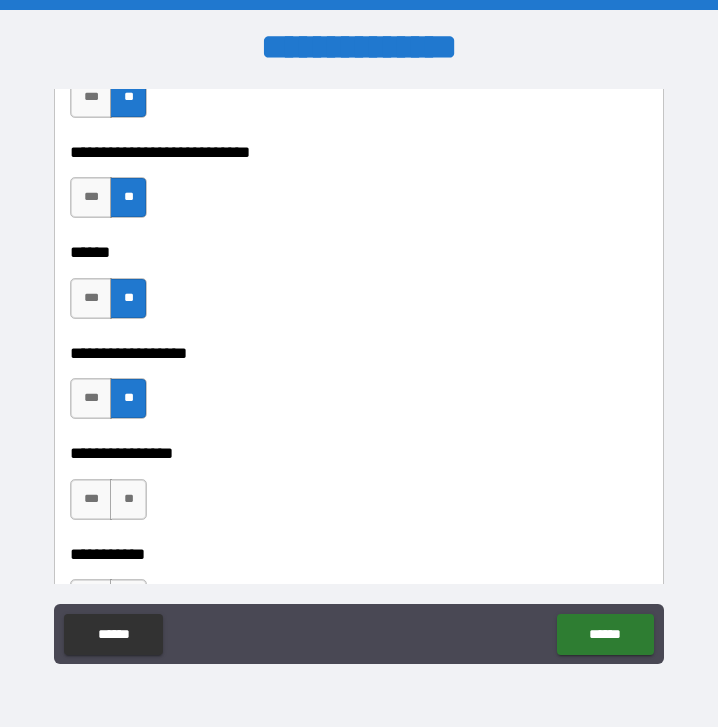 click on "*** **" at bounding box center [111, 504] 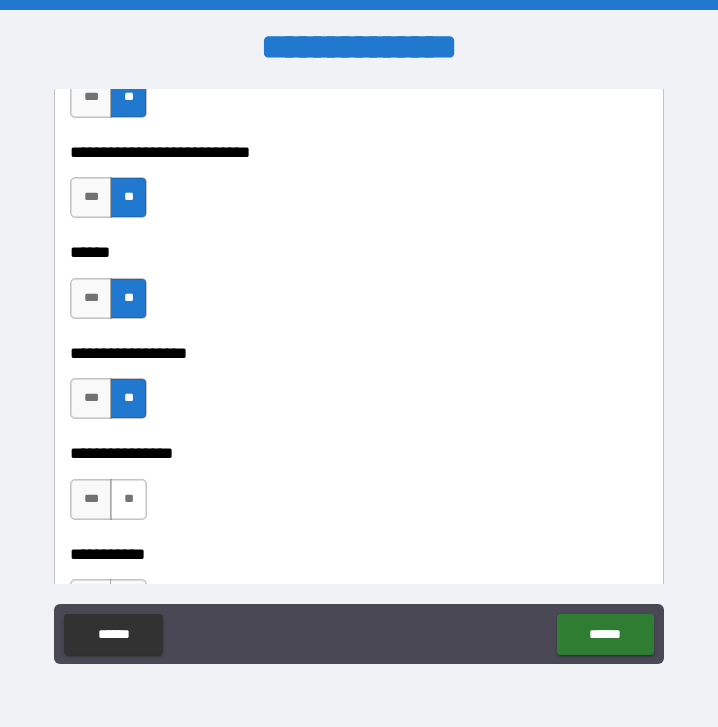 click on "**" at bounding box center (128, 499) 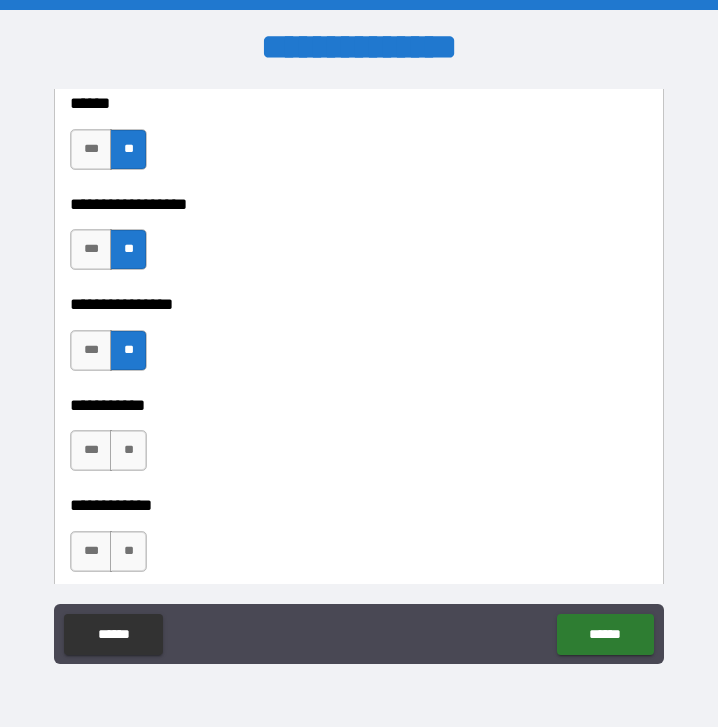 scroll, scrollTop: 9560, scrollLeft: 0, axis: vertical 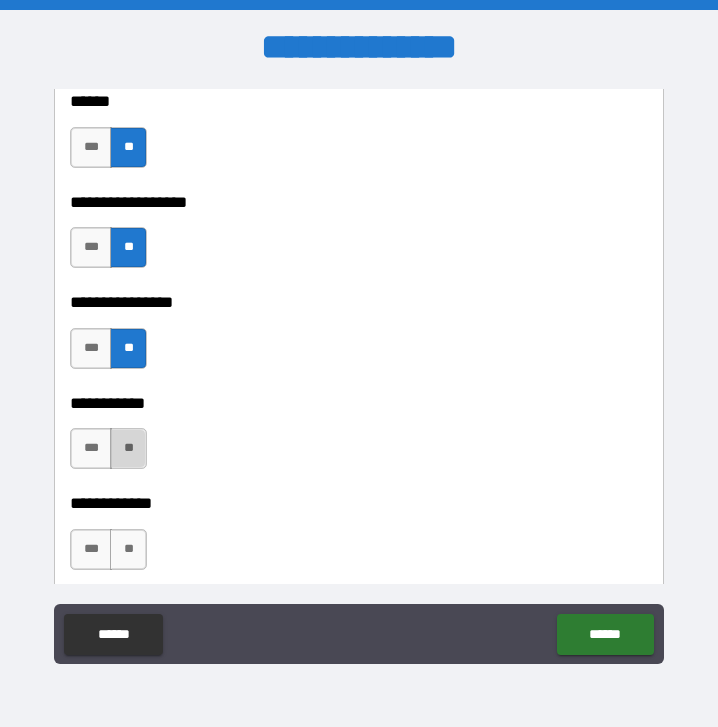 click on "**" at bounding box center [128, 448] 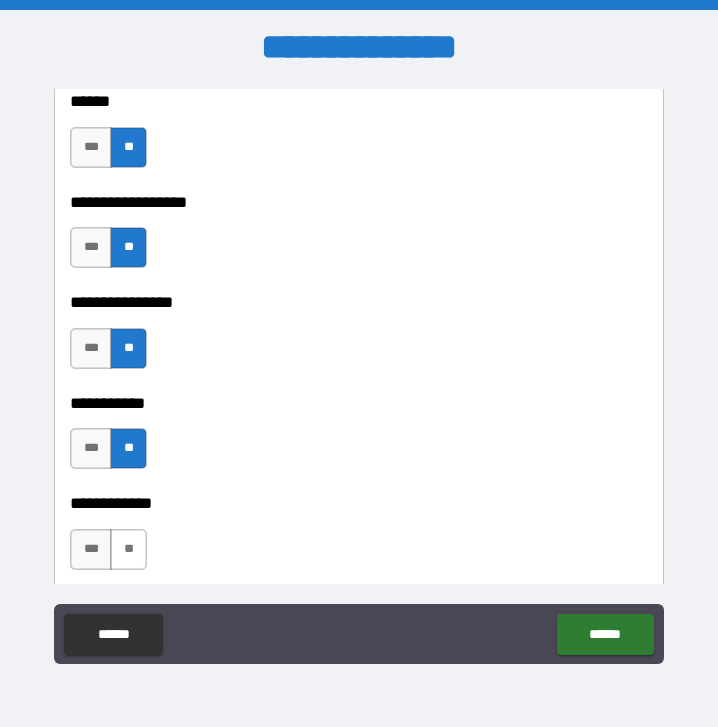 click on "**" at bounding box center (128, 549) 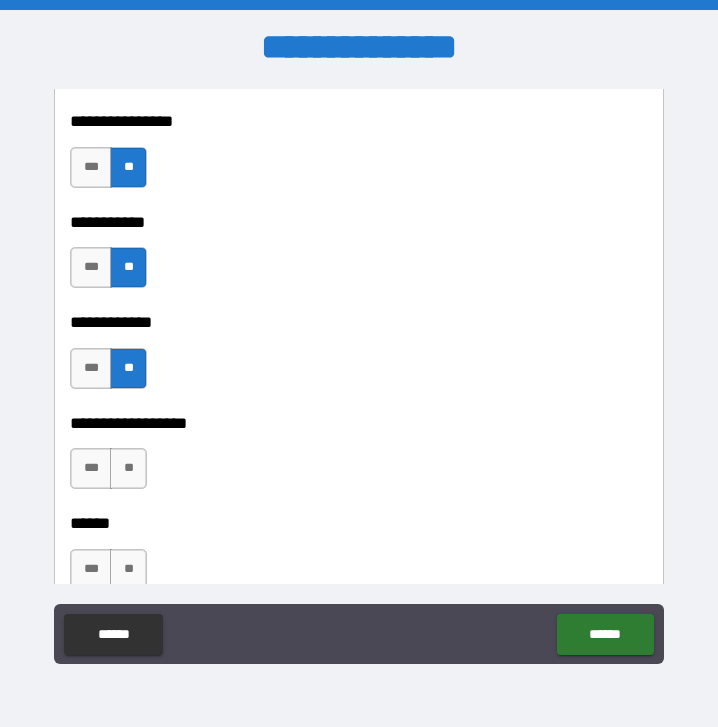 scroll, scrollTop: 9752, scrollLeft: 0, axis: vertical 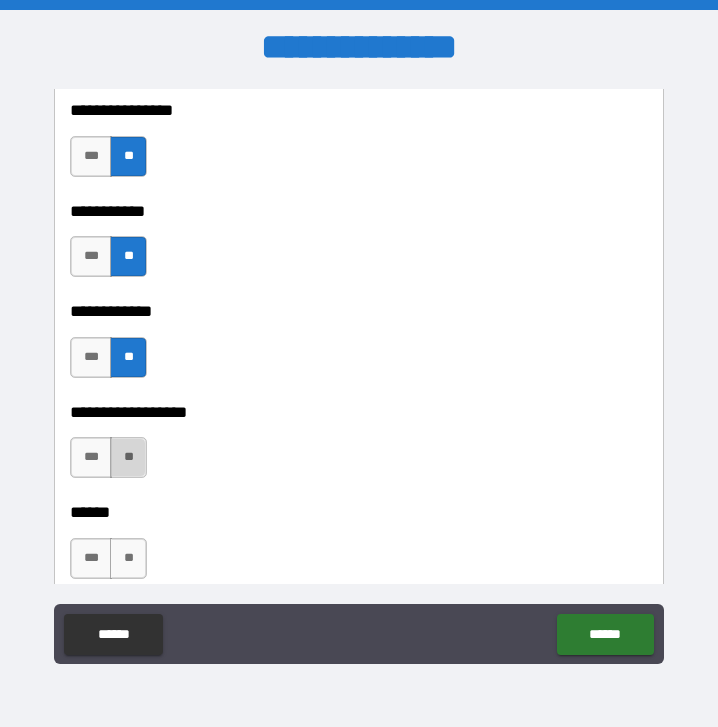 click on "**" at bounding box center [128, 457] 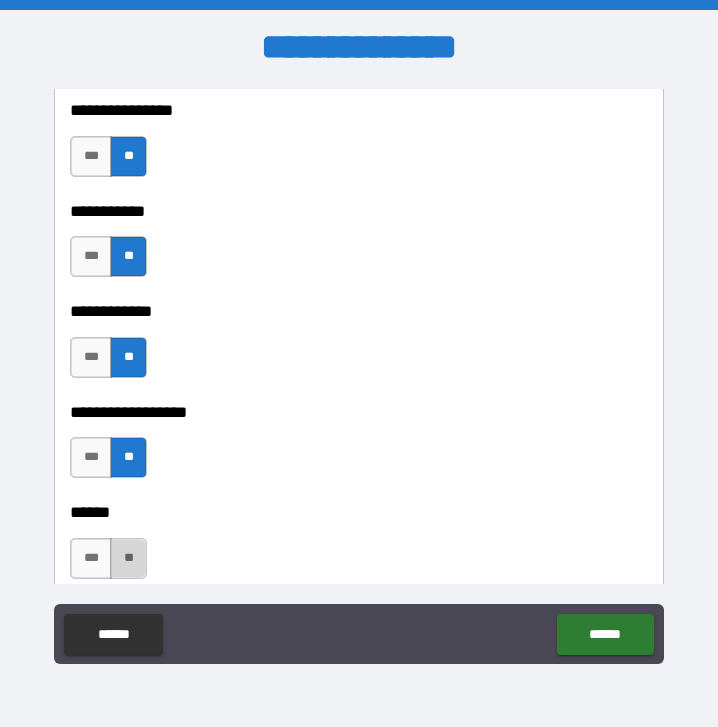 click on "**" at bounding box center [128, 558] 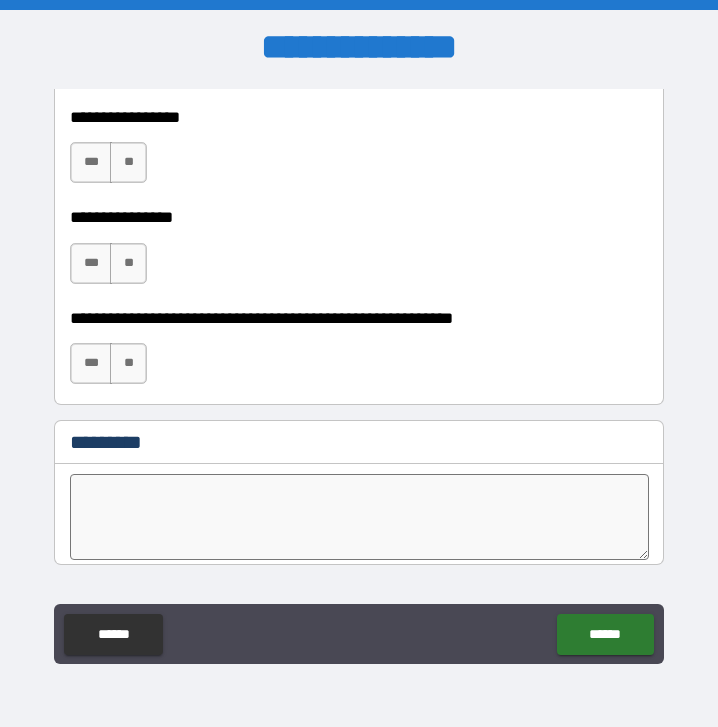 scroll, scrollTop: 10256, scrollLeft: 0, axis: vertical 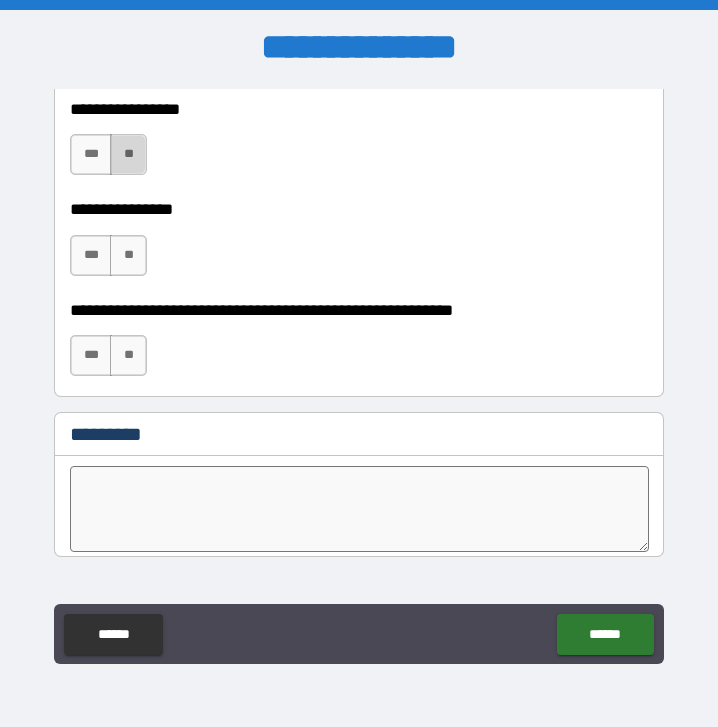 click on "**" at bounding box center [128, 154] 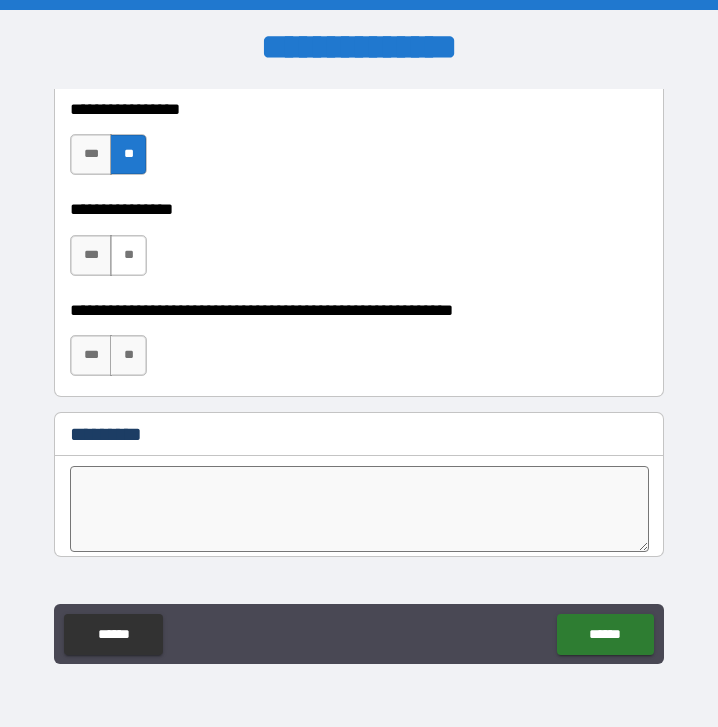 click on "**" at bounding box center (128, 255) 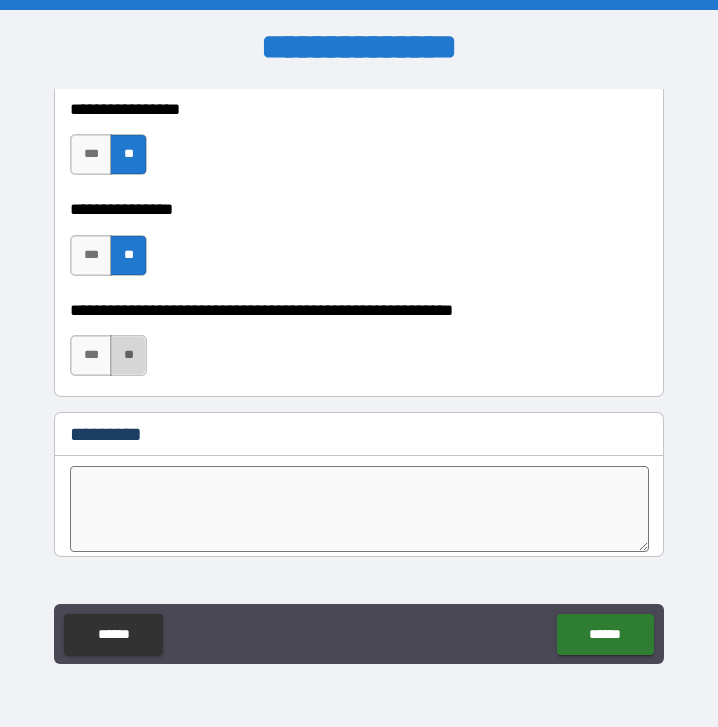 click on "**" at bounding box center (128, 355) 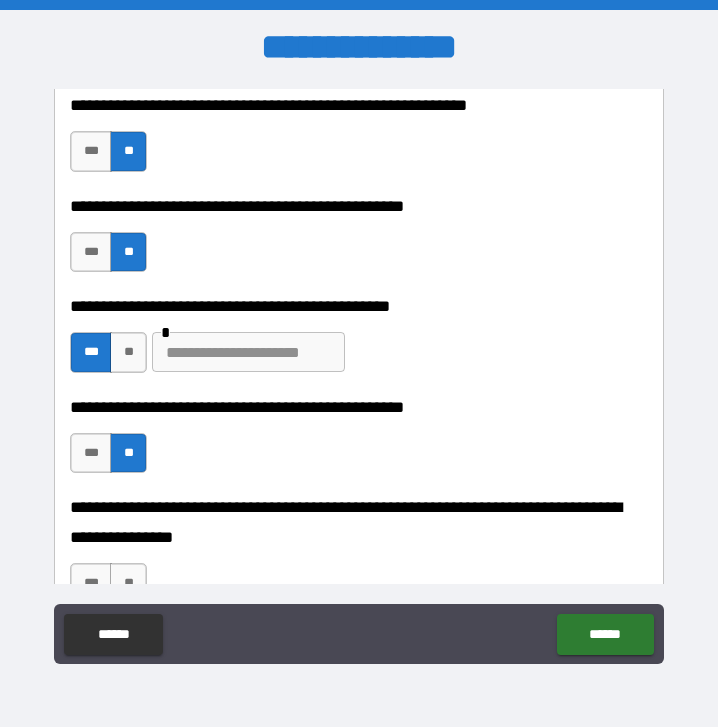 scroll, scrollTop: 458, scrollLeft: 0, axis: vertical 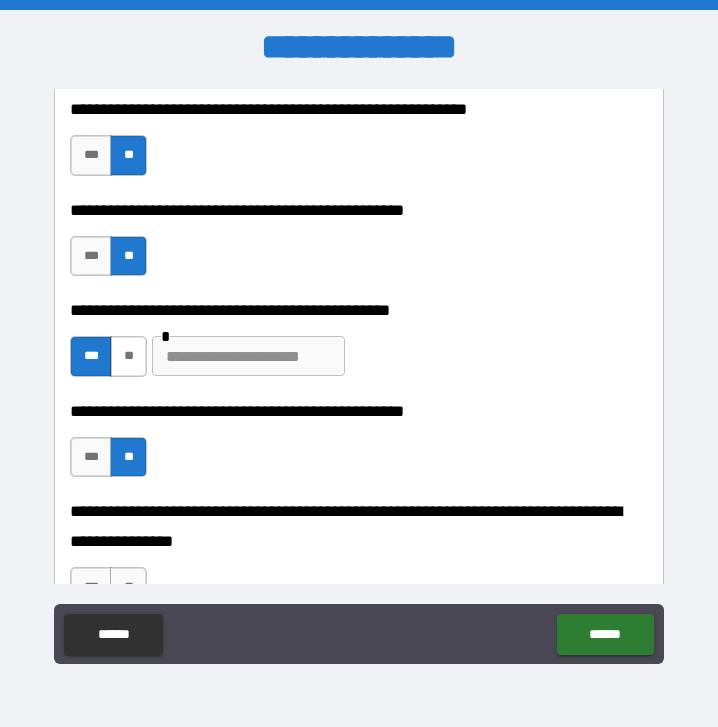 click on "**" at bounding box center [128, 356] 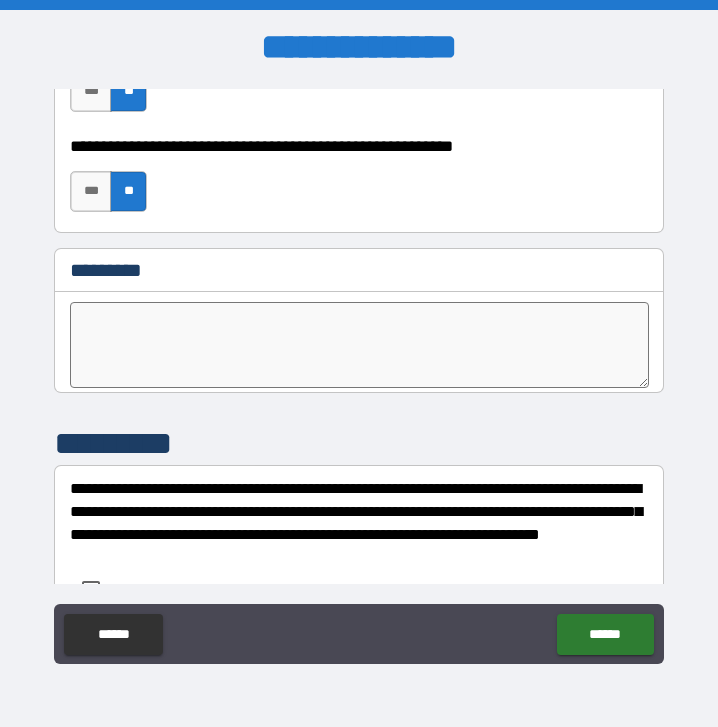 scroll, scrollTop: 10568, scrollLeft: 0, axis: vertical 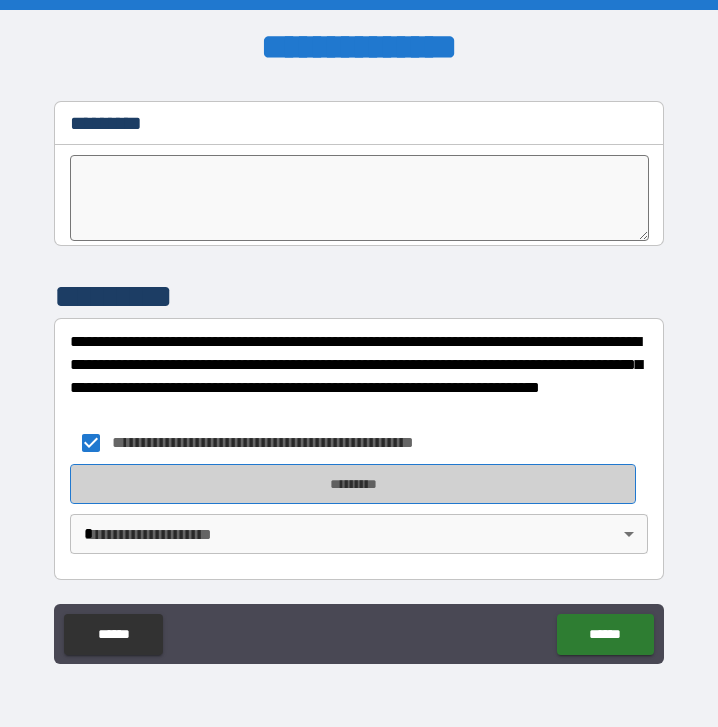 click on "*********" at bounding box center [353, 484] 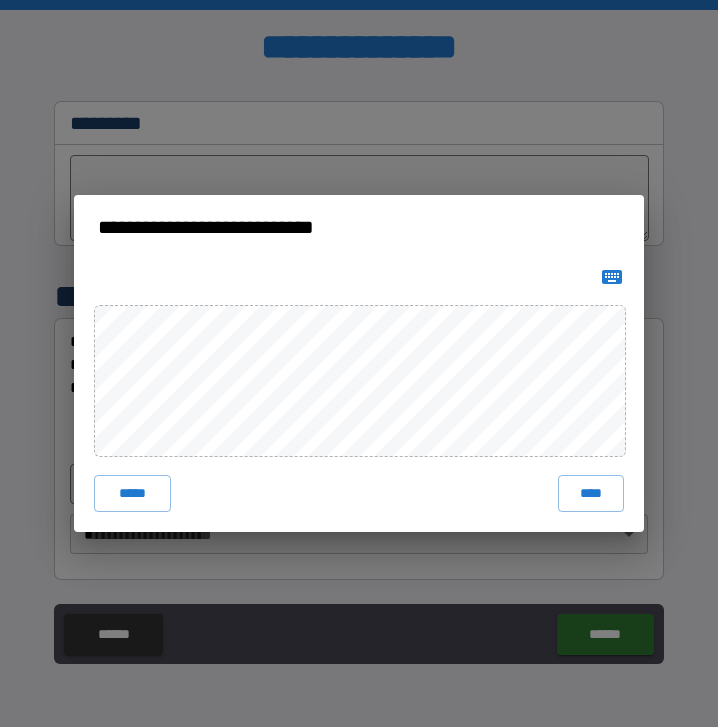 click 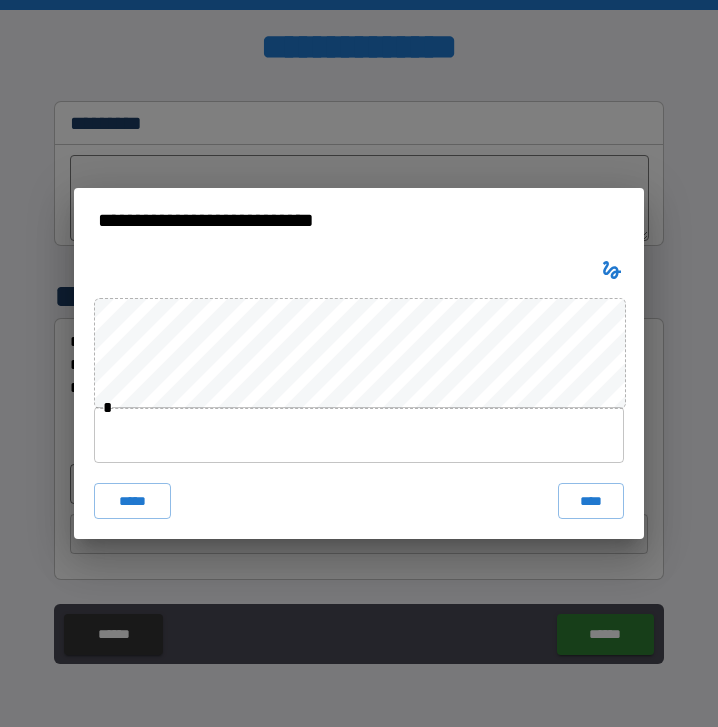 click at bounding box center [359, 435] 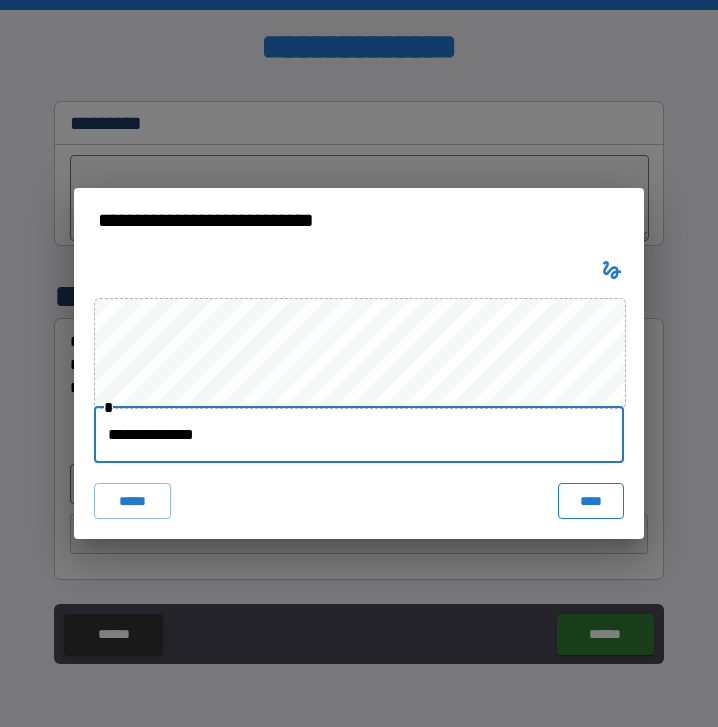 click on "****" at bounding box center (591, 501) 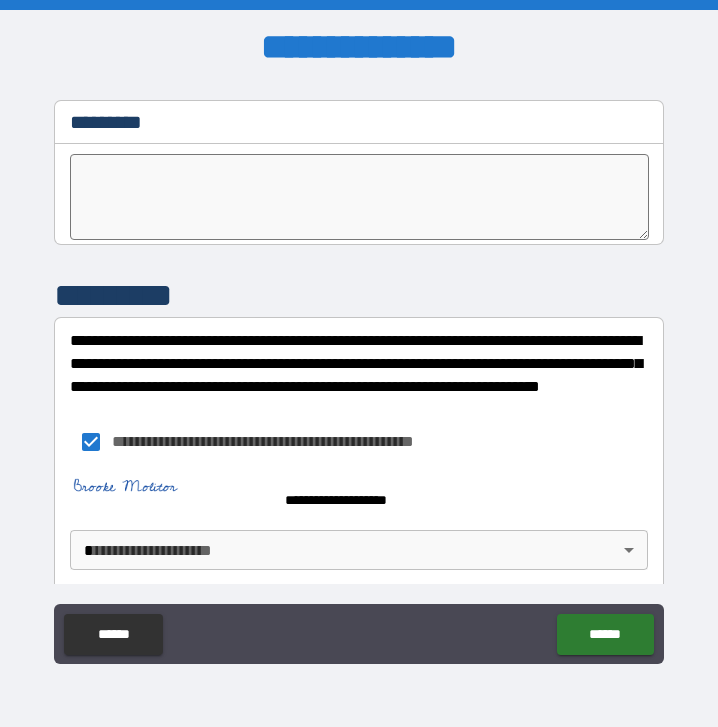 scroll, scrollTop: 10585, scrollLeft: 0, axis: vertical 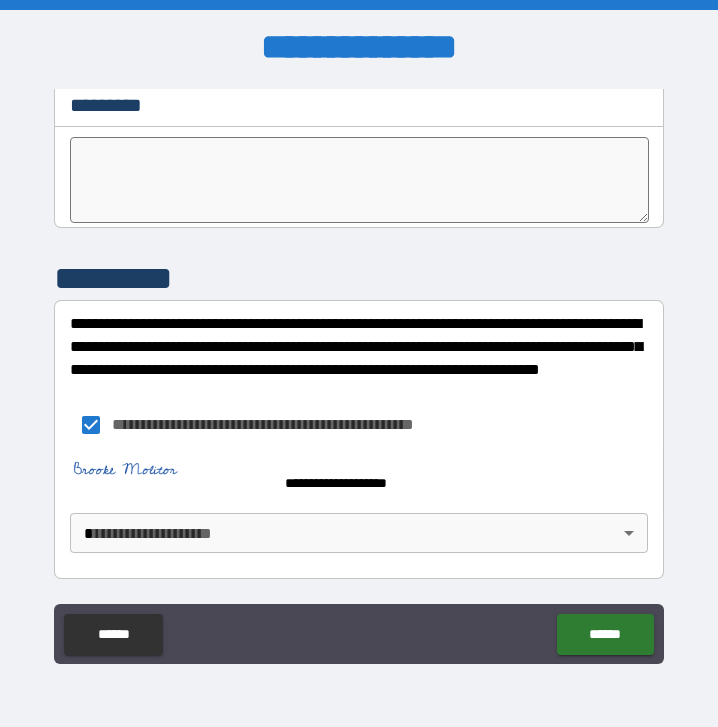 click on "**********" at bounding box center (359, 363) 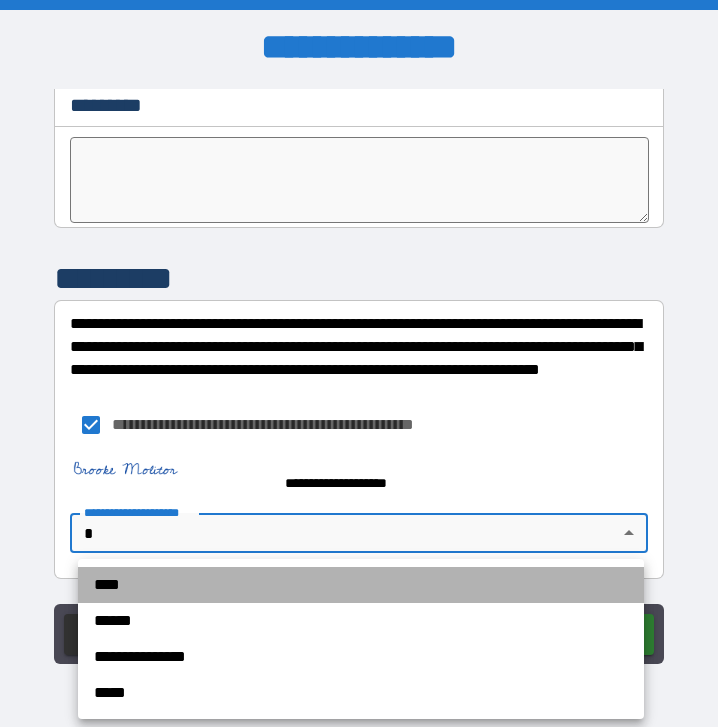 click on "****" at bounding box center [361, 585] 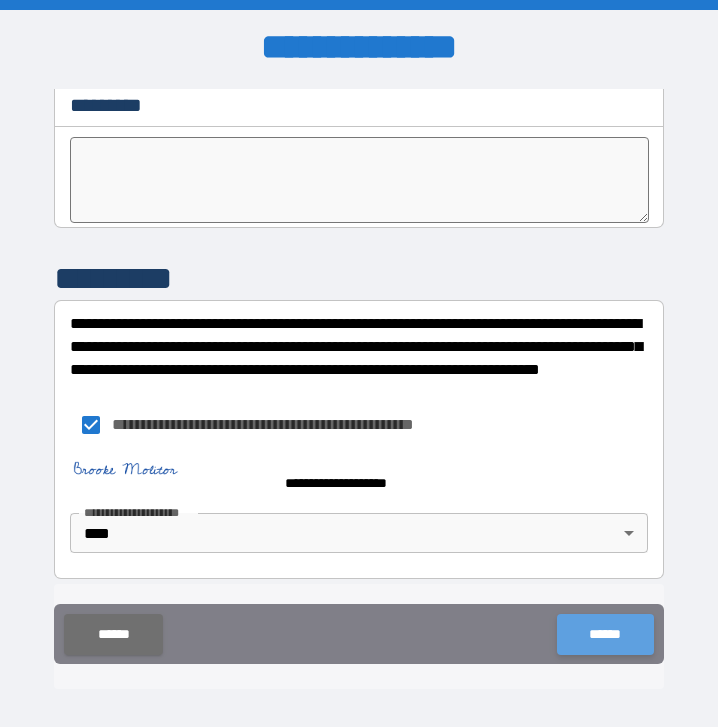 click on "******" at bounding box center [605, 634] 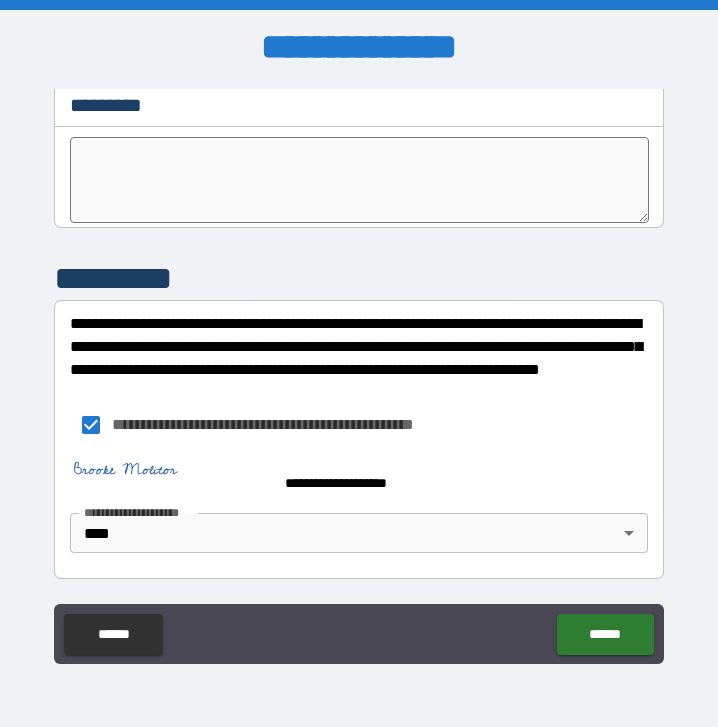 click on "**********" at bounding box center (353, 474) 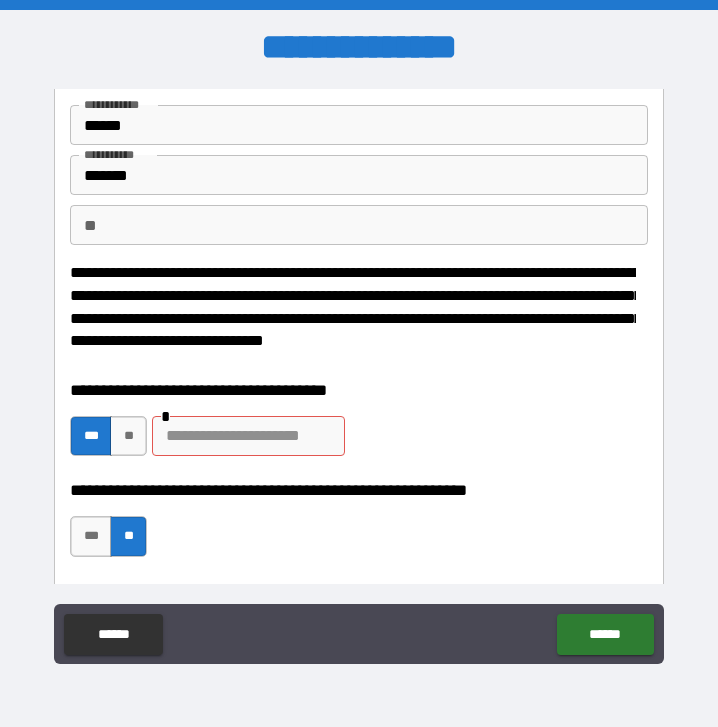 scroll, scrollTop: 108, scrollLeft: 0, axis: vertical 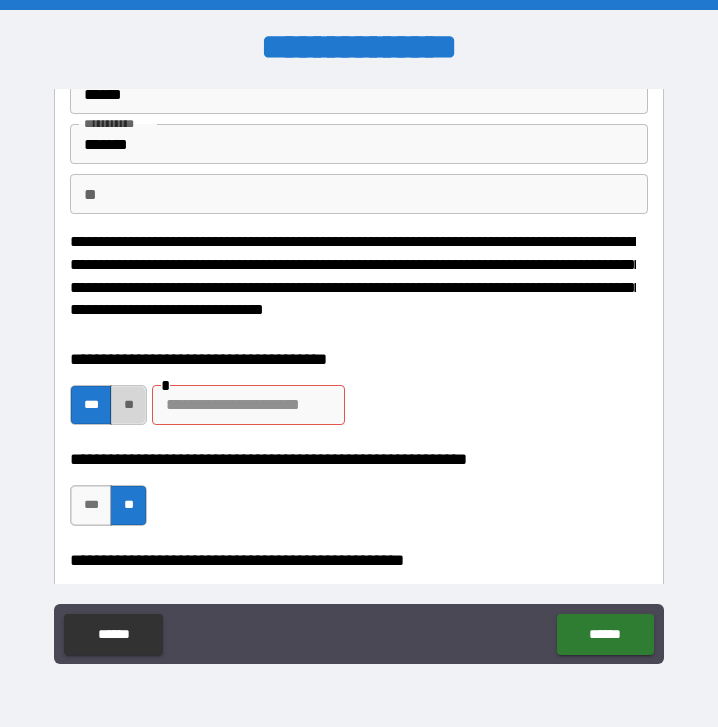 click on "**" at bounding box center (128, 405) 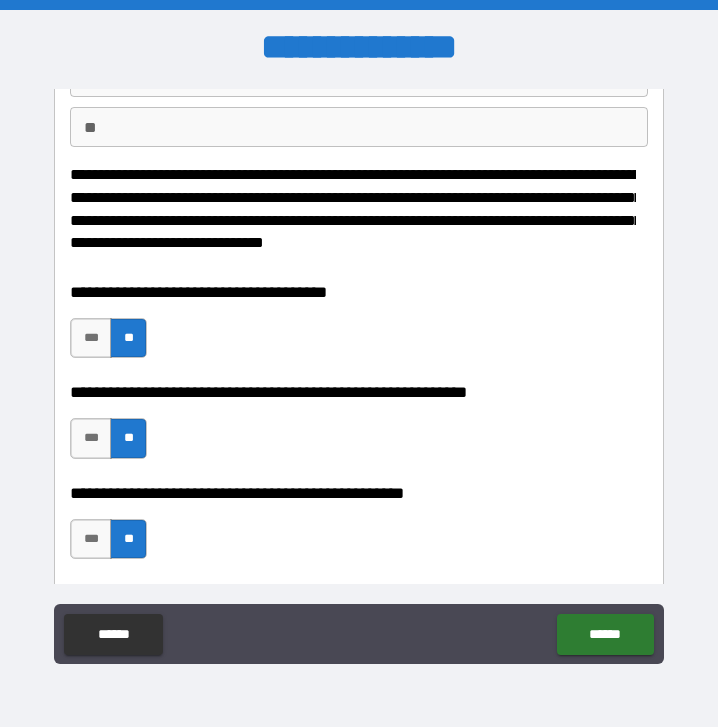 scroll, scrollTop: 174, scrollLeft: 0, axis: vertical 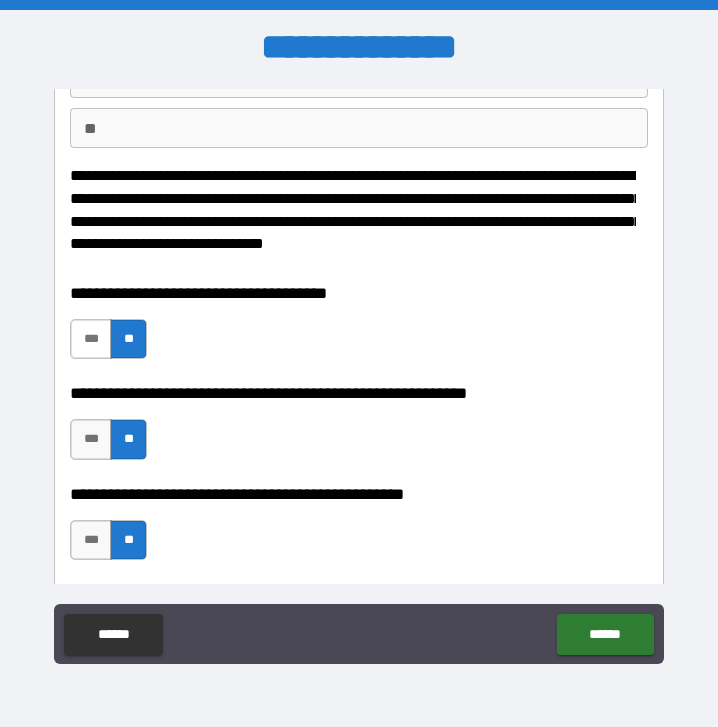 click on "***" at bounding box center (91, 339) 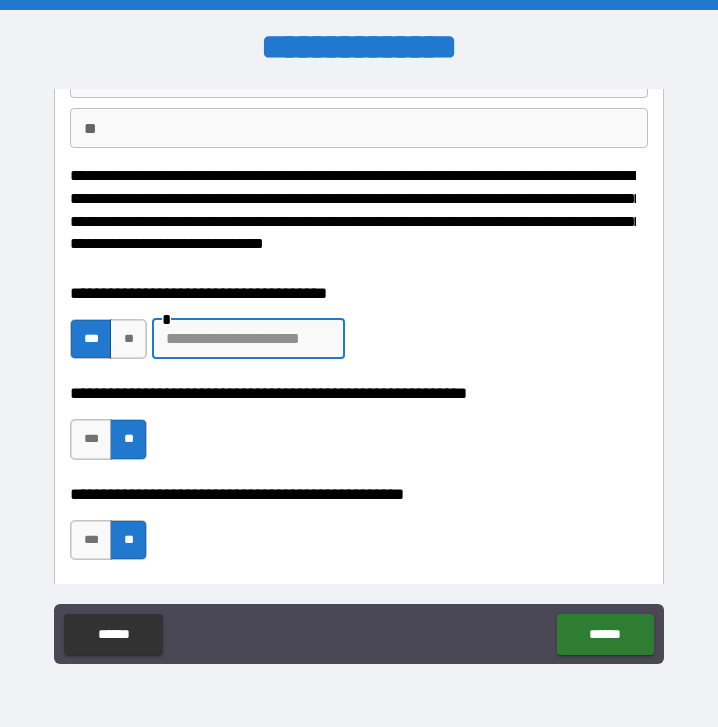 click at bounding box center [248, 339] 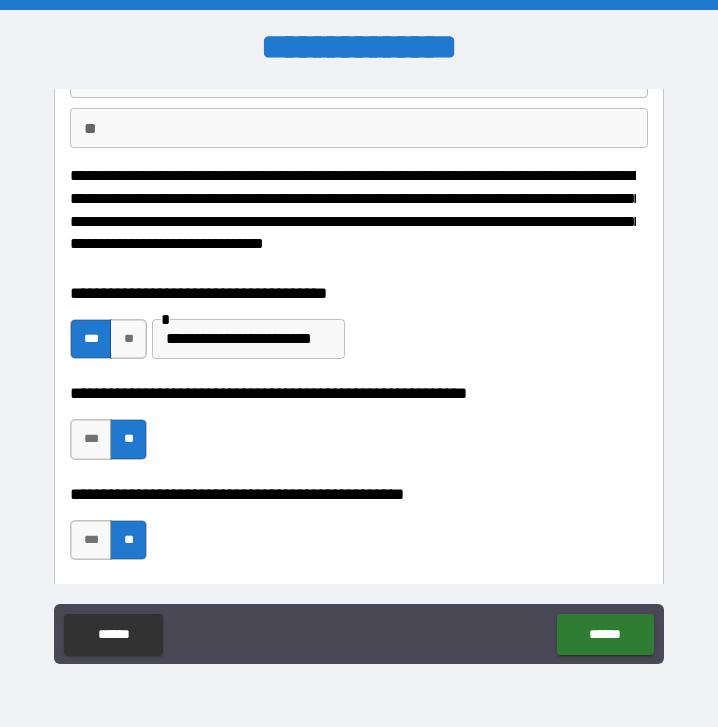 click on "**********" at bounding box center [359, 329] 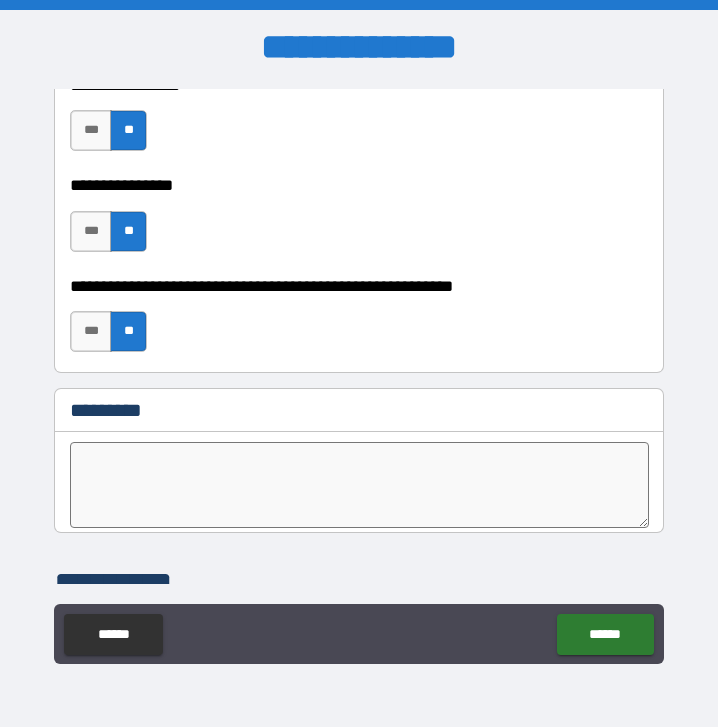 scroll, scrollTop: 10293, scrollLeft: 0, axis: vertical 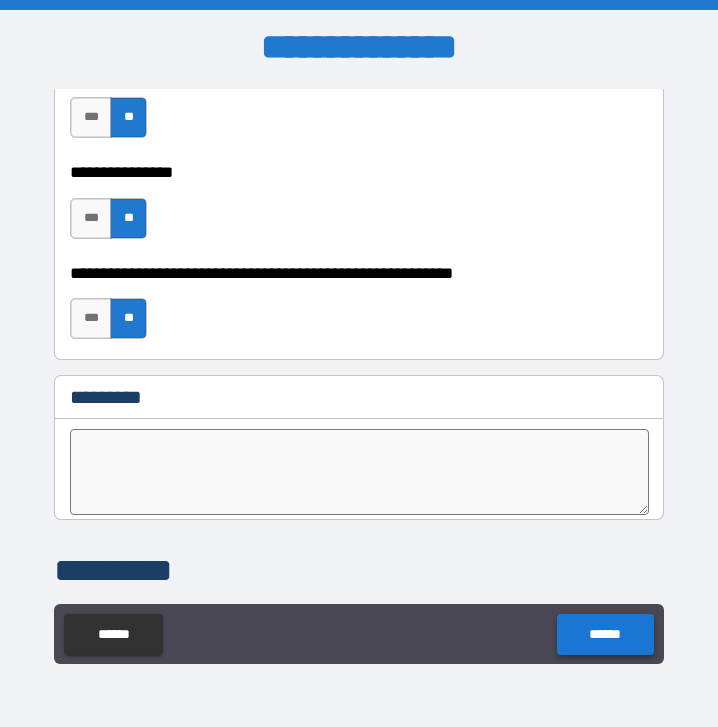 click on "******" at bounding box center (605, 634) 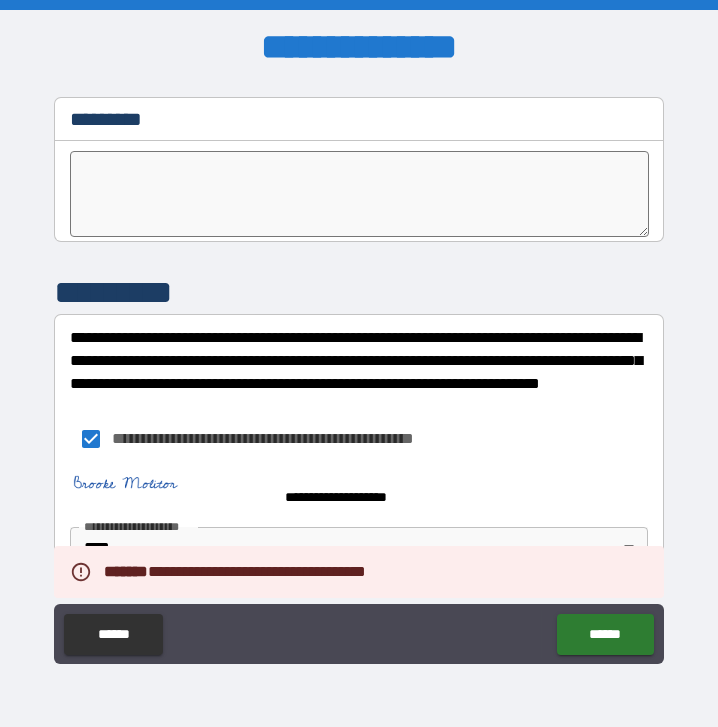 scroll, scrollTop: 10585, scrollLeft: 0, axis: vertical 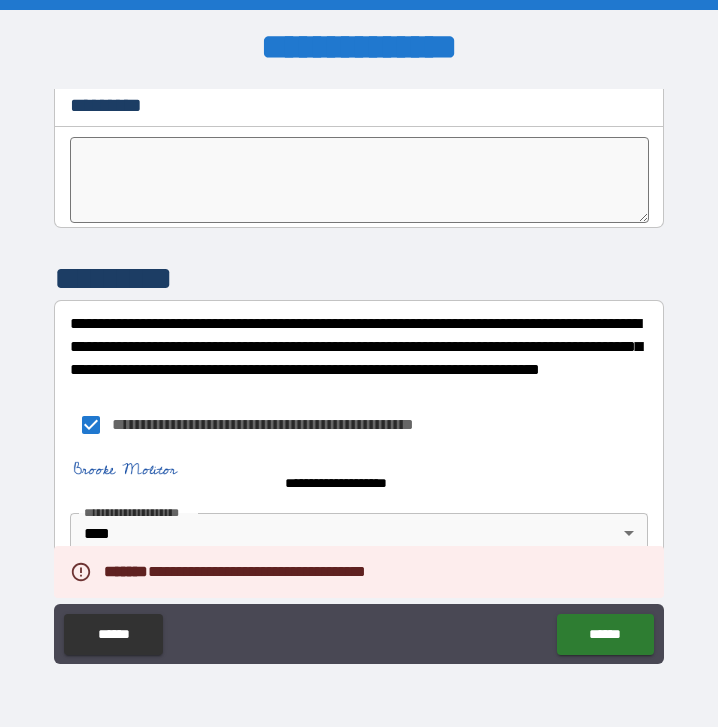 click on "**********" at bounding box center [359, 425] 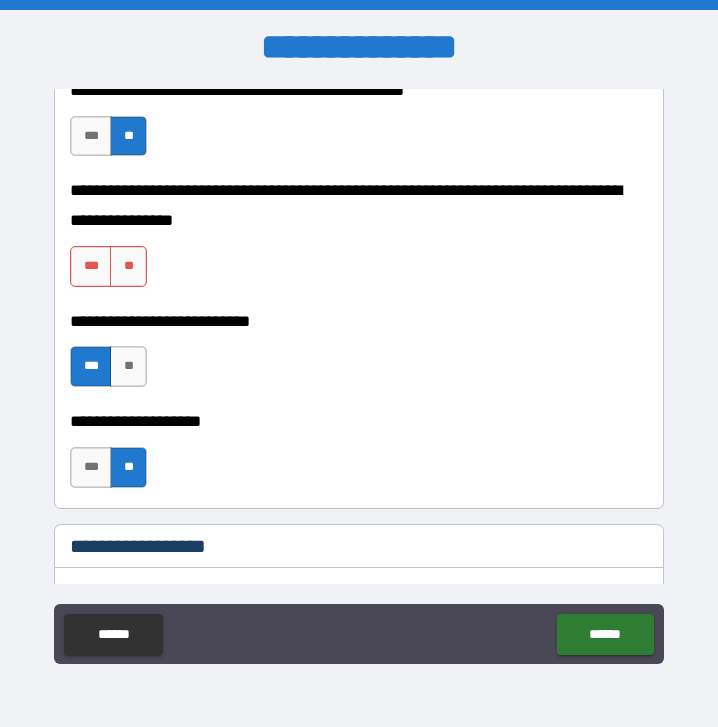 scroll, scrollTop: 773, scrollLeft: 0, axis: vertical 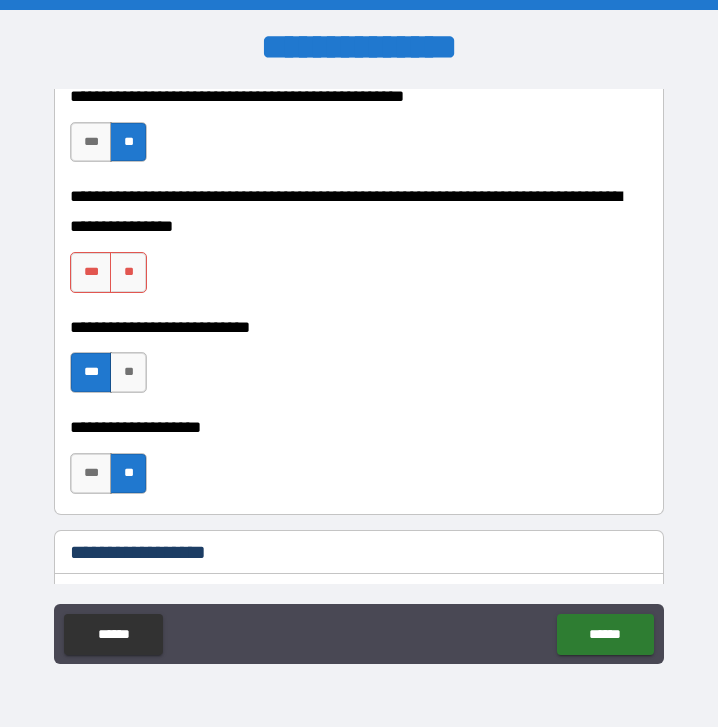 click on "**********" at bounding box center [359, 247] 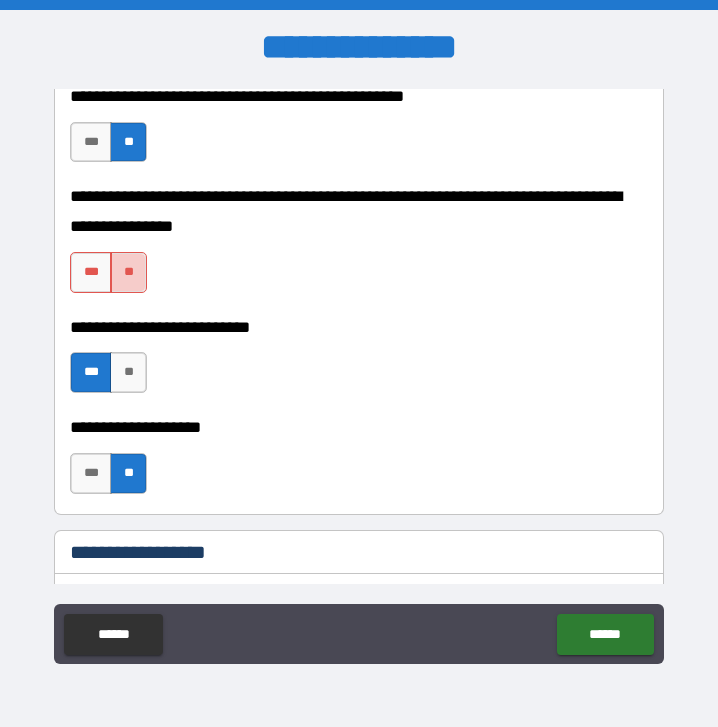 click on "**" at bounding box center (128, 272) 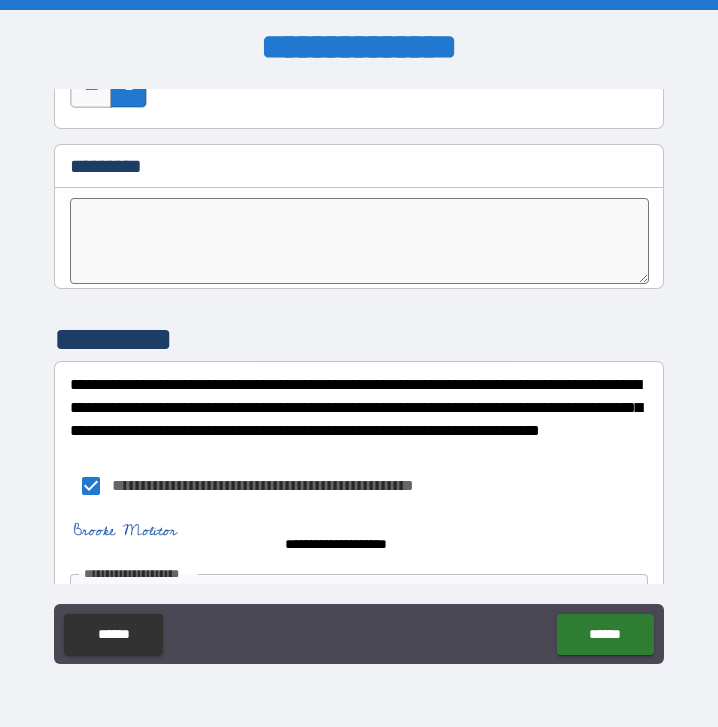 scroll, scrollTop: 10585, scrollLeft: 0, axis: vertical 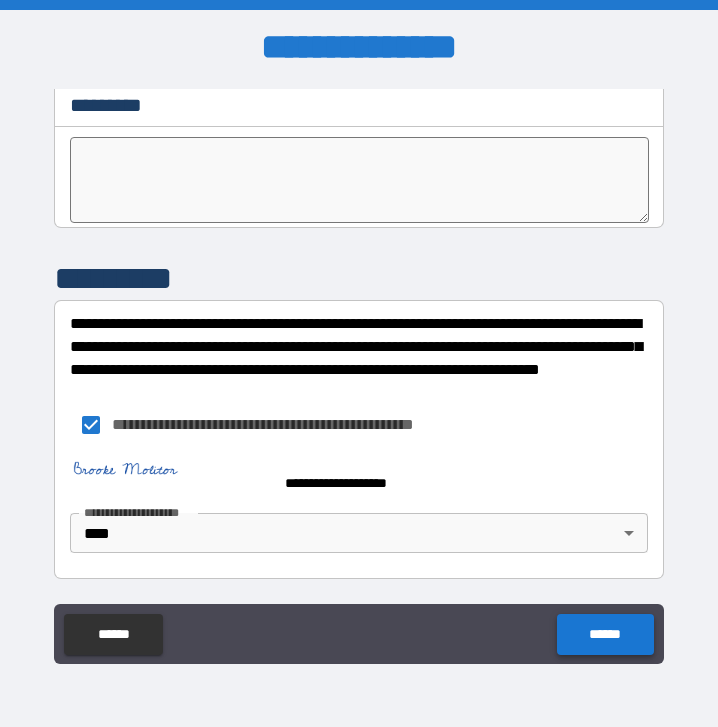 click on "******" at bounding box center [605, 634] 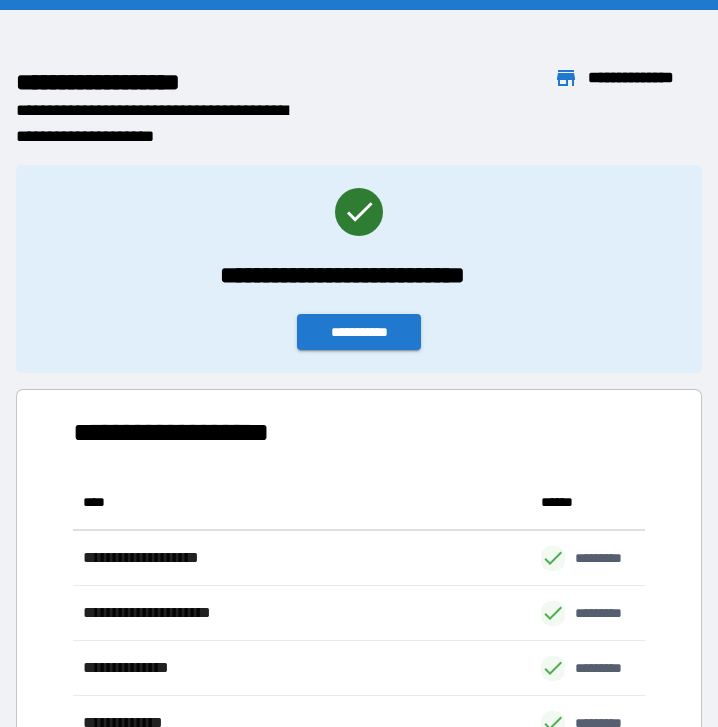 scroll, scrollTop: 1, scrollLeft: 1, axis: both 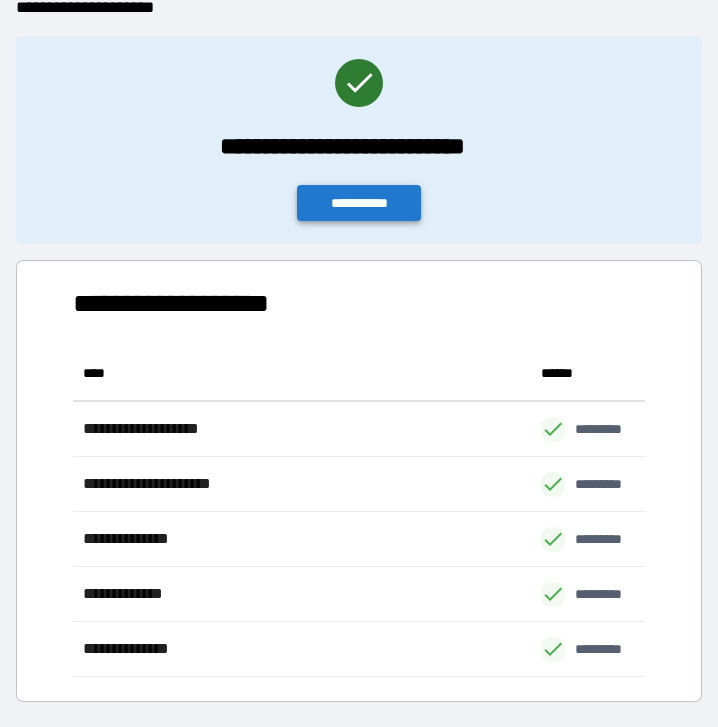 click on "**********" at bounding box center (359, 203) 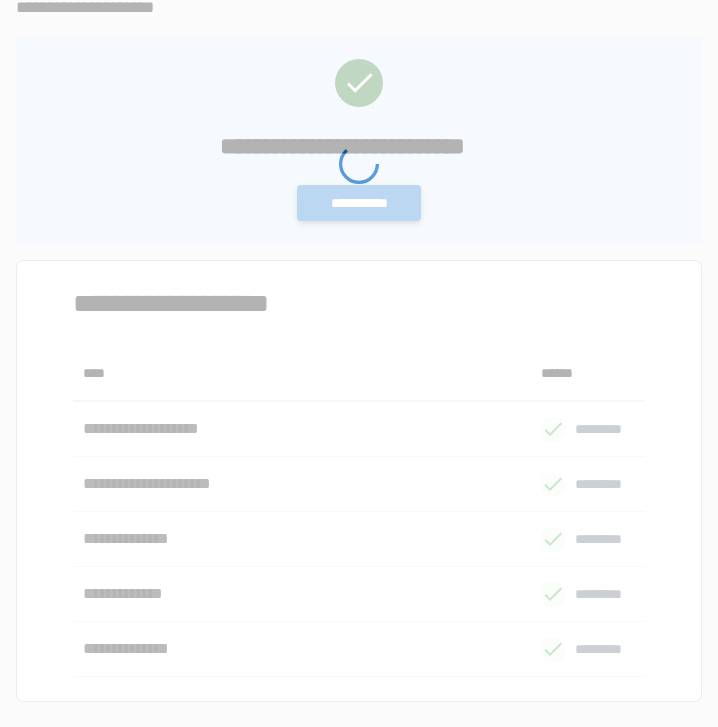 scroll, scrollTop: 0, scrollLeft: 0, axis: both 